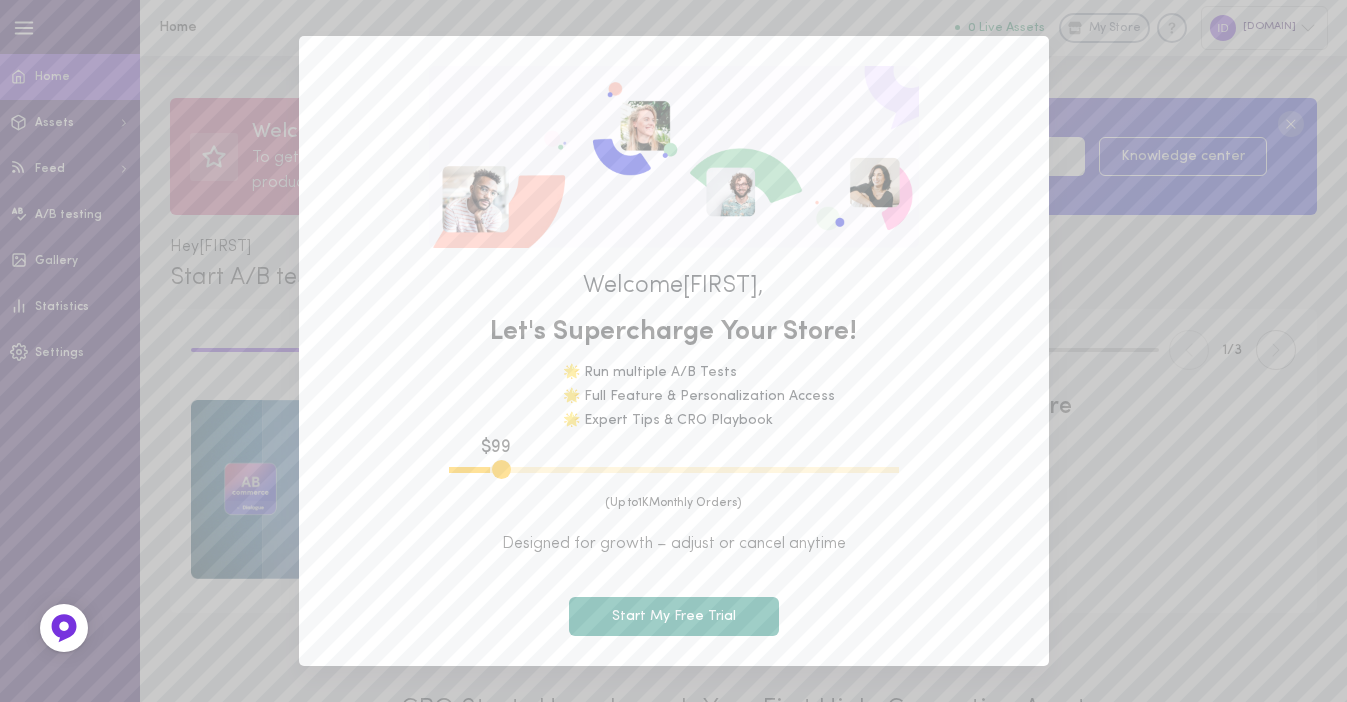 scroll, scrollTop: 70, scrollLeft: 0, axis: vertical 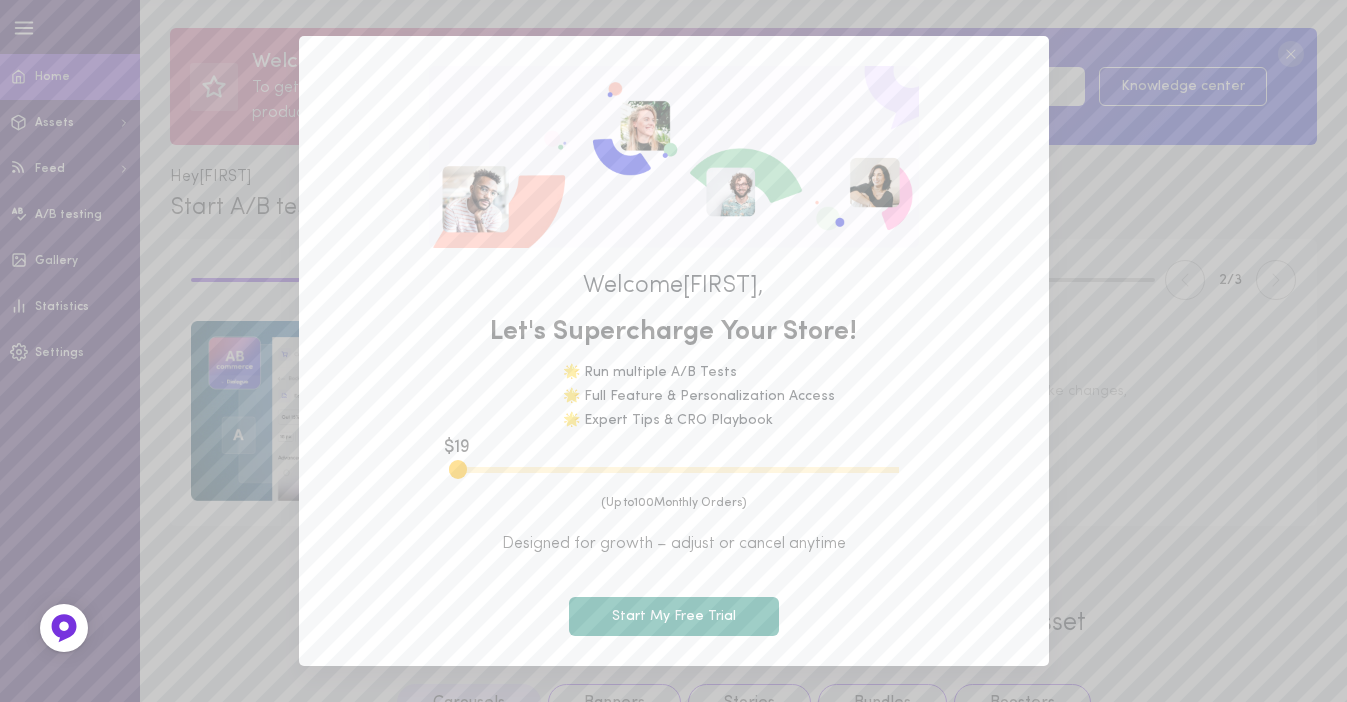 drag, startPoint x: 502, startPoint y: 471, endPoint x: 461, endPoint y: 472, distance: 41.01219 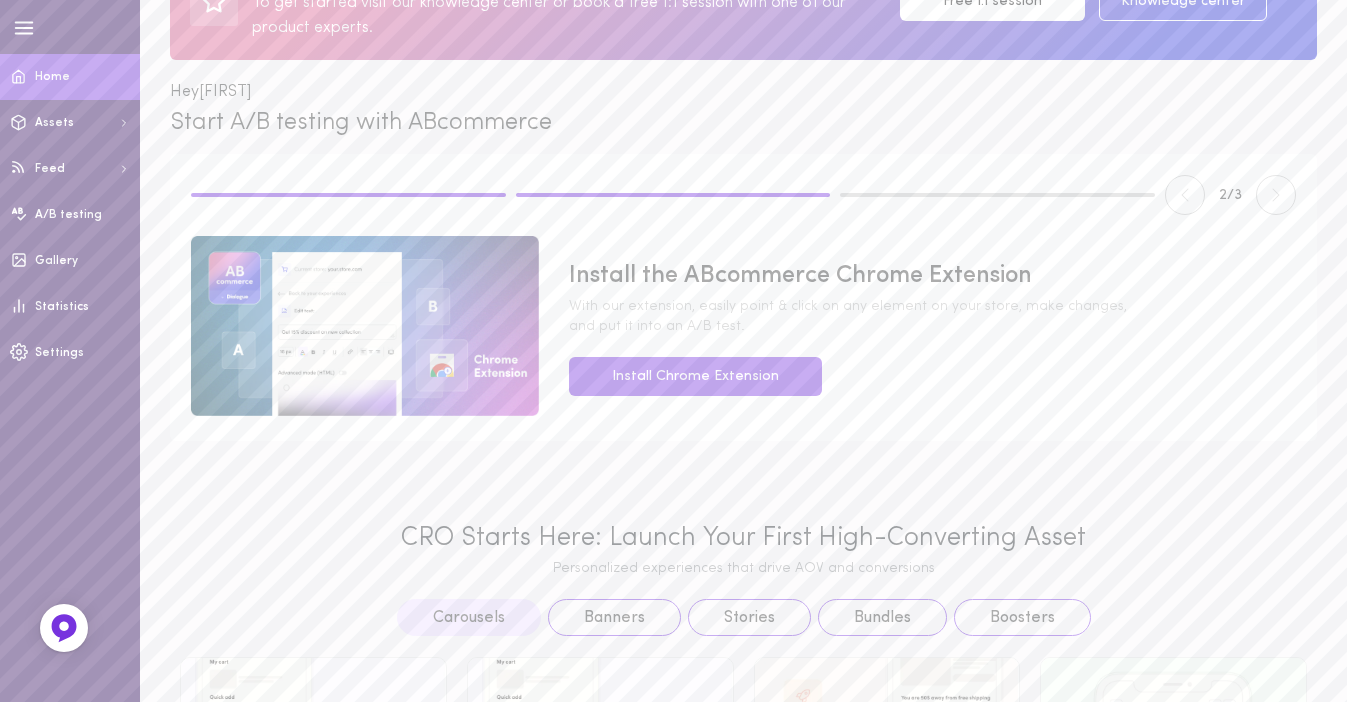 scroll, scrollTop: 163, scrollLeft: 0, axis: vertical 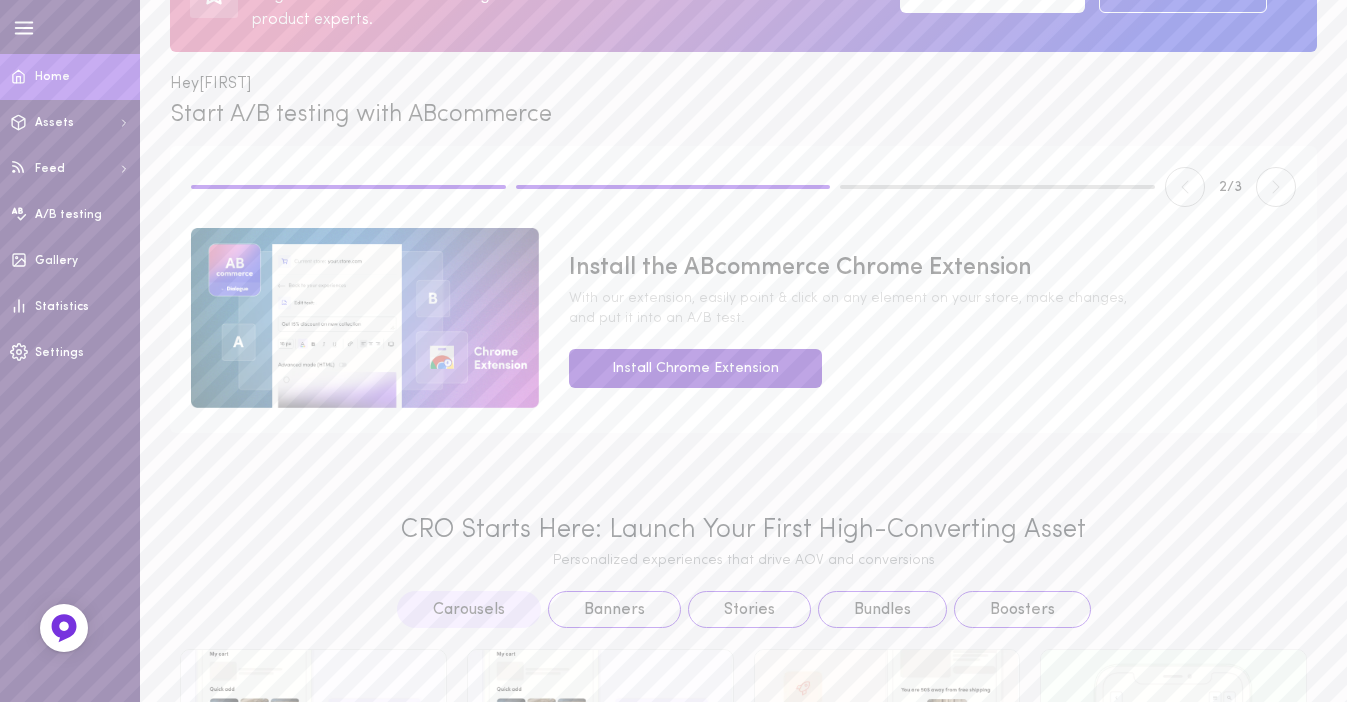 click on "Install Chrome Extension" at bounding box center (695, 368) 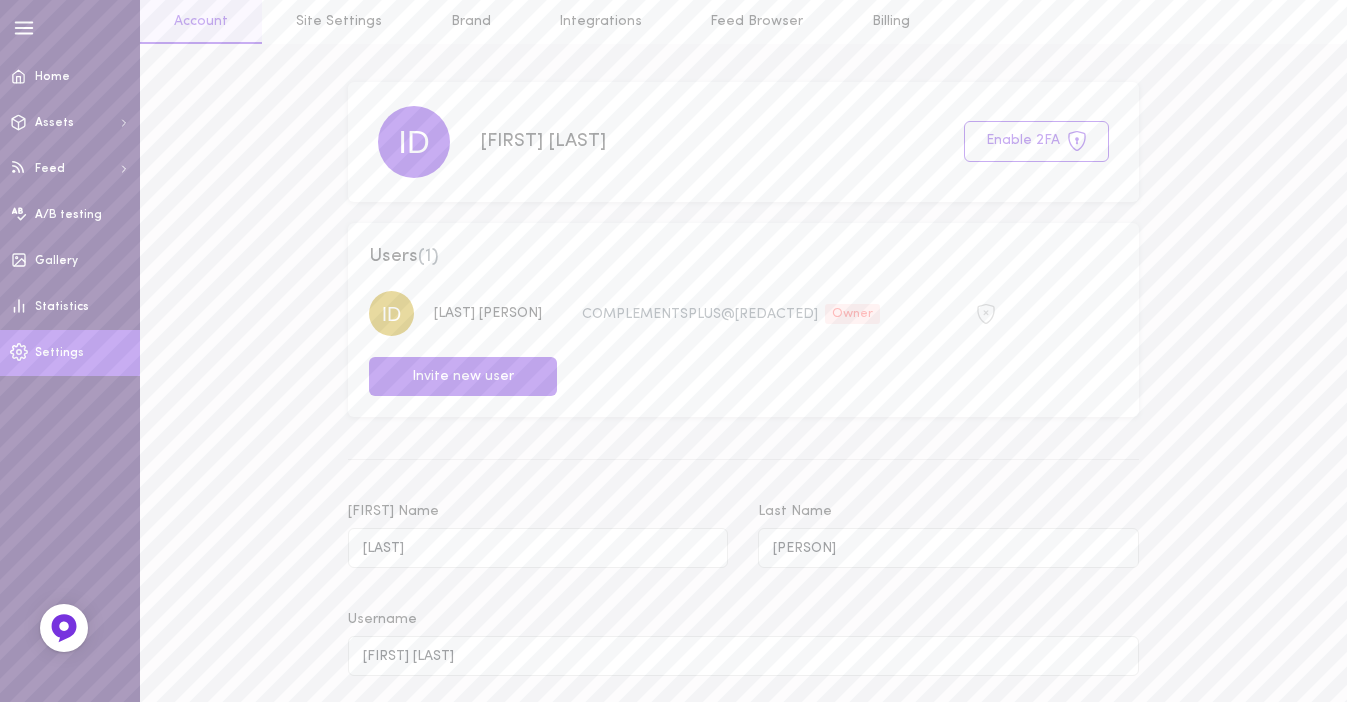 scroll, scrollTop: 0, scrollLeft: 0, axis: both 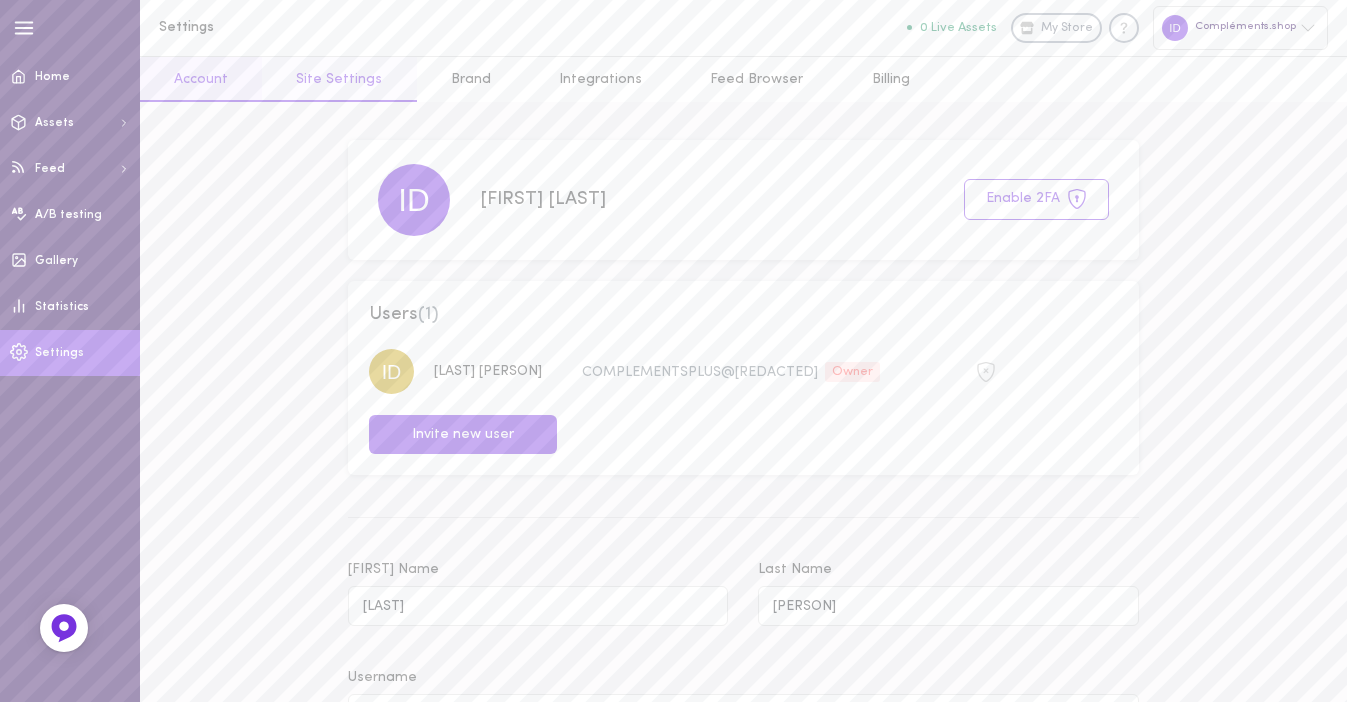 click on "Site Settings" at bounding box center [339, 79] 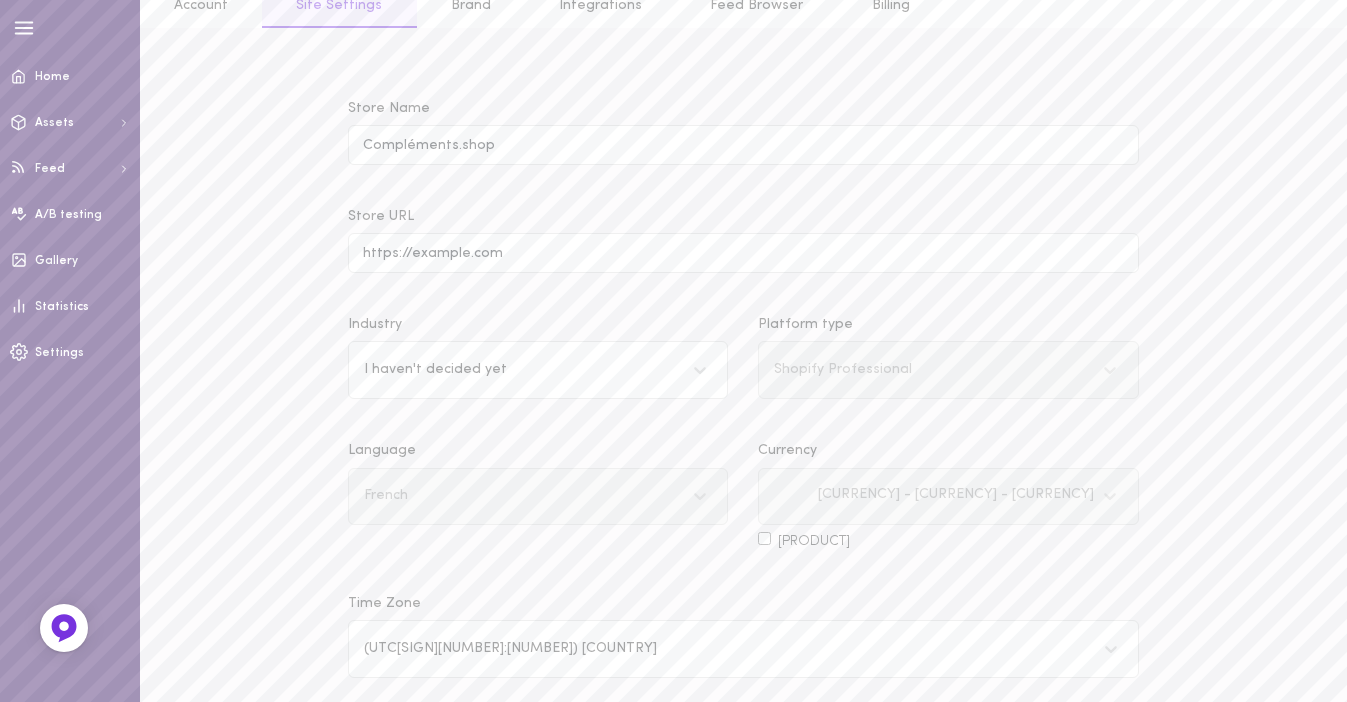 scroll, scrollTop: 0, scrollLeft: 0, axis: both 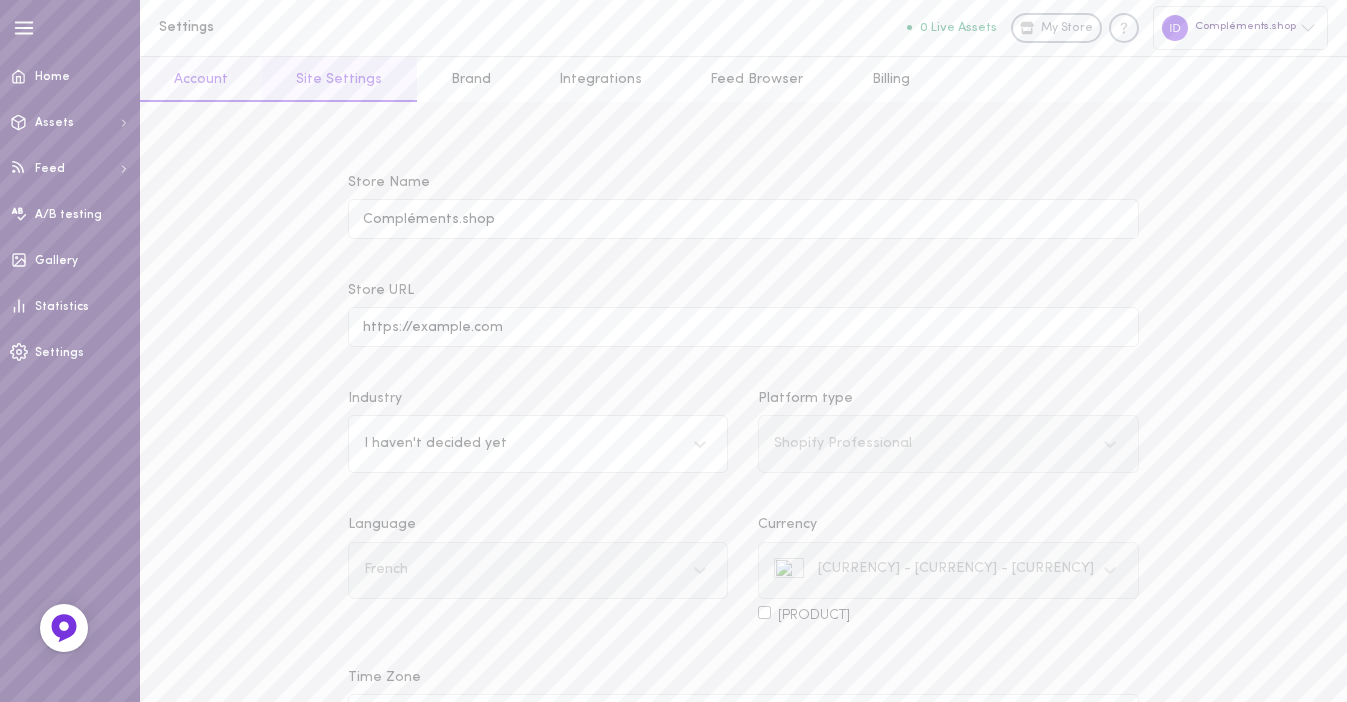 click on "Account" at bounding box center (201, 79) 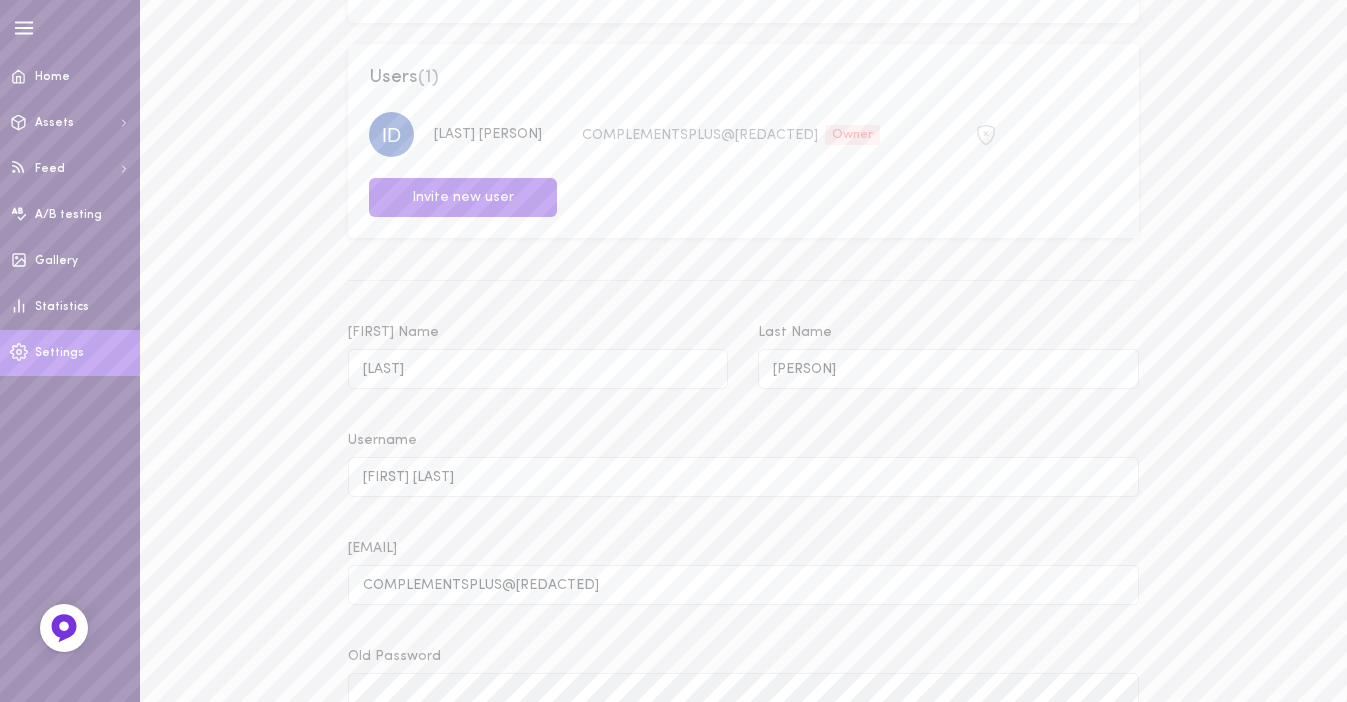 scroll, scrollTop: 0, scrollLeft: 0, axis: both 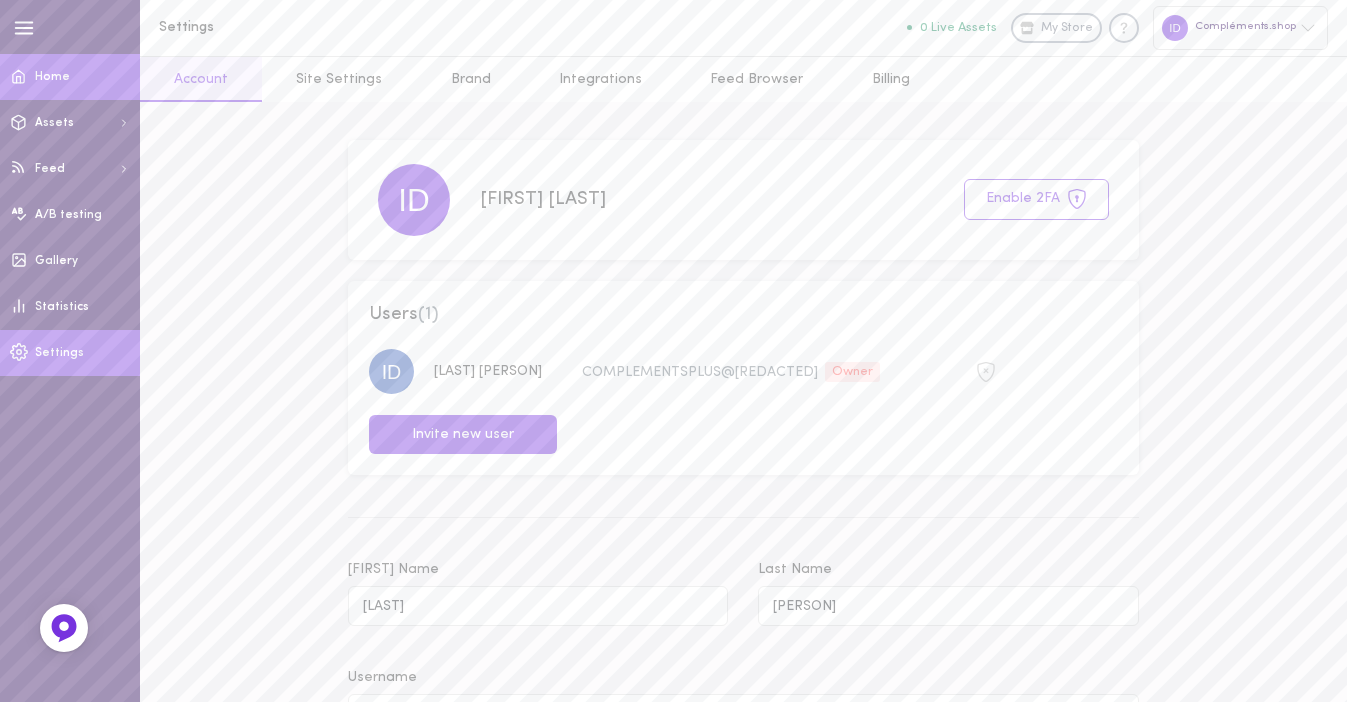 click on "Home" at bounding box center [70, 77] 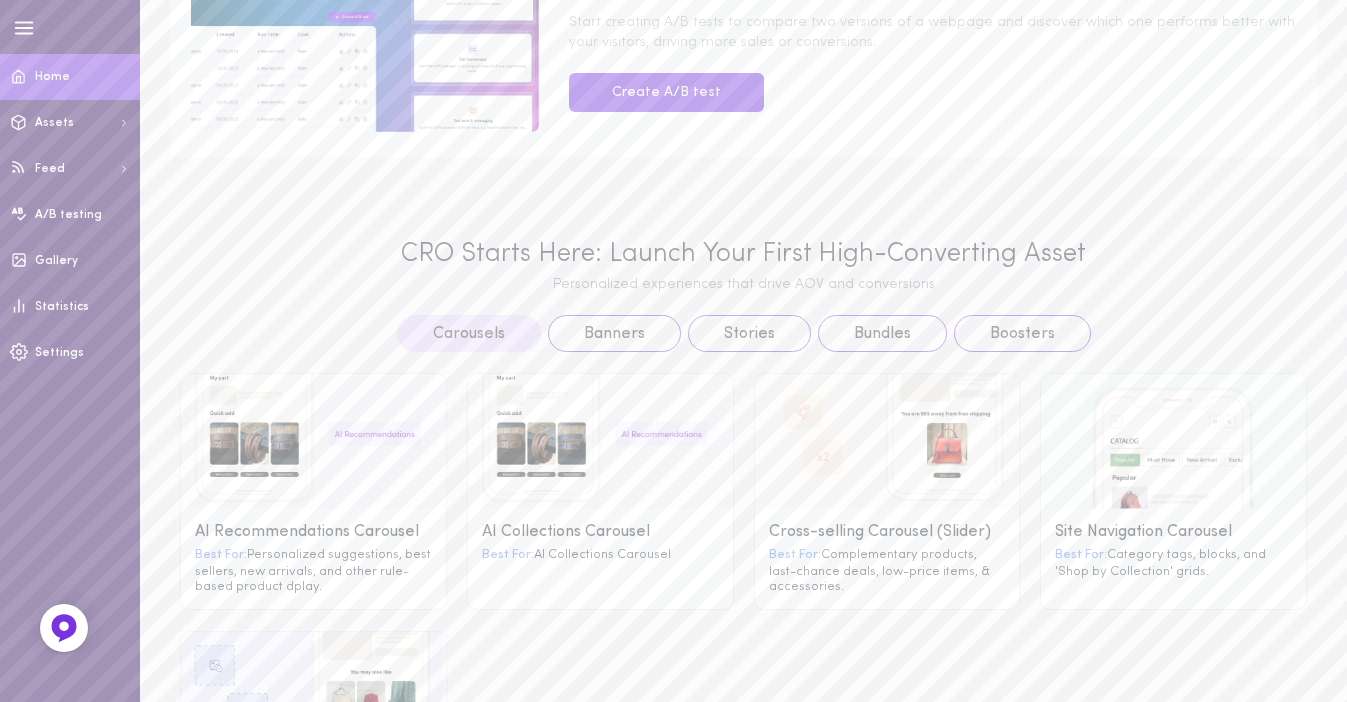 scroll, scrollTop: 440, scrollLeft: 0, axis: vertical 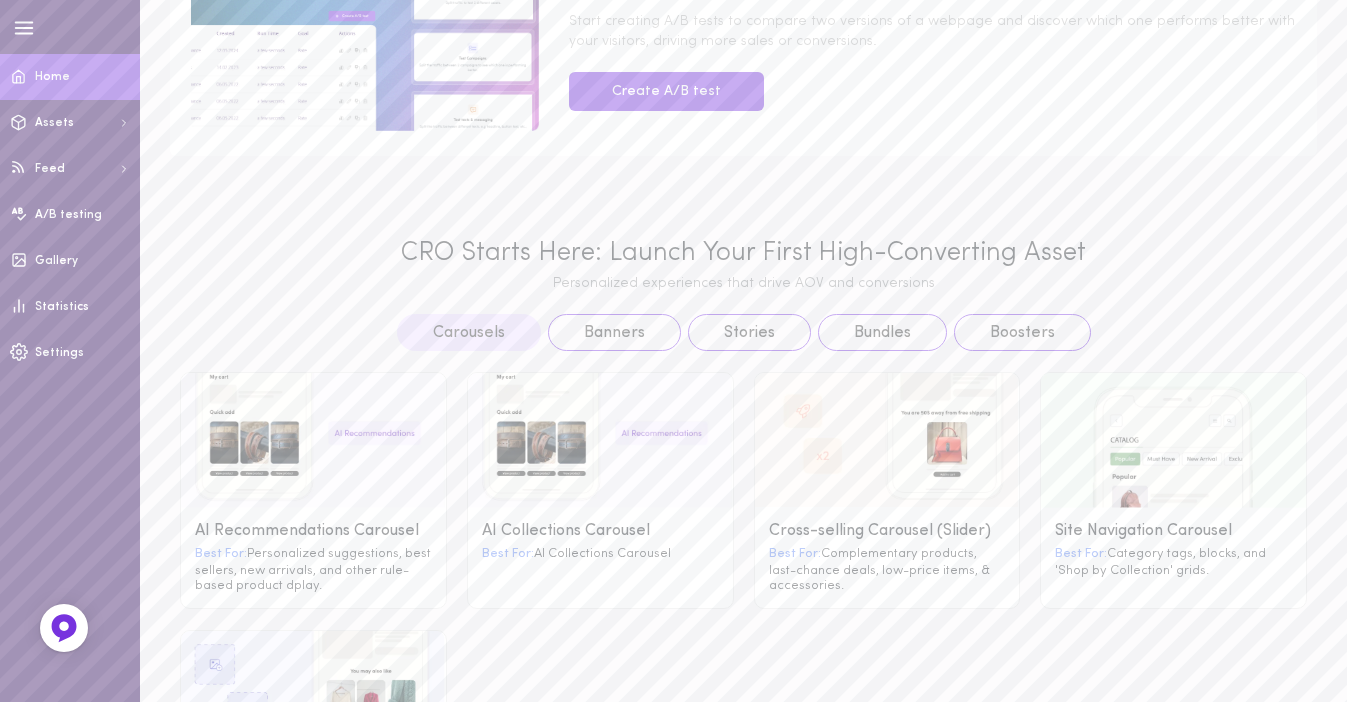click on "Carousels" at bounding box center (469, 333) 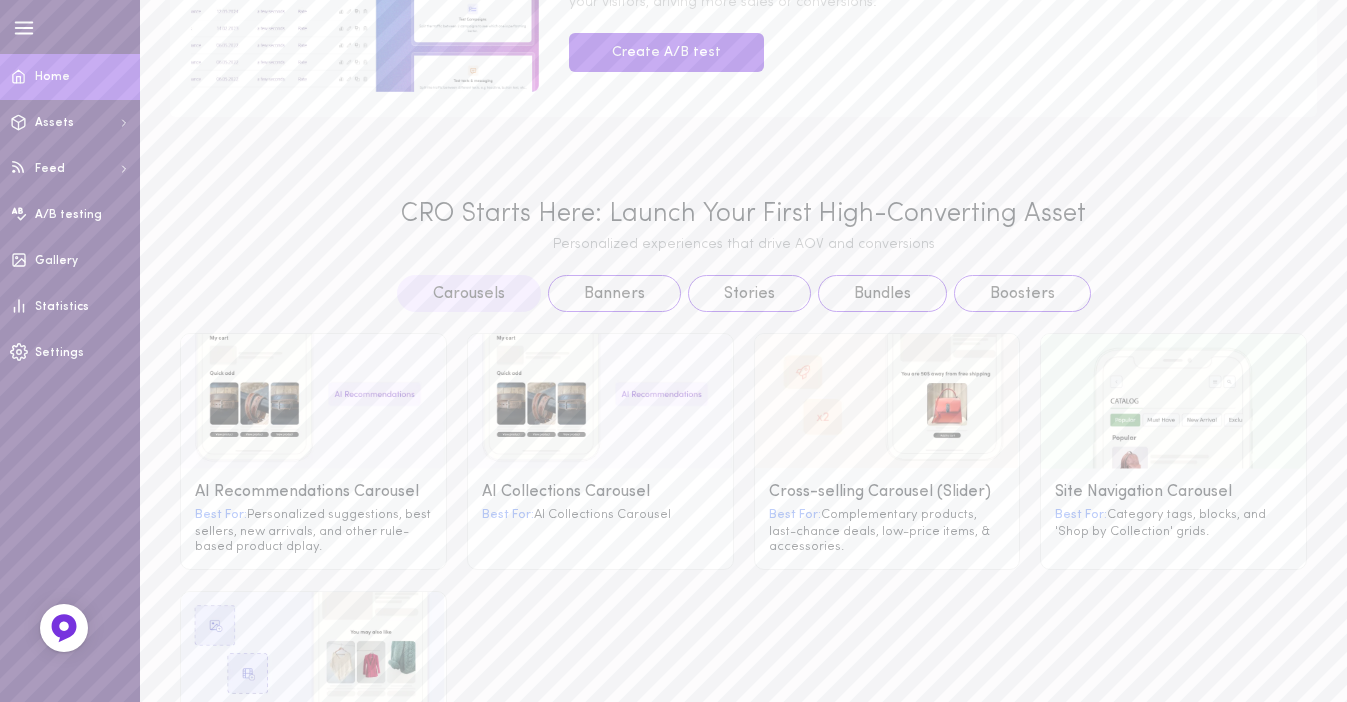 scroll, scrollTop: 447, scrollLeft: 0, axis: vertical 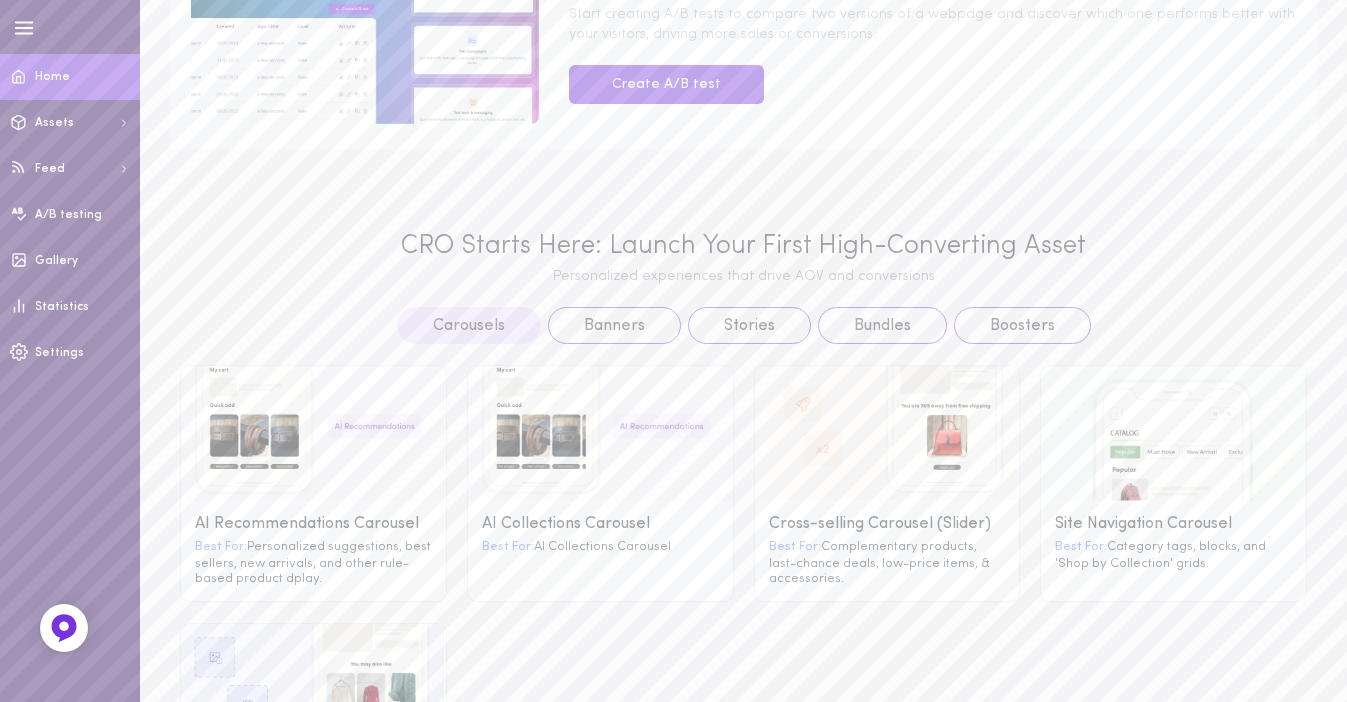 click 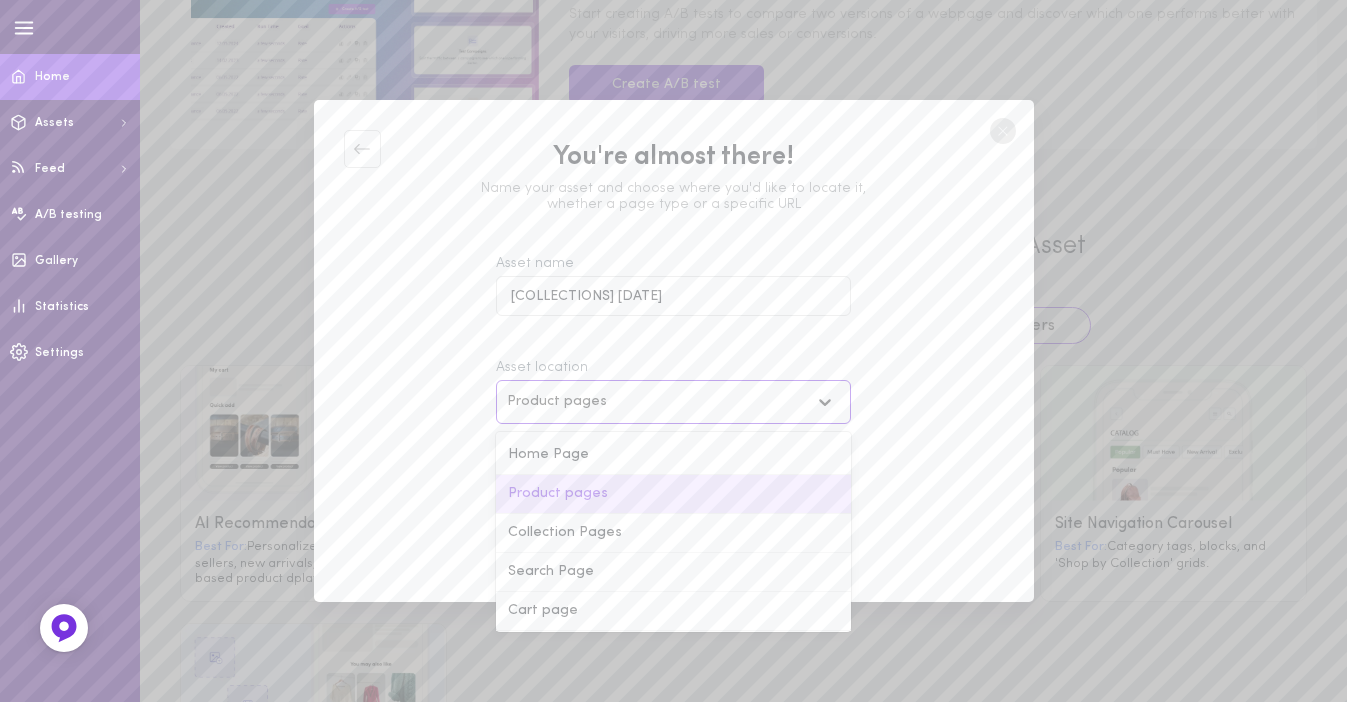 click 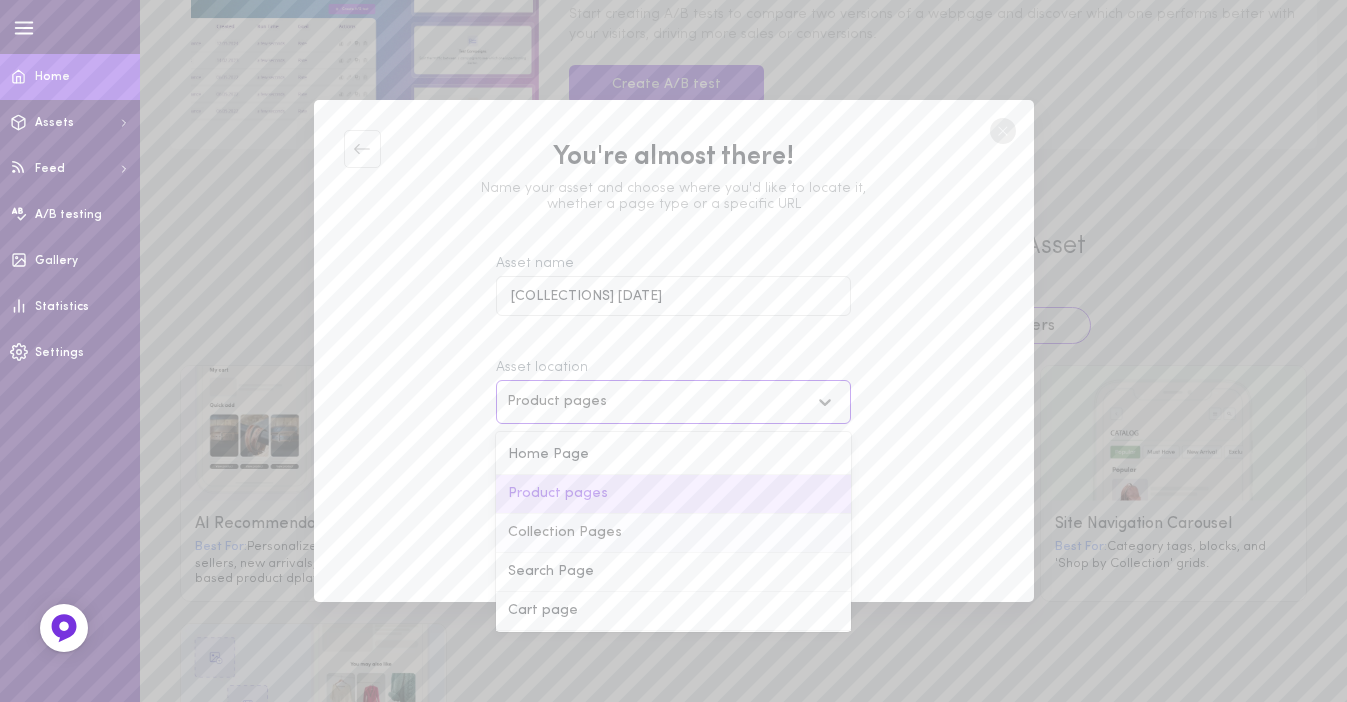 click on "Collection Pages" at bounding box center (673, 533) 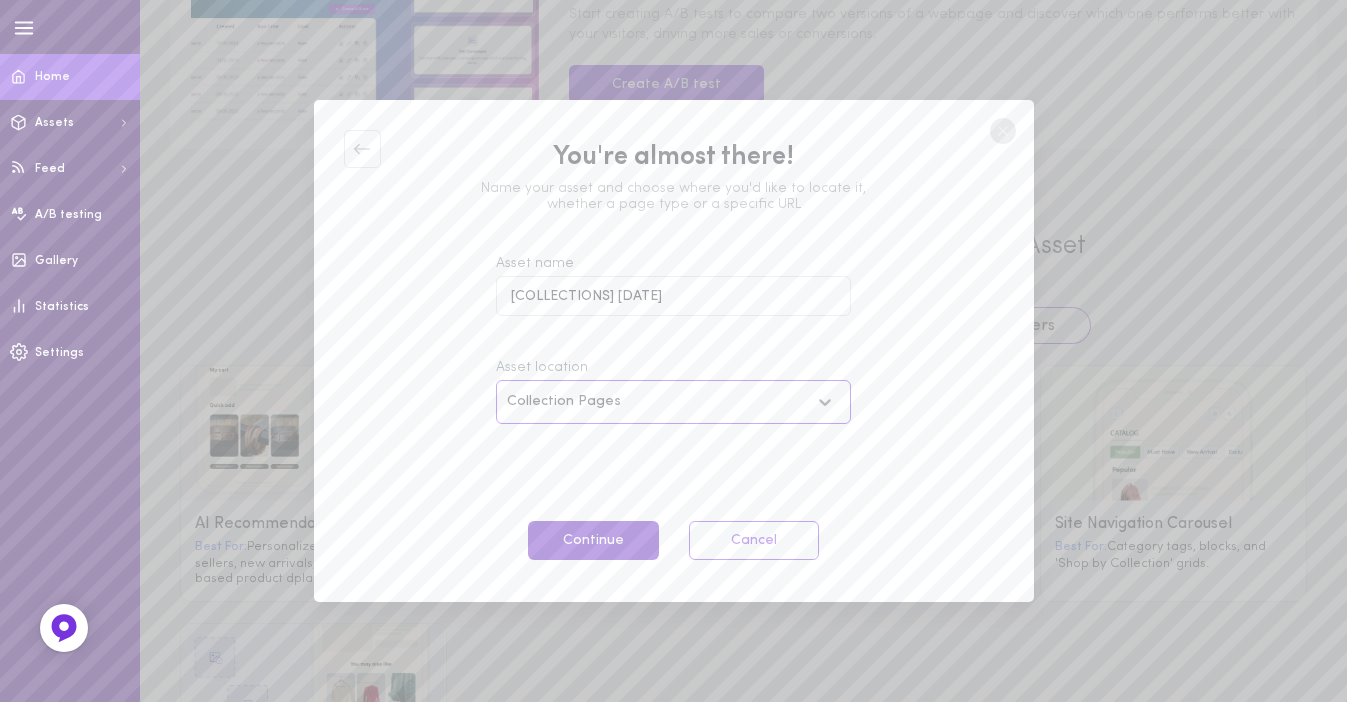 click on "Continue" at bounding box center [593, 540] 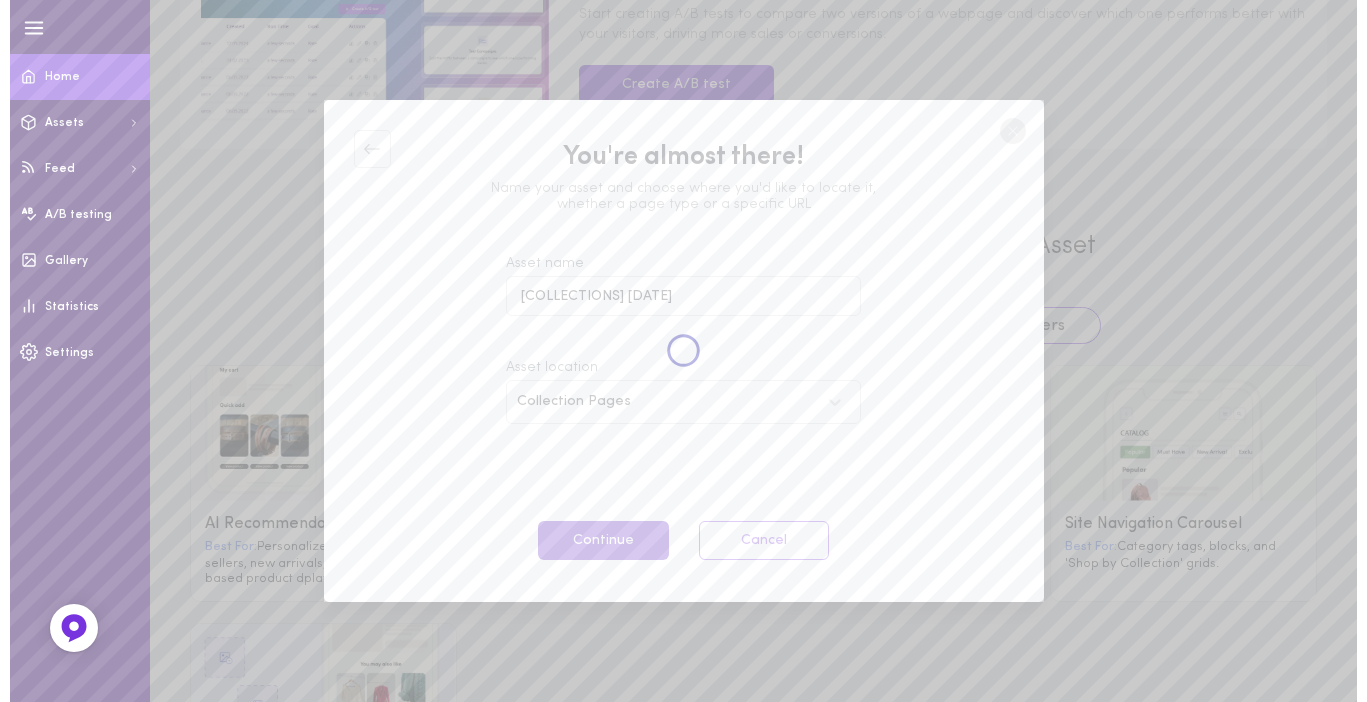 scroll, scrollTop: 0, scrollLeft: 0, axis: both 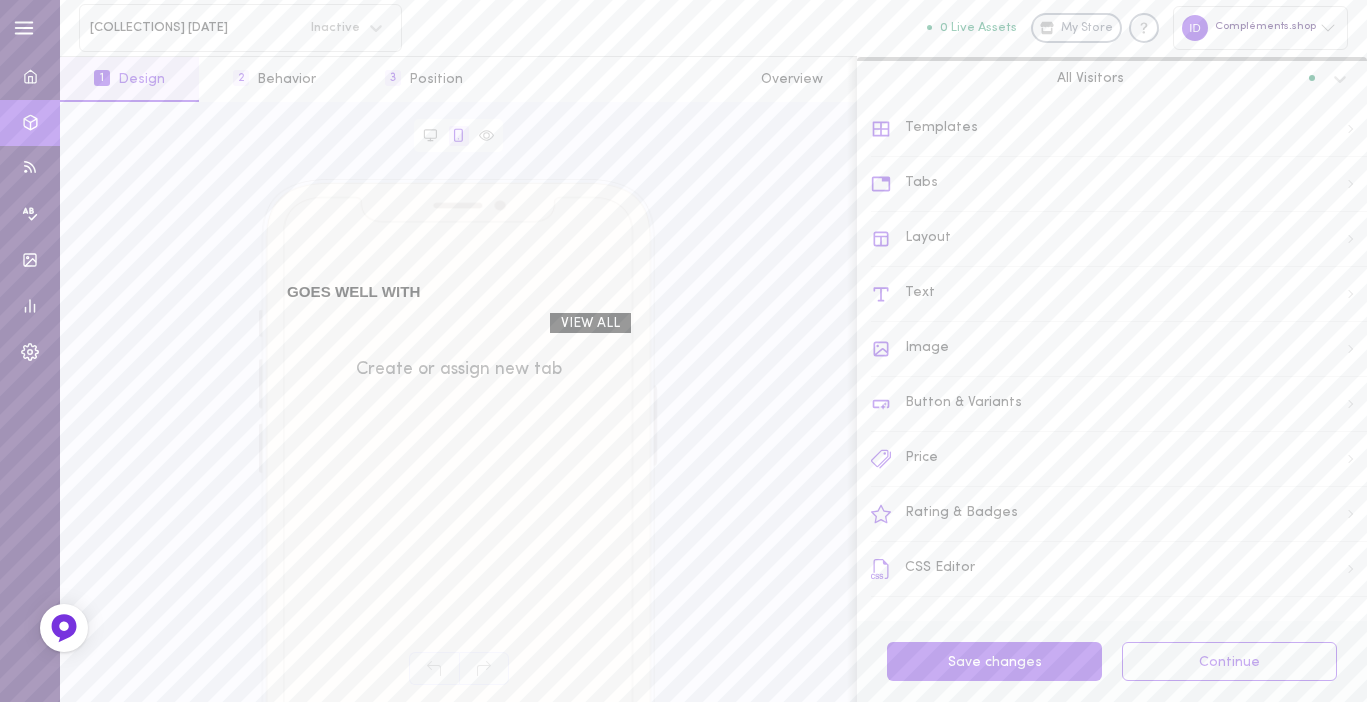 click on "Text" at bounding box center [1119, 294] 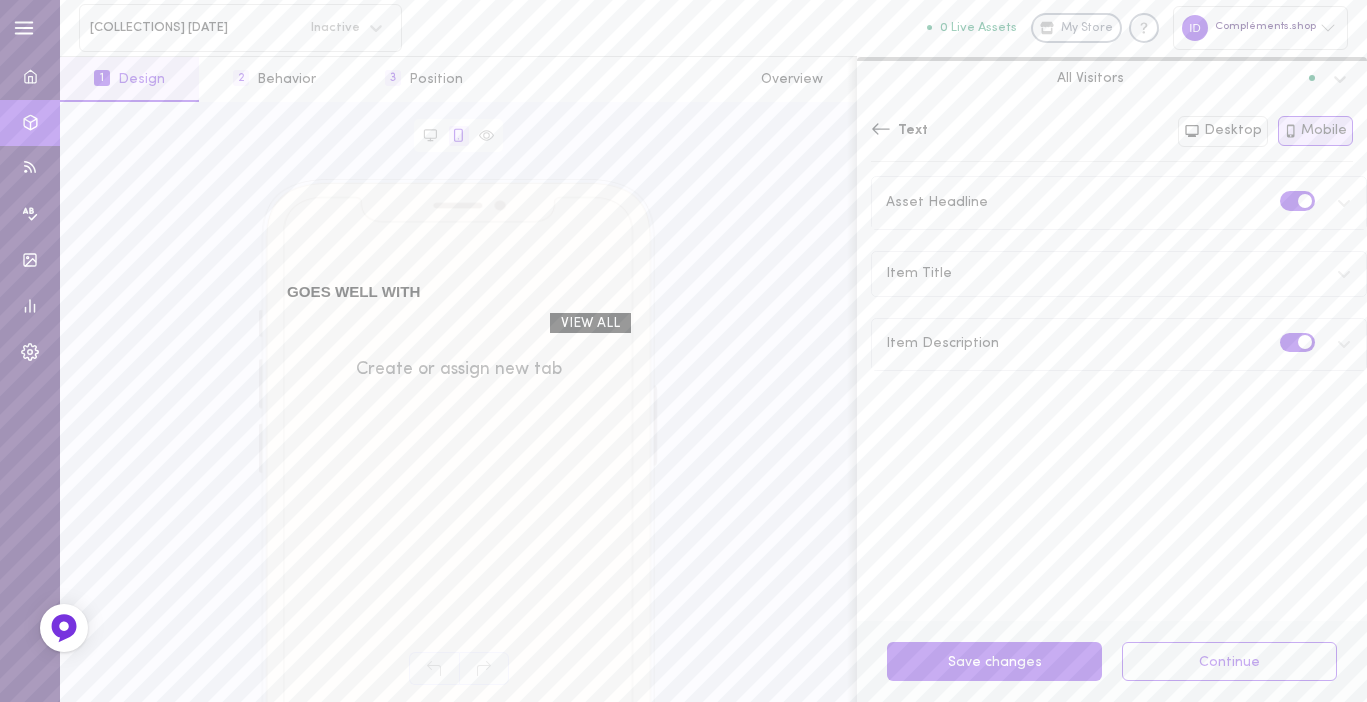 click 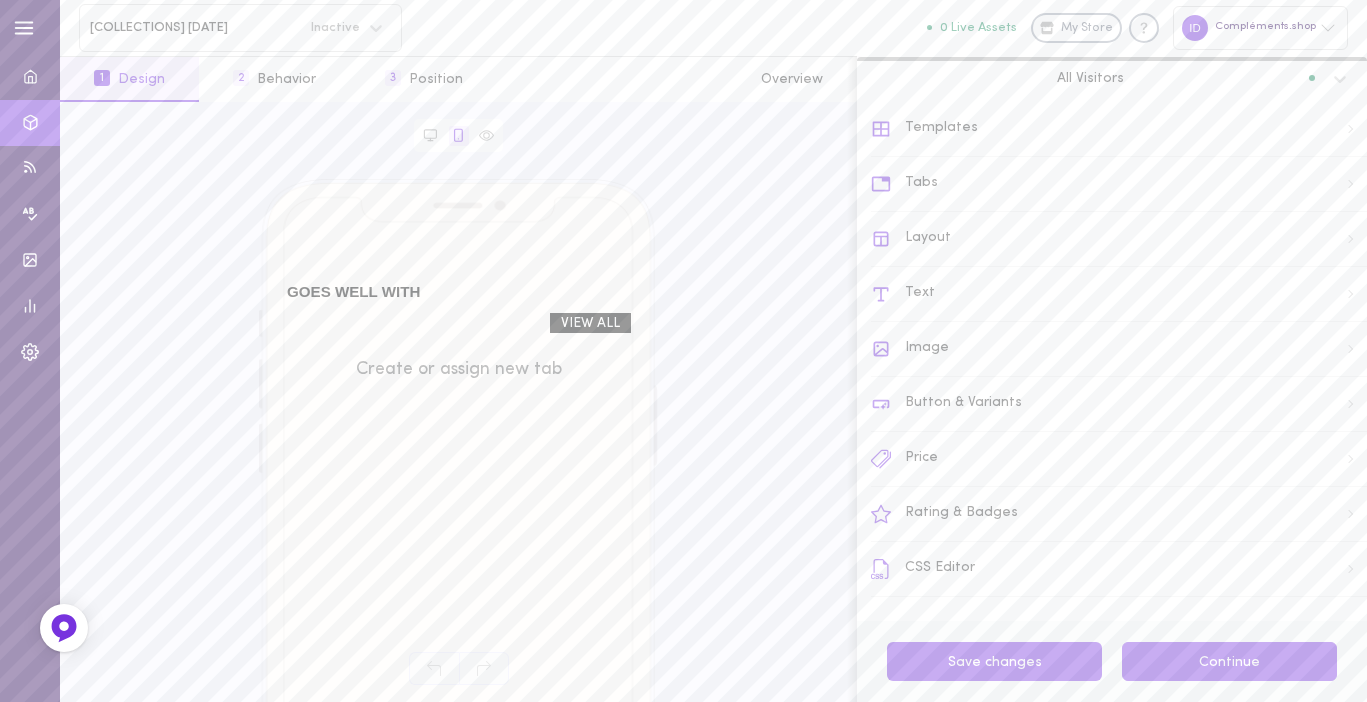 click on "Continue" at bounding box center [1229, 661] 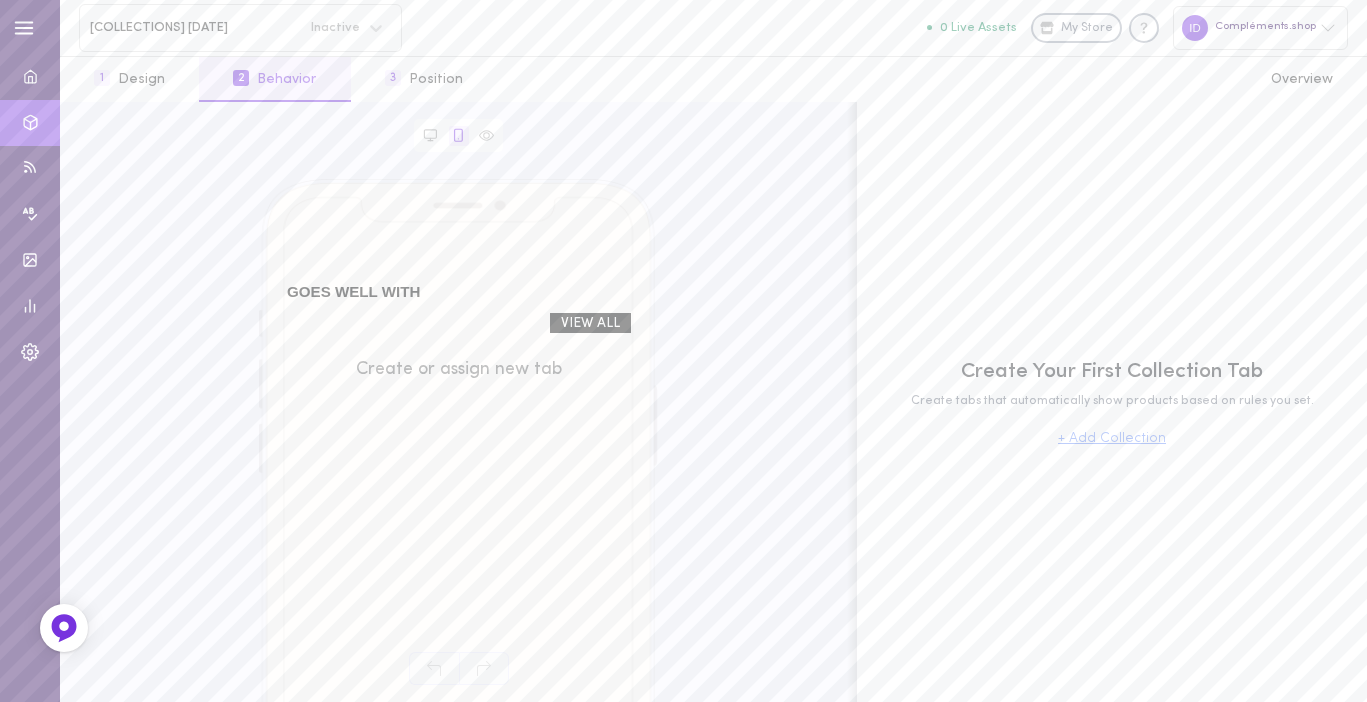 click on "+ Add Collection" at bounding box center (1112, 439) 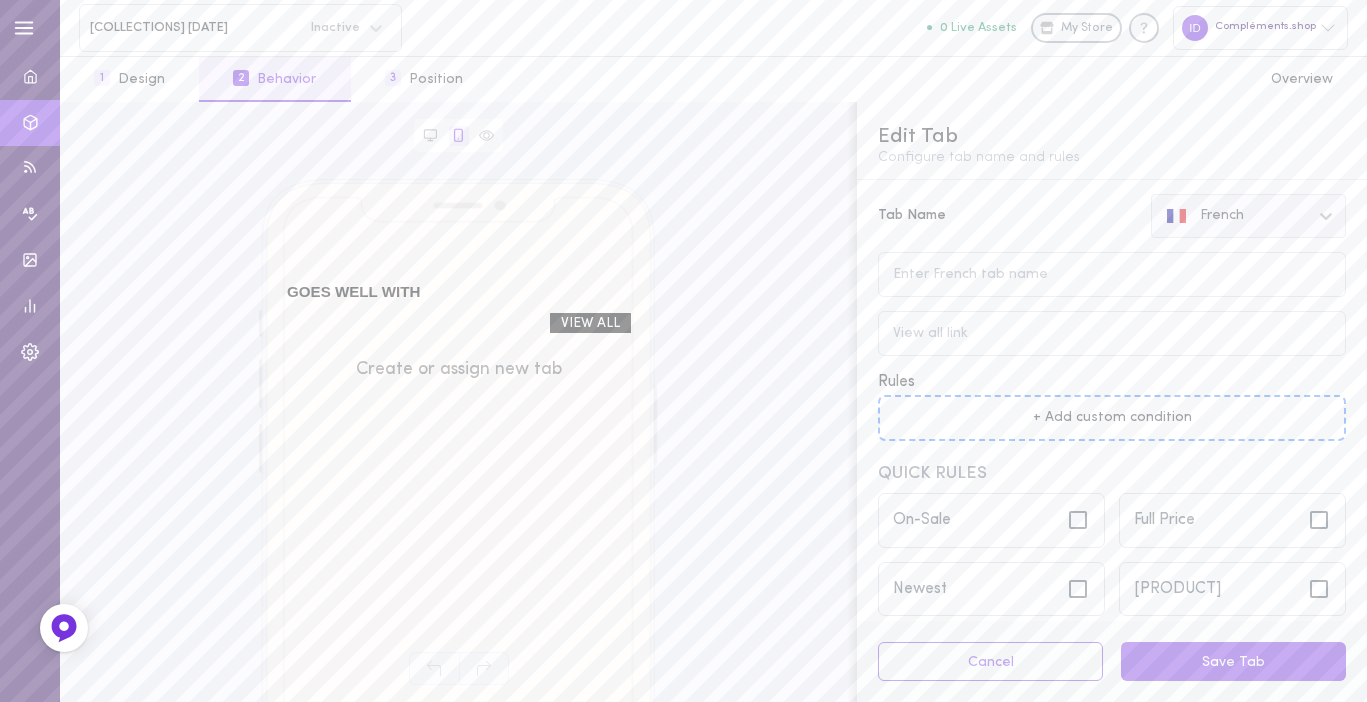 click at bounding box center (1327, 216) 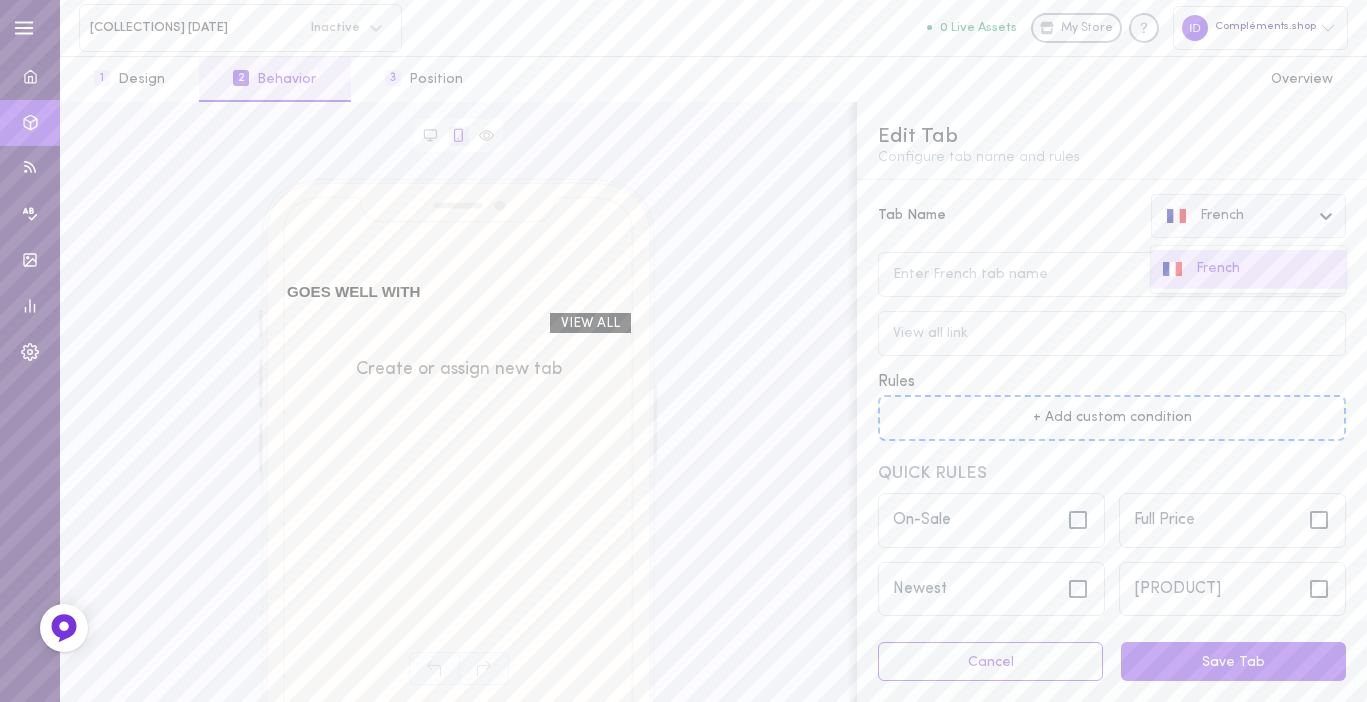 click at bounding box center [1327, 216] 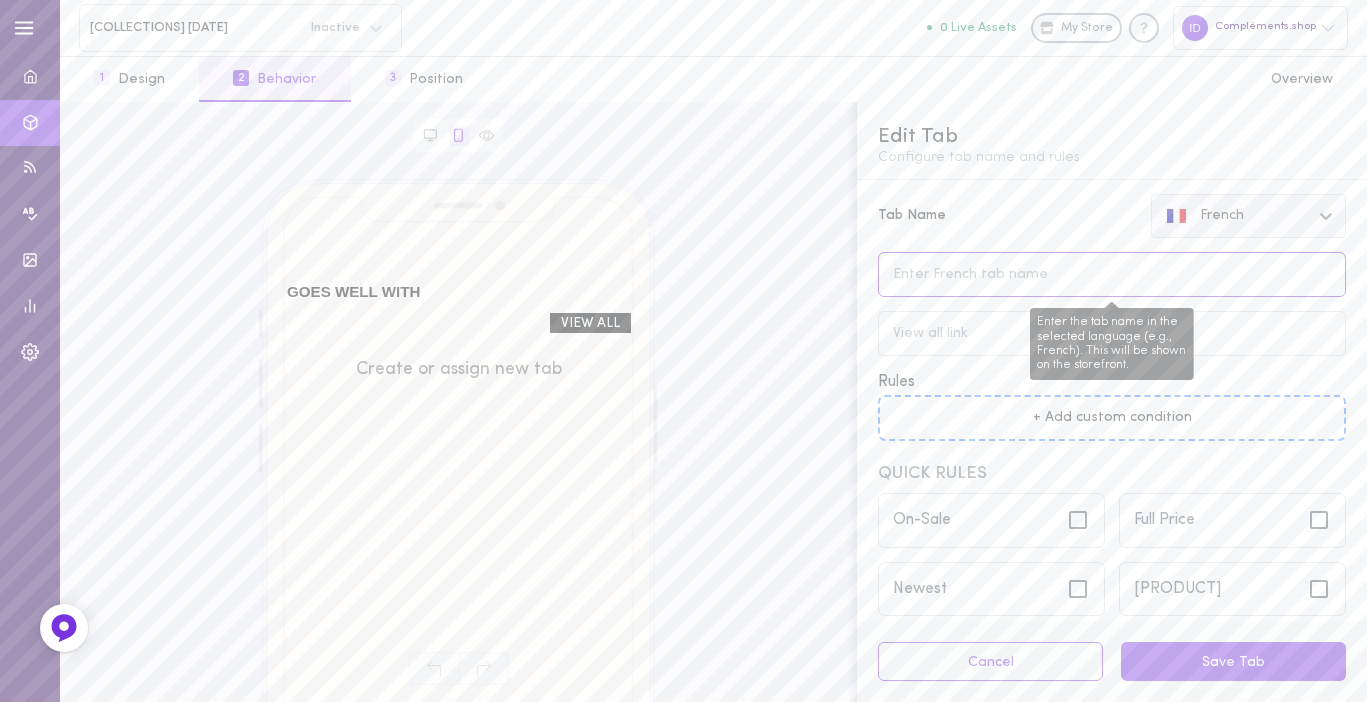 click at bounding box center (1112, 274) 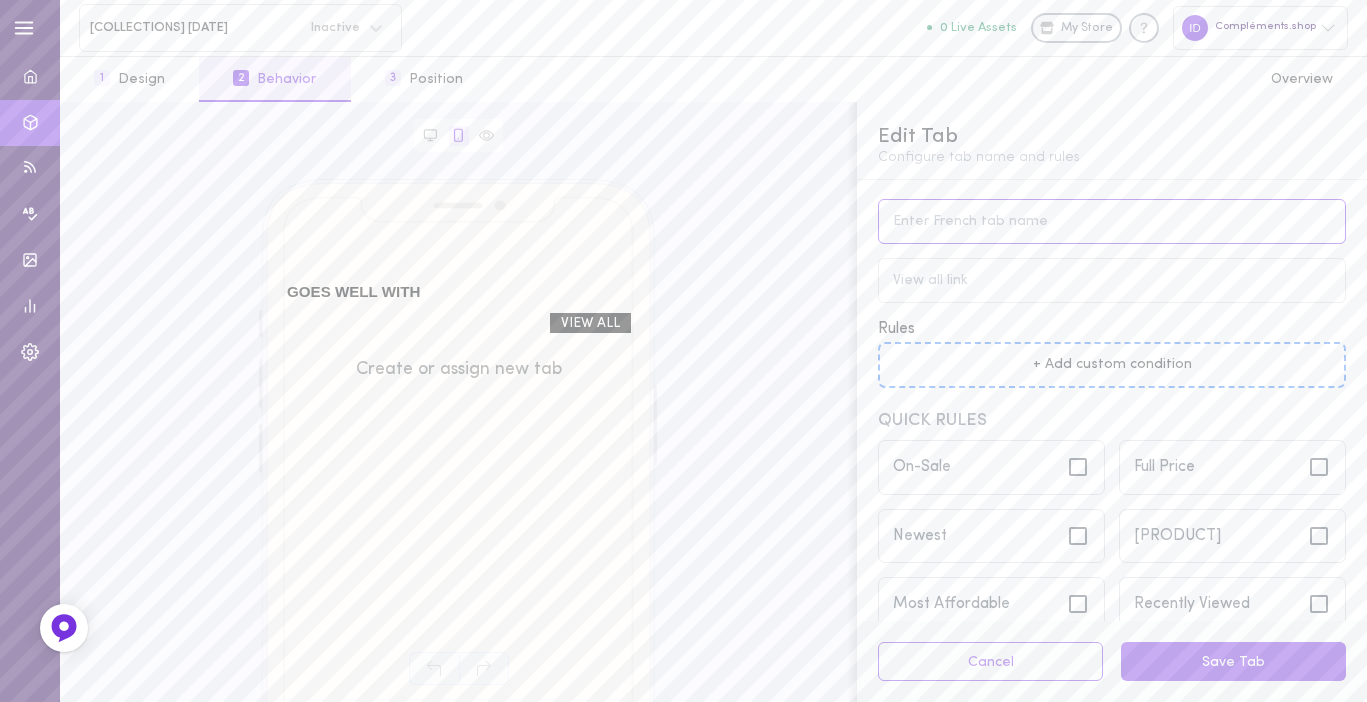 scroll, scrollTop: 40, scrollLeft: 0, axis: vertical 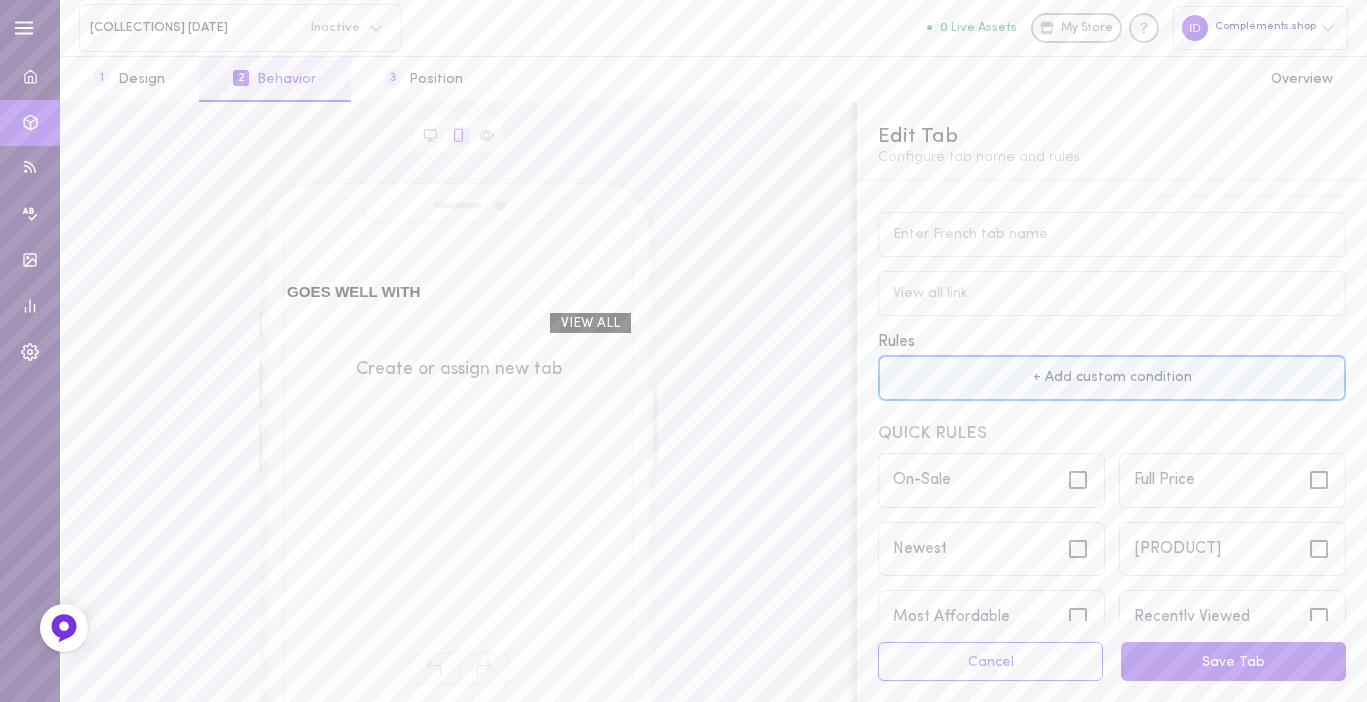 click on "+ Add custom condition" at bounding box center (1112, 378) 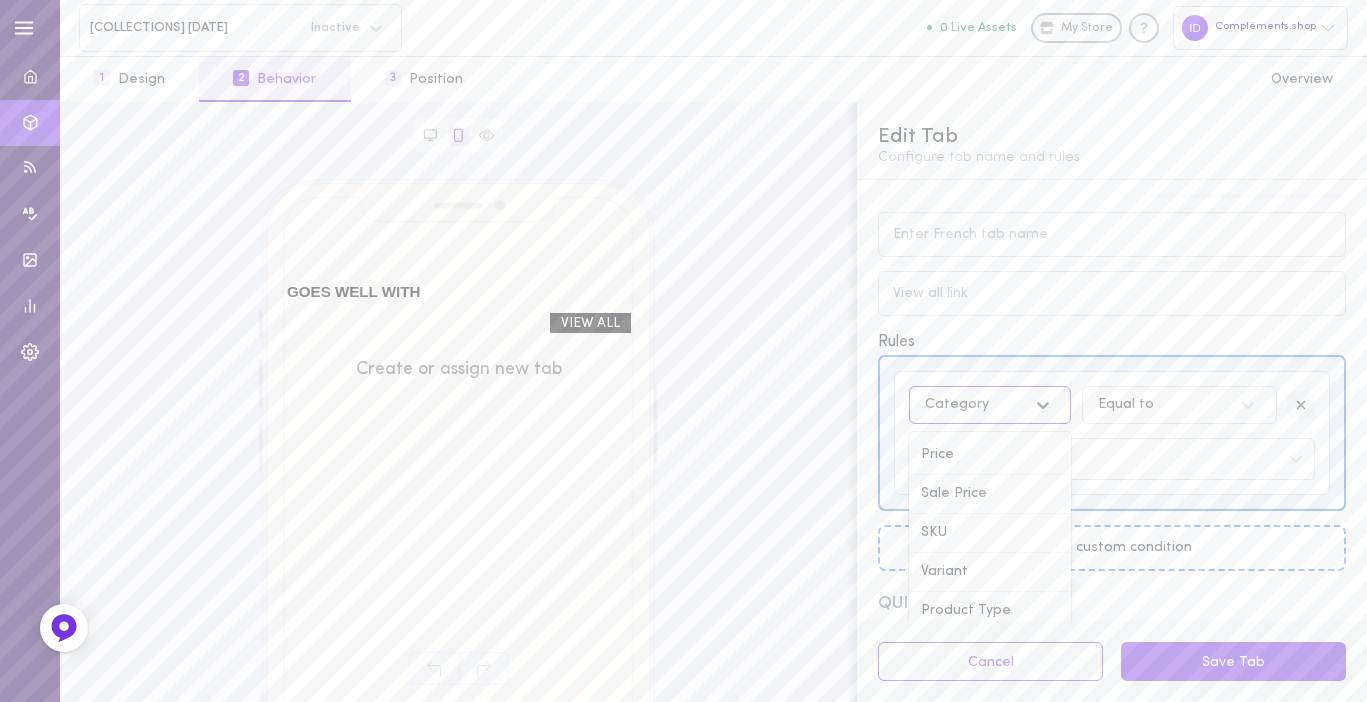 click 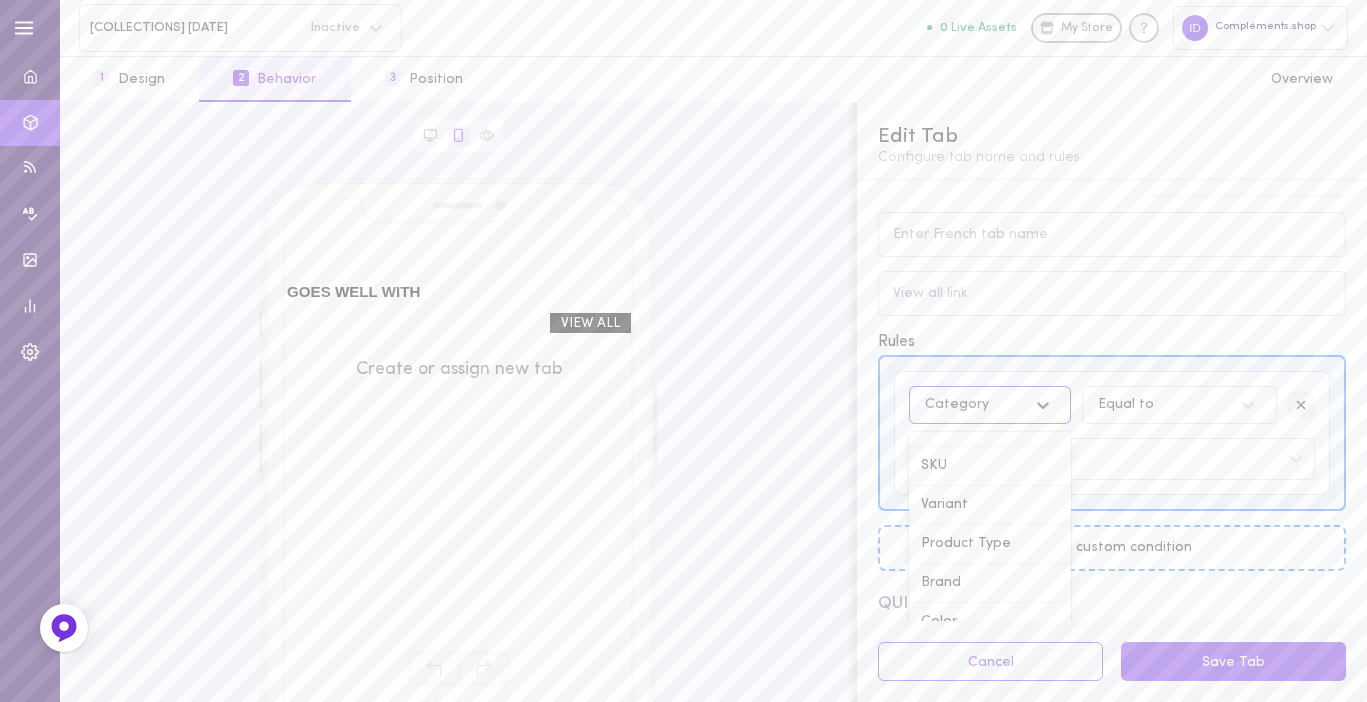 click 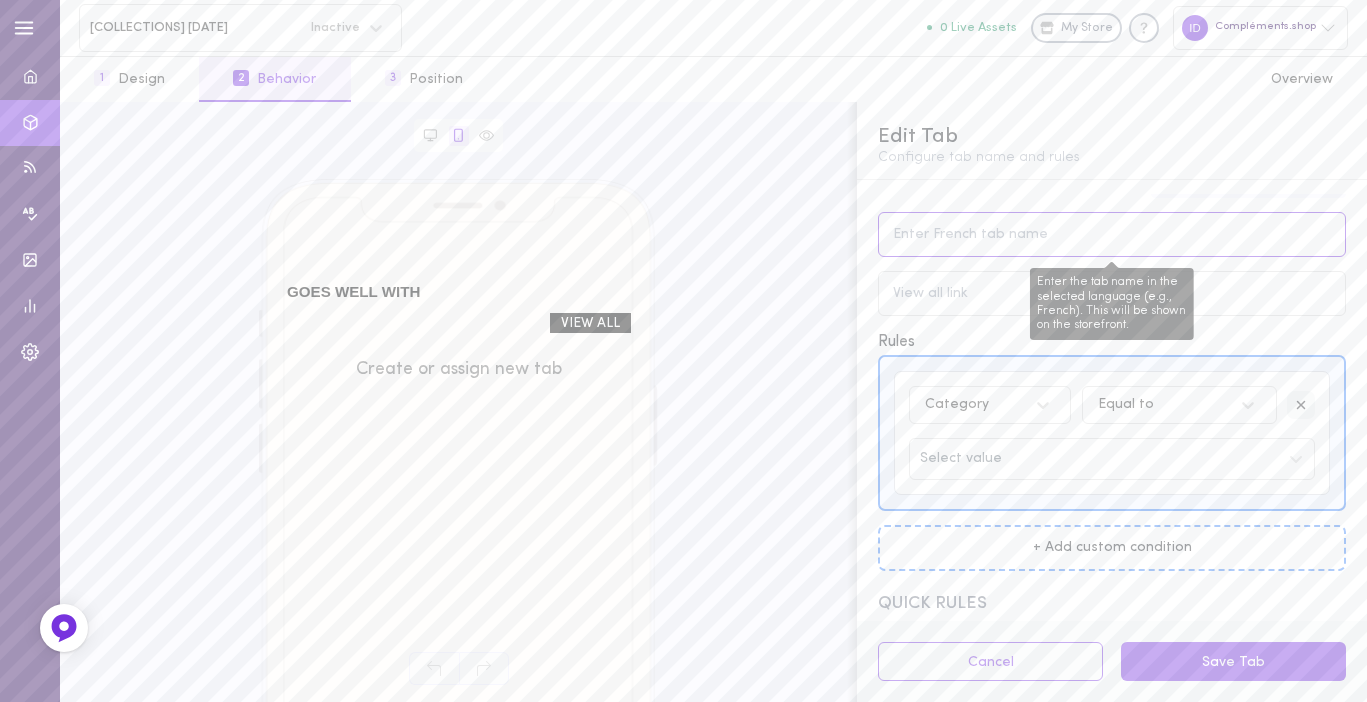 click at bounding box center [1112, 234] 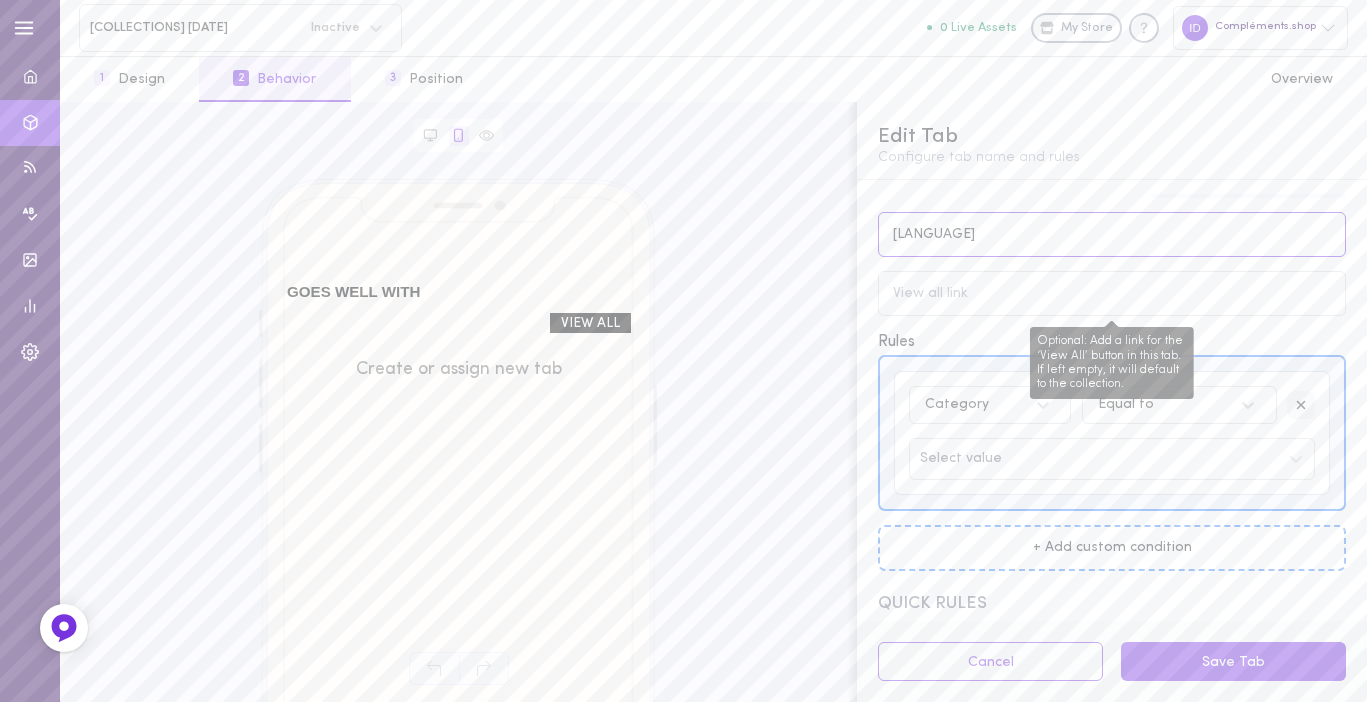 type on "[LANGUAGE]" 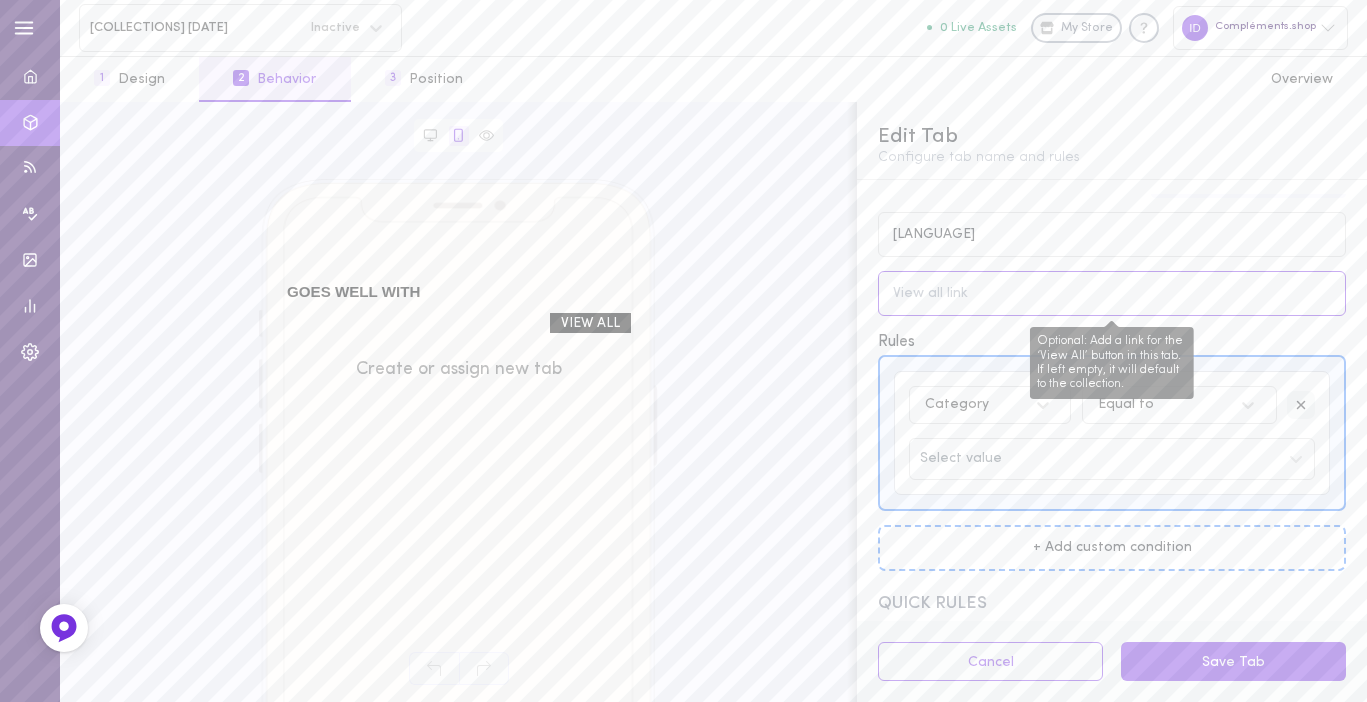 click at bounding box center (1112, 293) 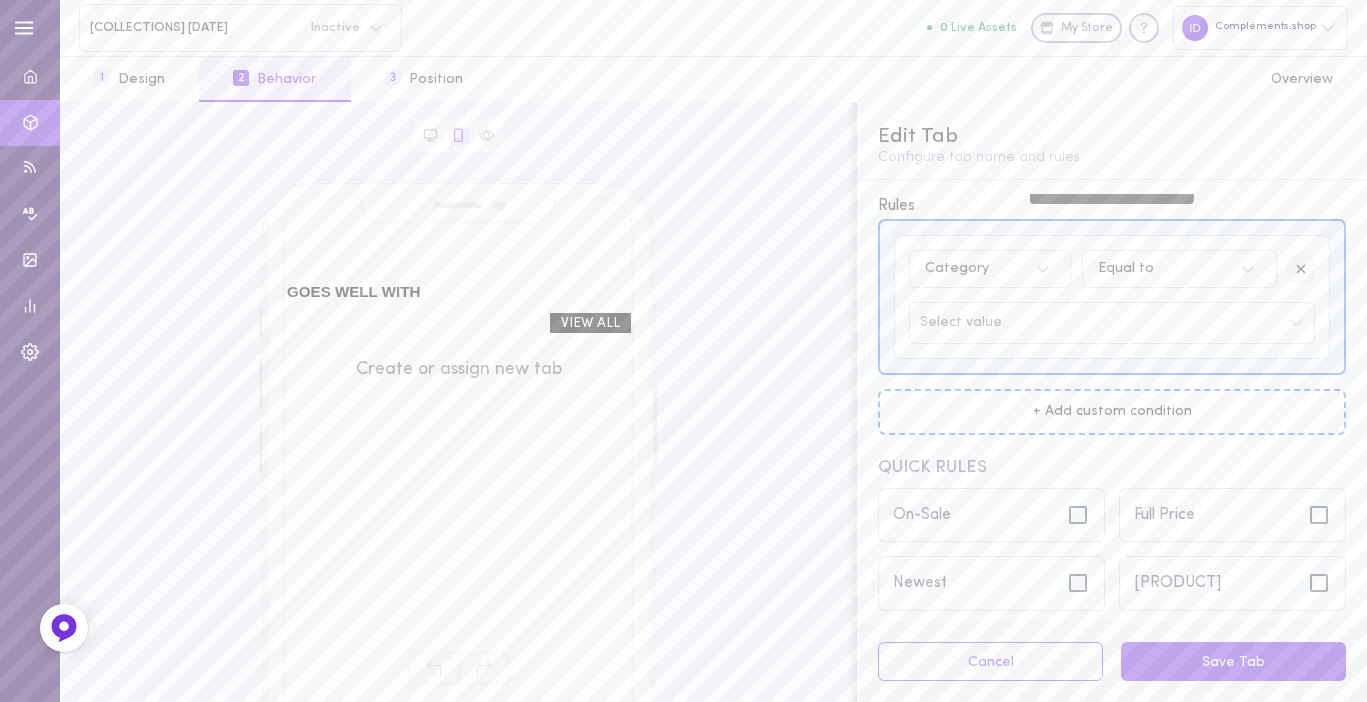 scroll, scrollTop: 262, scrollLeft: 0, axis: vertical 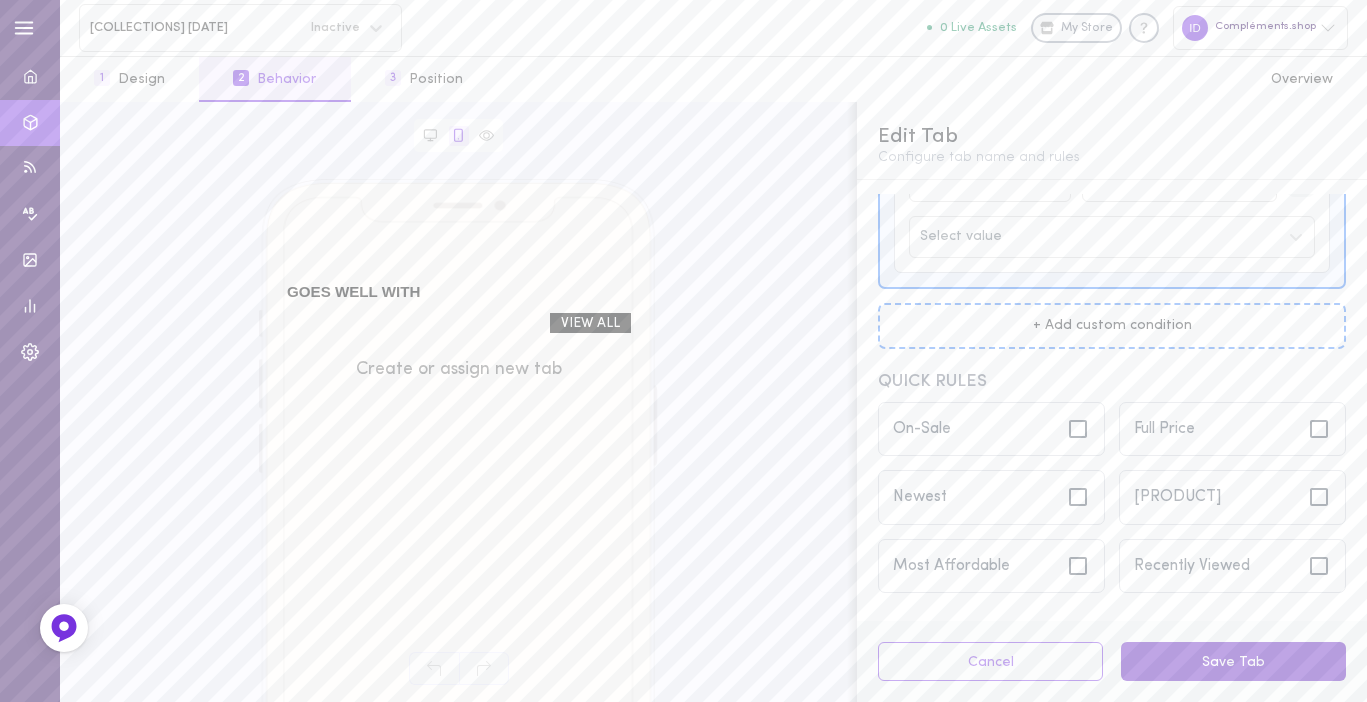 click on "Save Tab" at bounding box center (1233, 661) 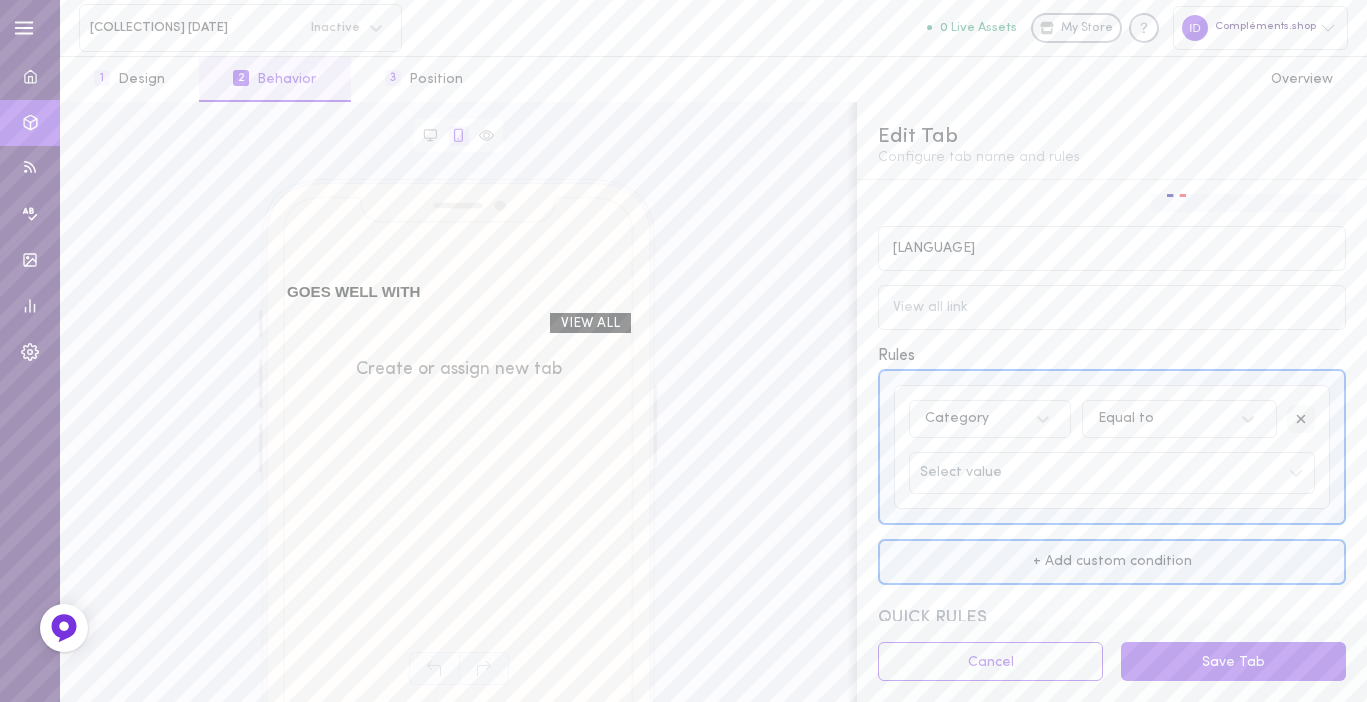 scroll, scrollTop: 0, scrollLeft: 0, axis: both 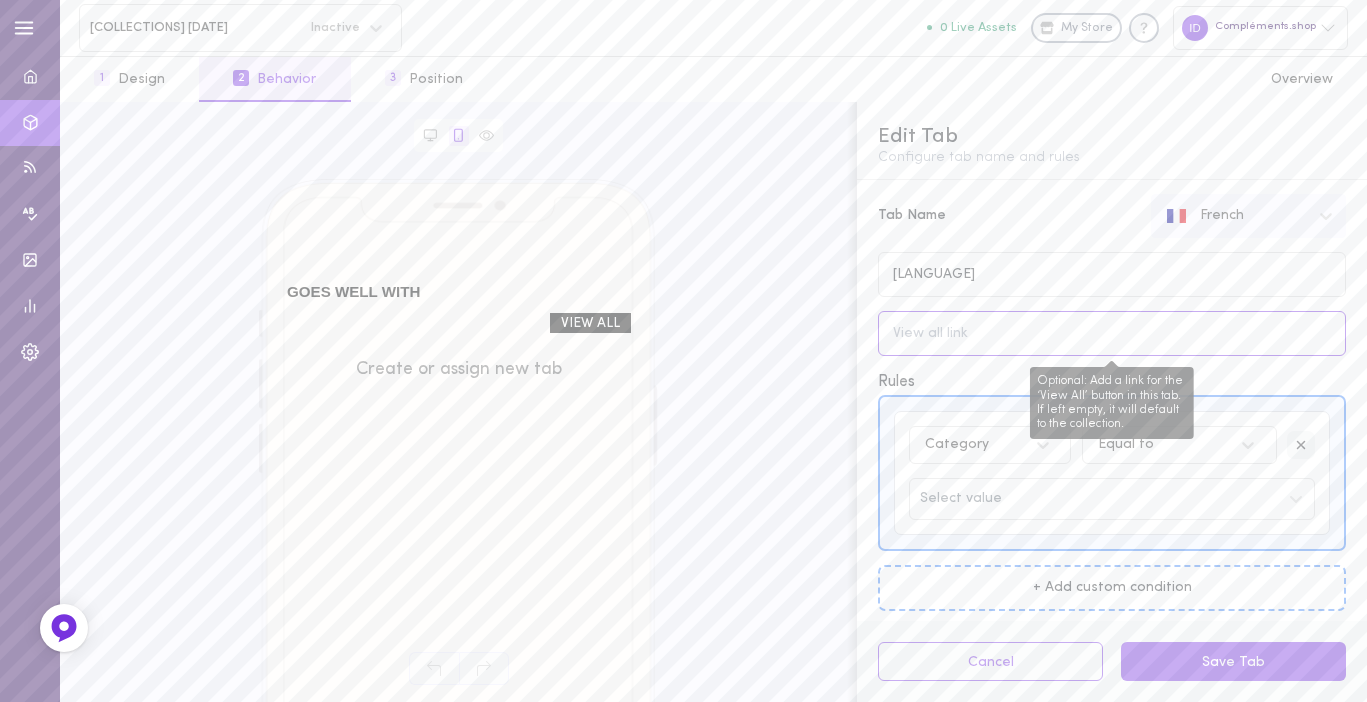 click at bounding box center (1112, 333) 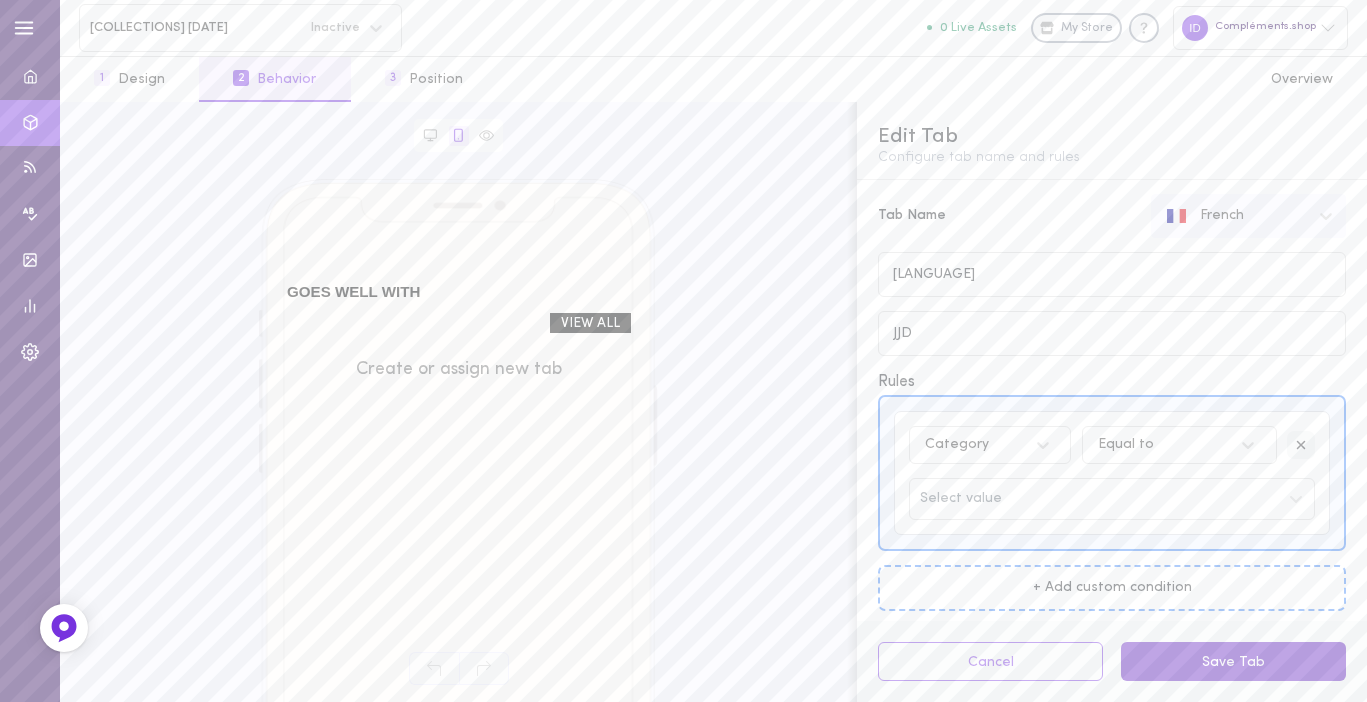 click on "Save Tab" at bounding box center [1233, 661] 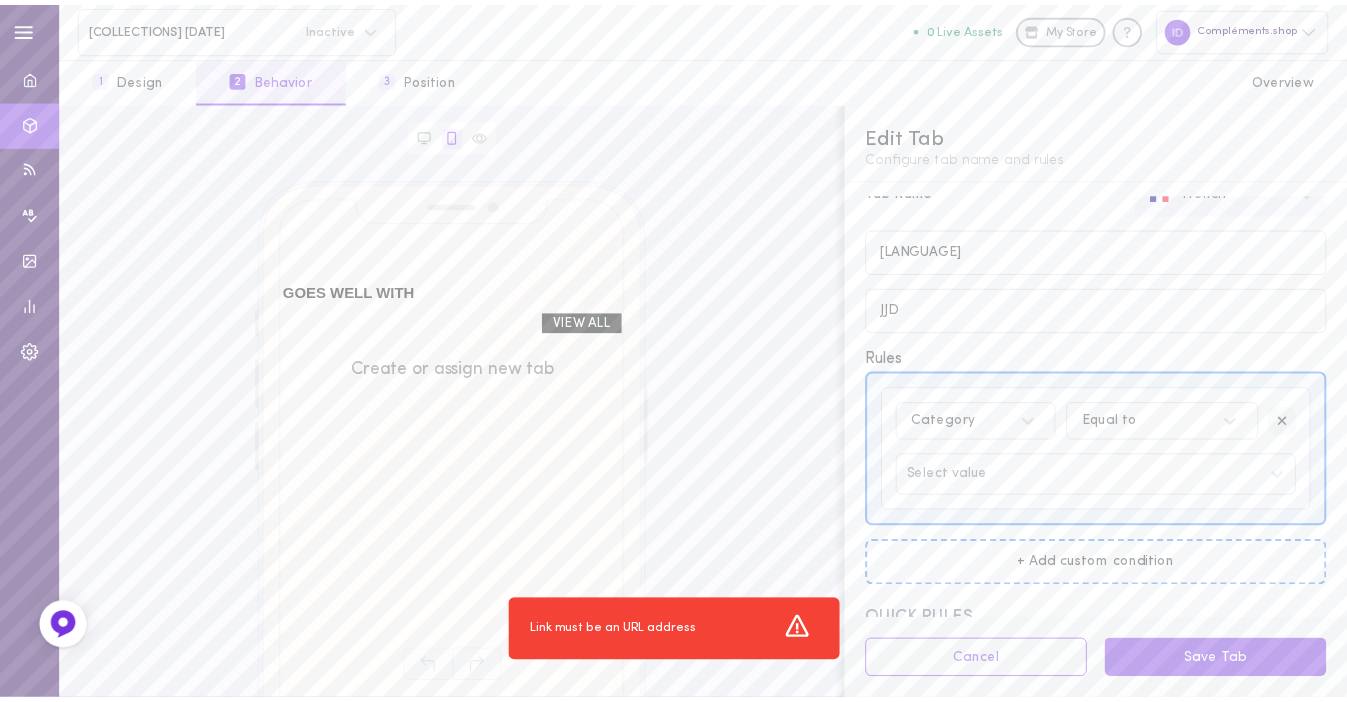 scroll, scrollTop: 34, scrollLeft: 0, axis: vertical 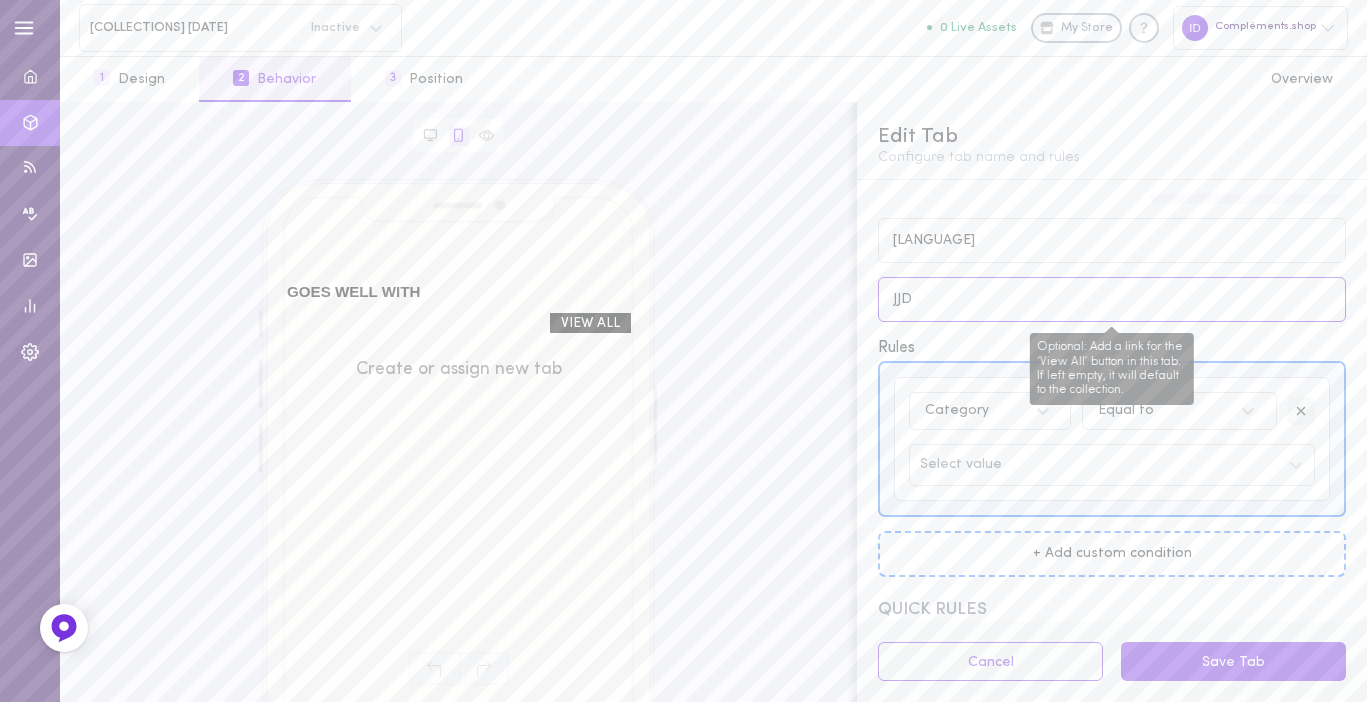 click on "JJD" at bounding box center (1112, 299) 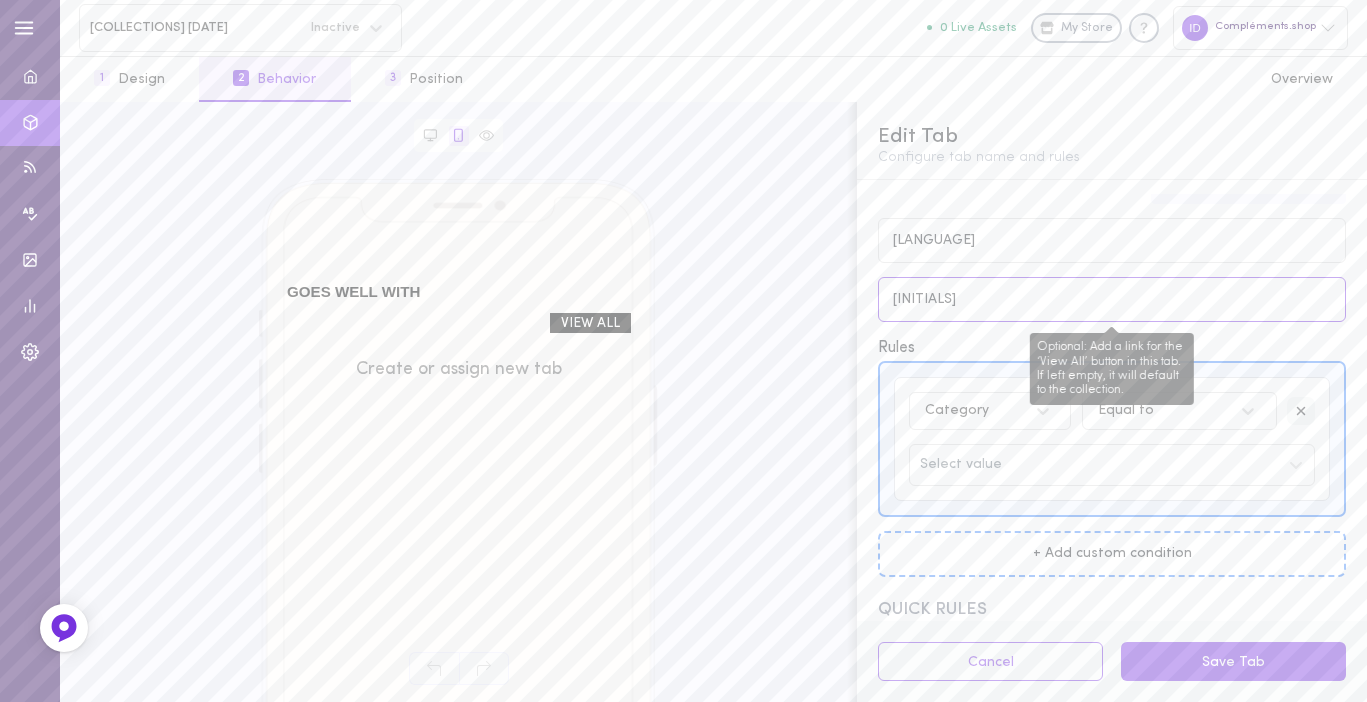 type on "J" 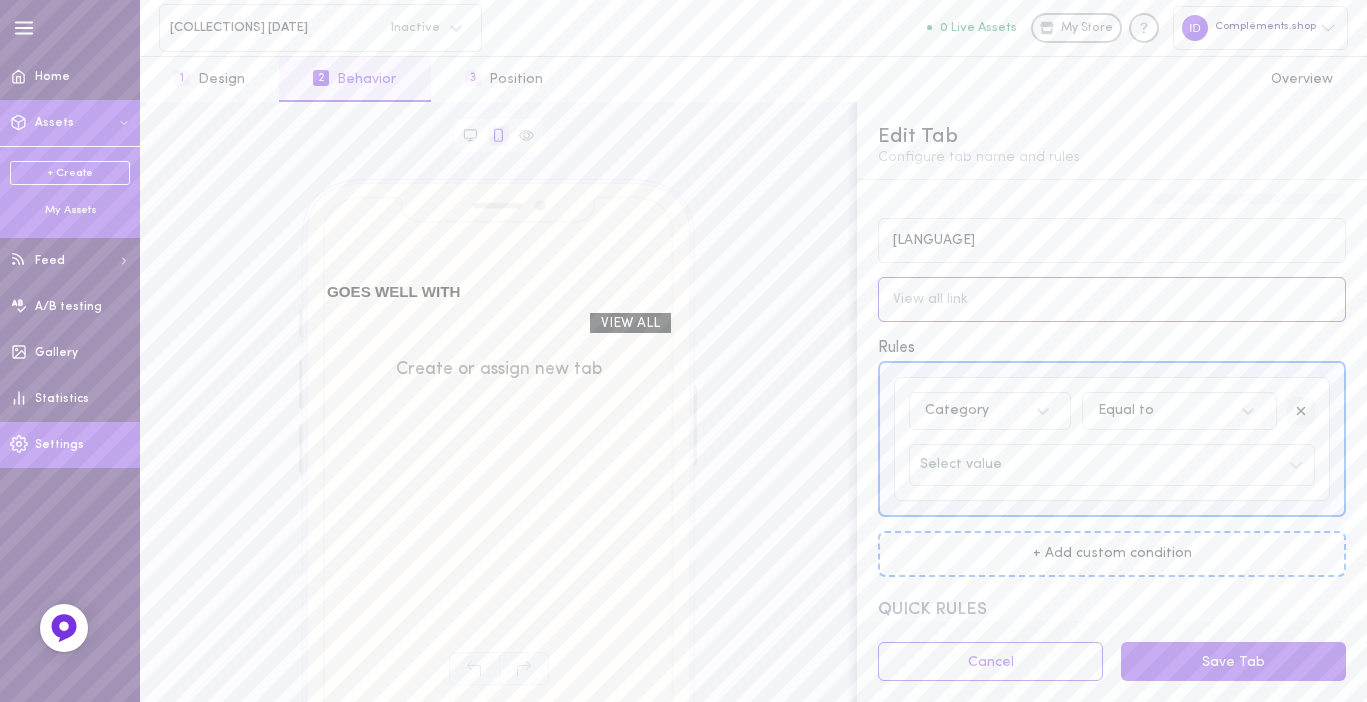 type 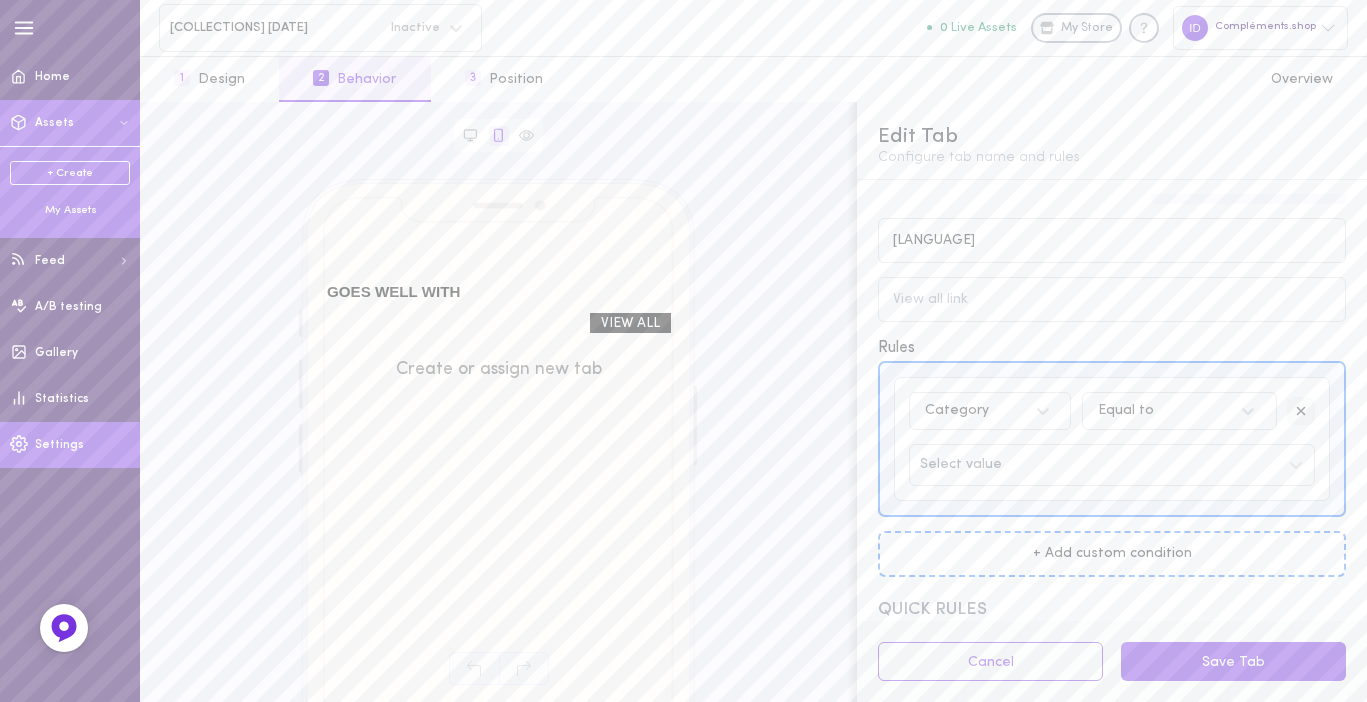 click on "Settings" at bounding box center [59, 445] 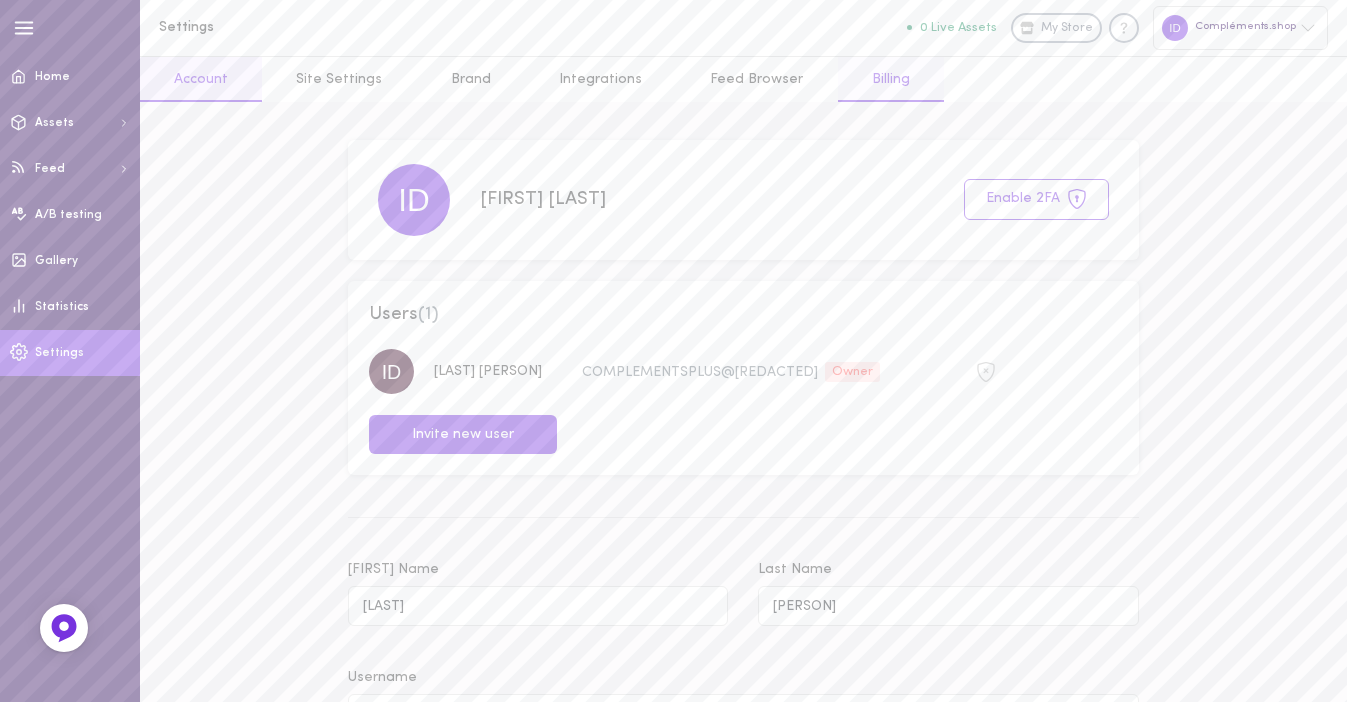 click on "Billing" at bounding box center (891, 79) 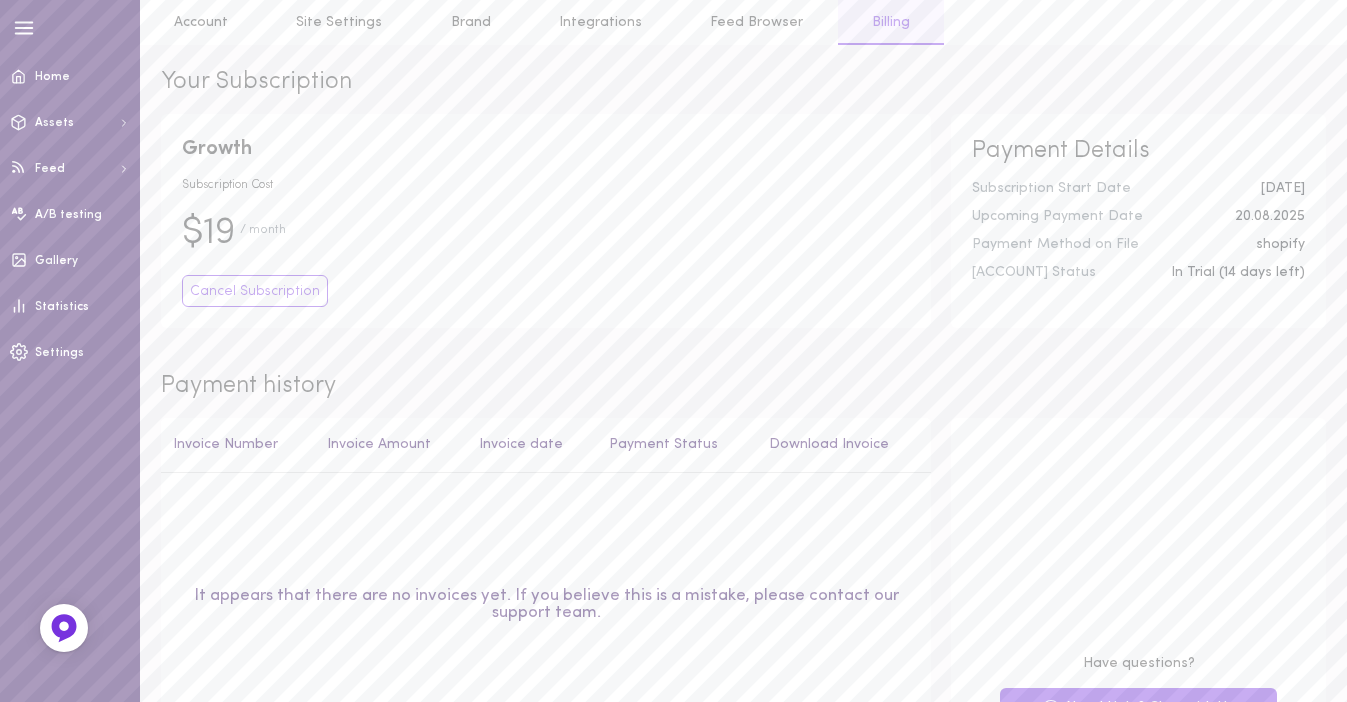 scroll, scrollTop: 0, scrollLeft: 0, axis: both 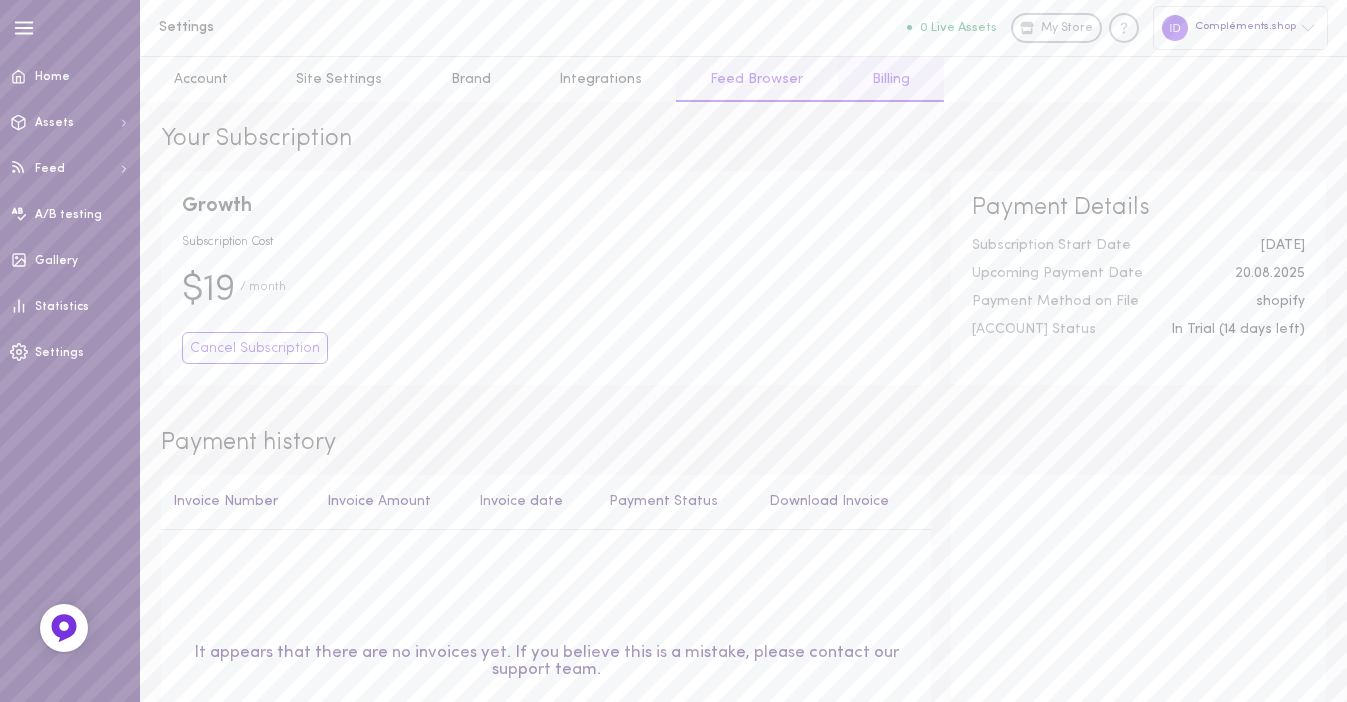 click on "Feed Browser" at bounding box center (756, 79) 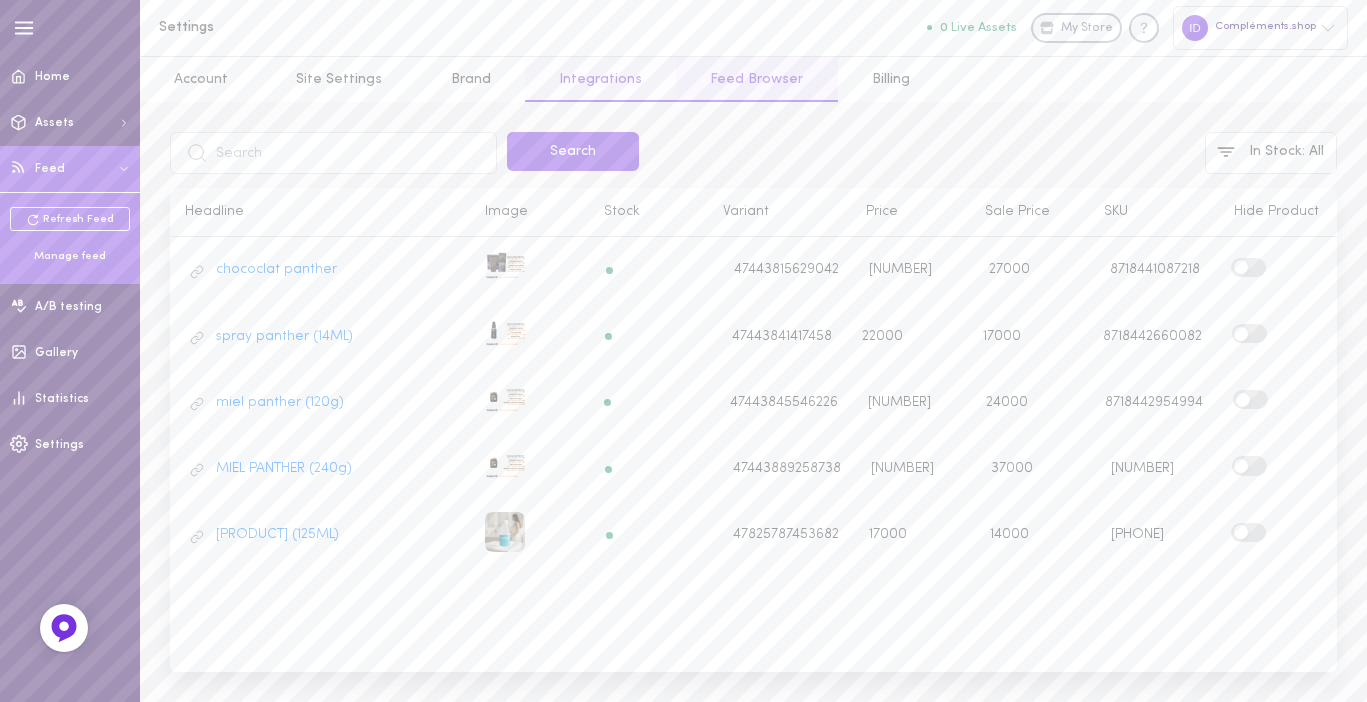 click on "Integrations" at bounding box center (600, 79) 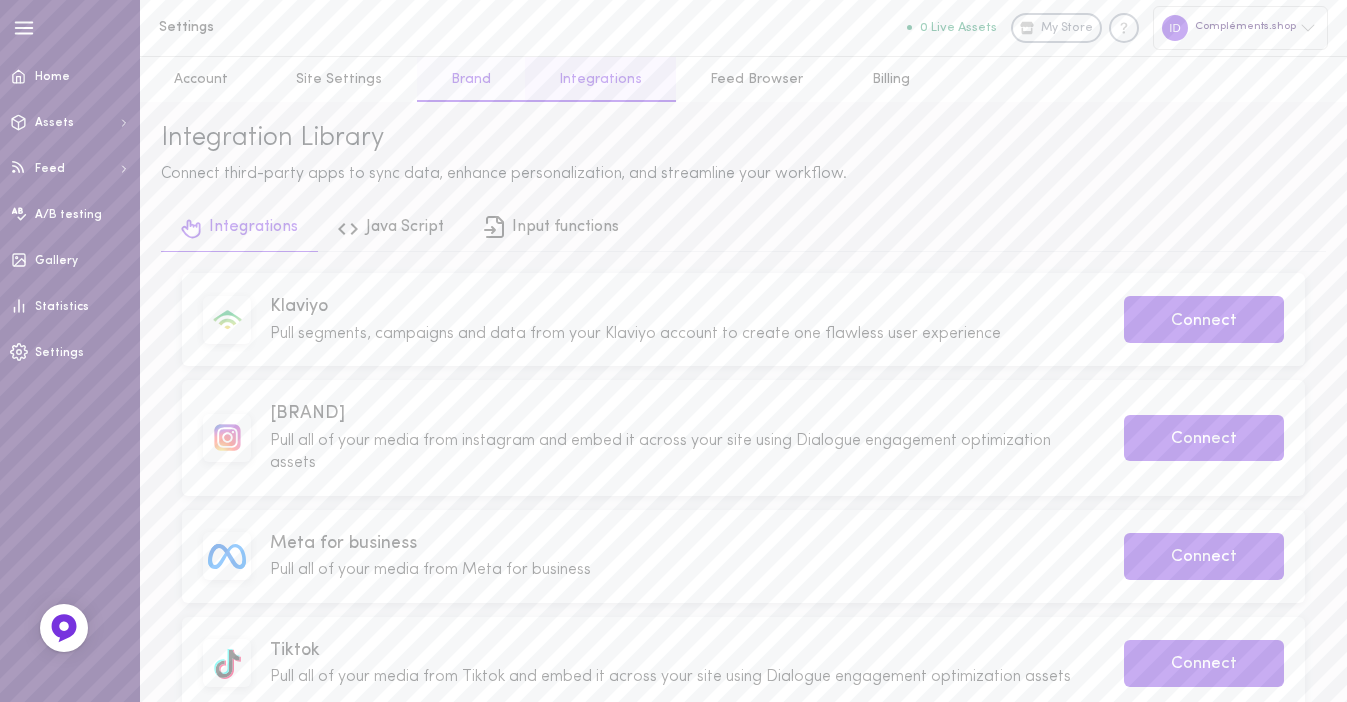 click on "Brand" at bounding box center [471, 79] 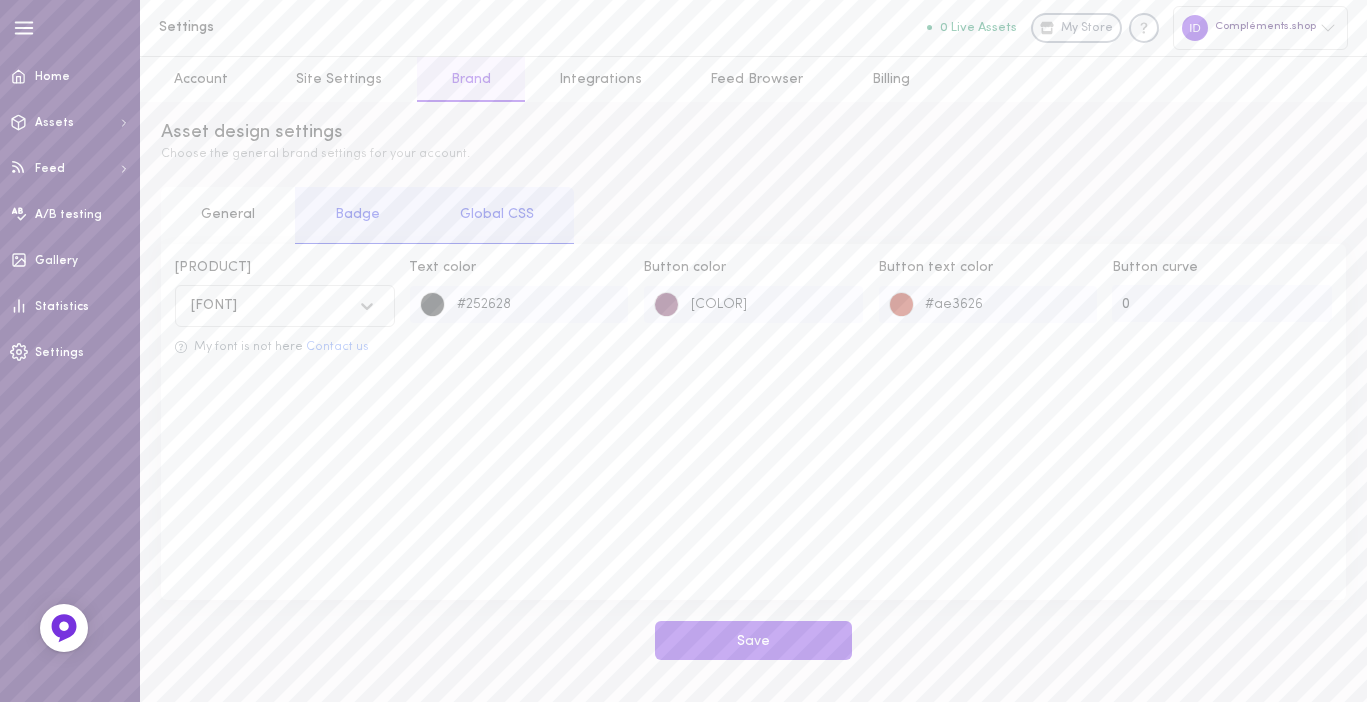 click 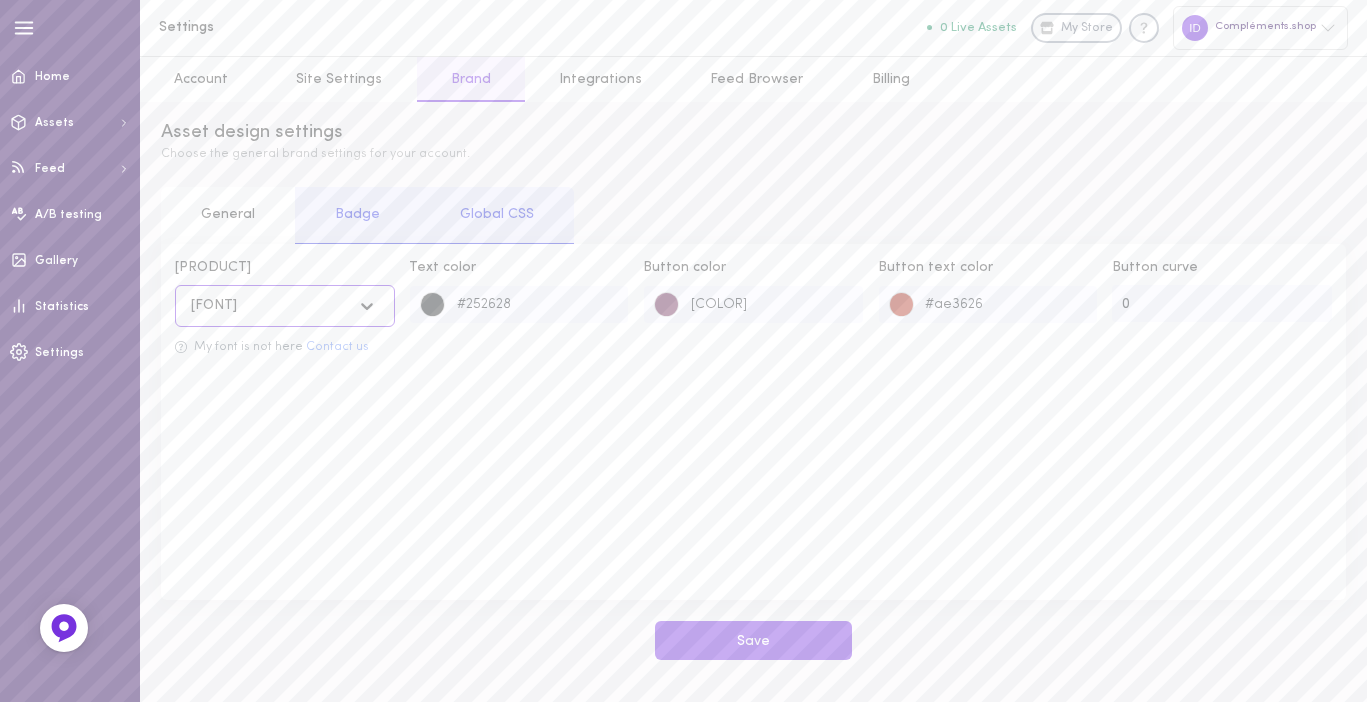 click 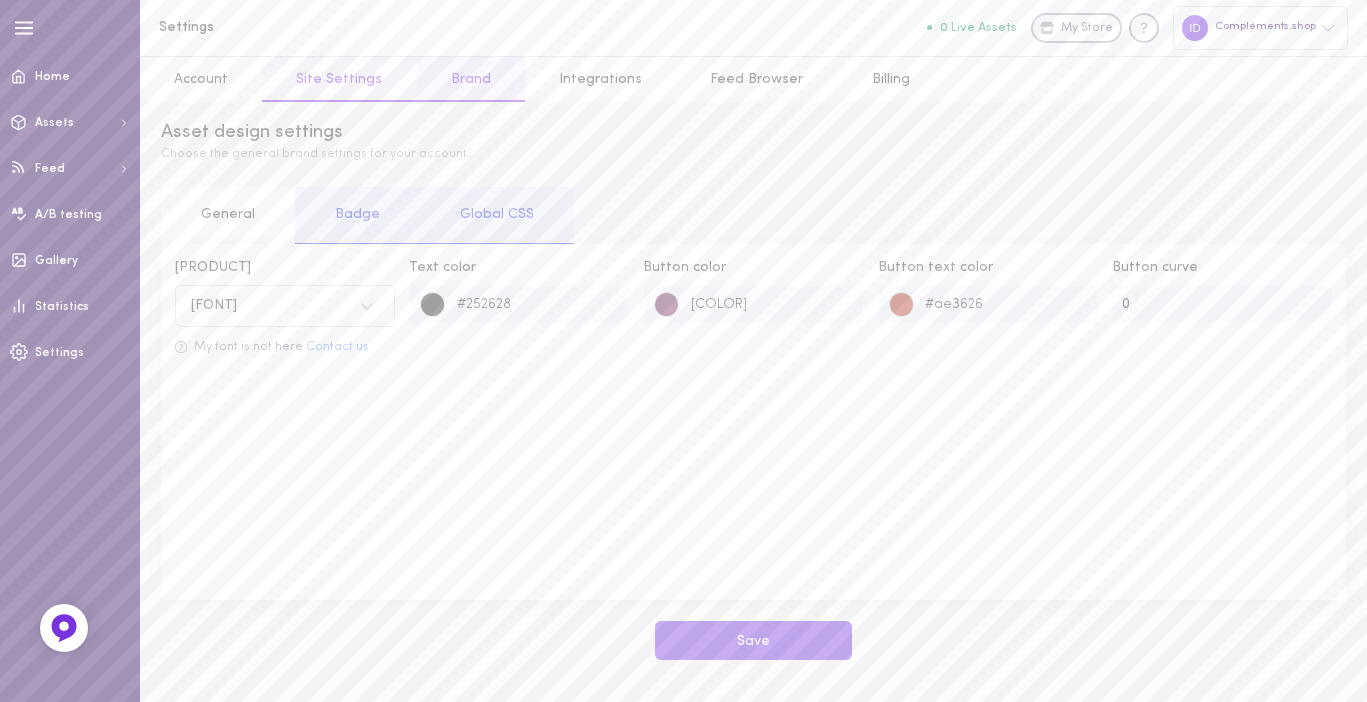 click on "Site Settings" at bounding box center (339, 79) 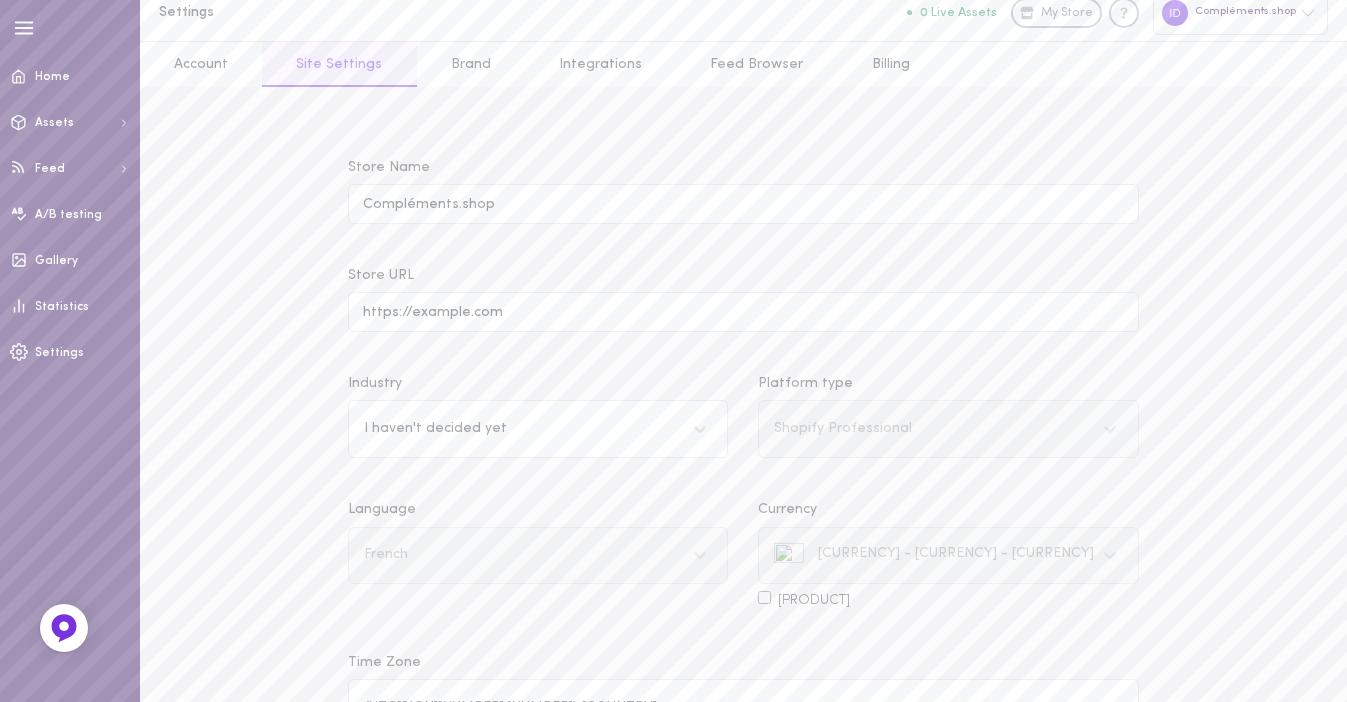 scroll, scrollTop: 0, scrollLeft: 0, axis: both 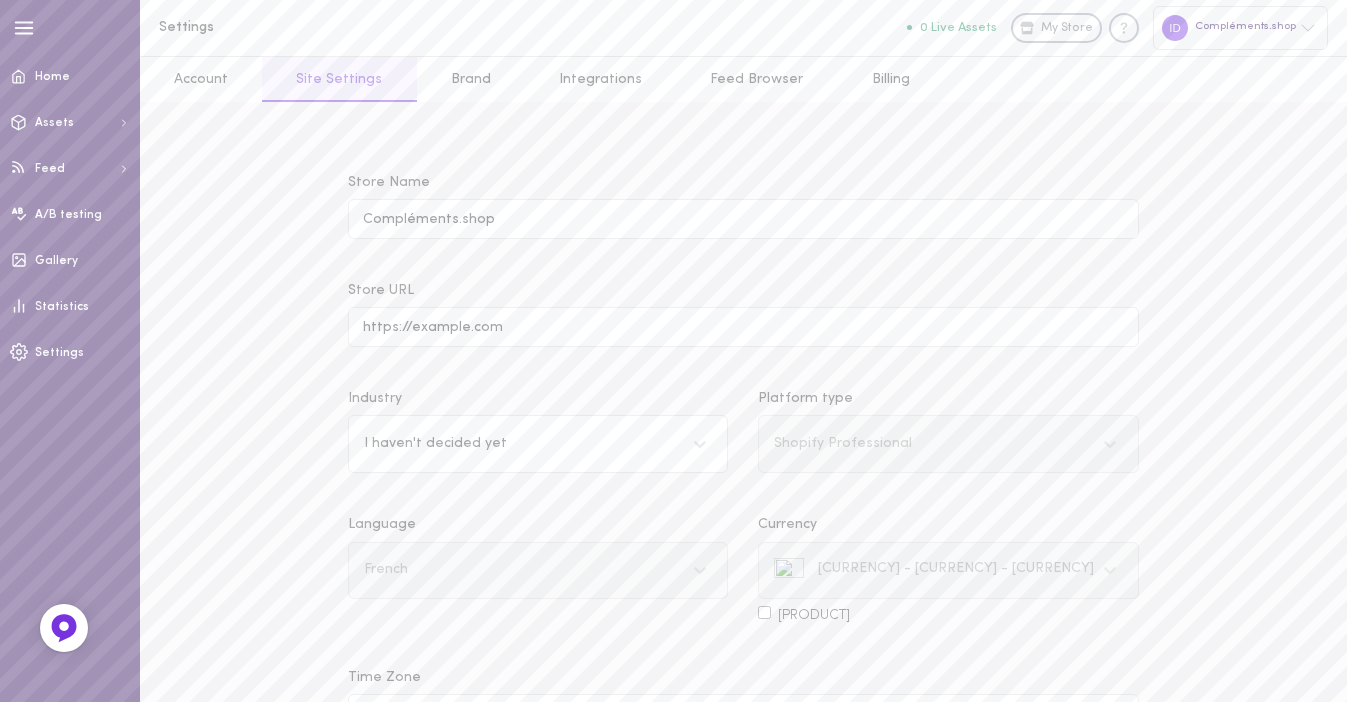 click on "My Store" at bounding box center [1067, 29] 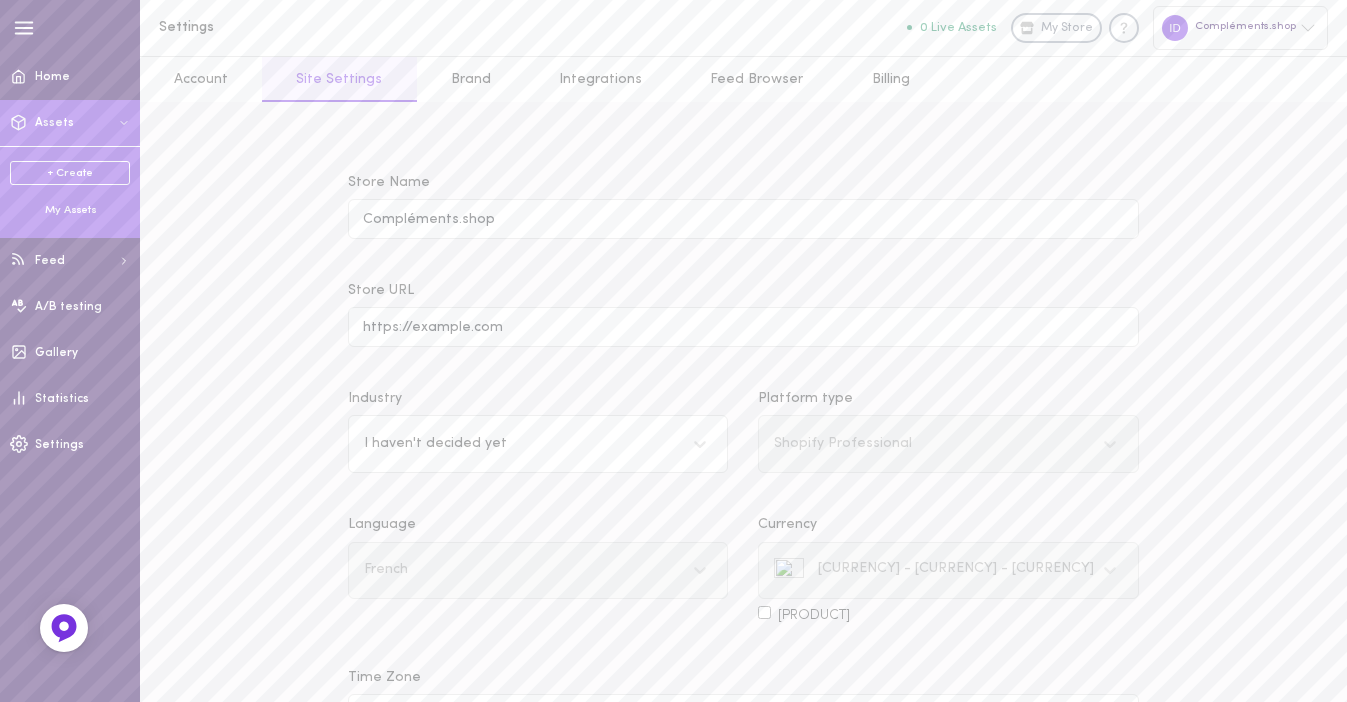click on "Assets" at bounding box center (70, 123) 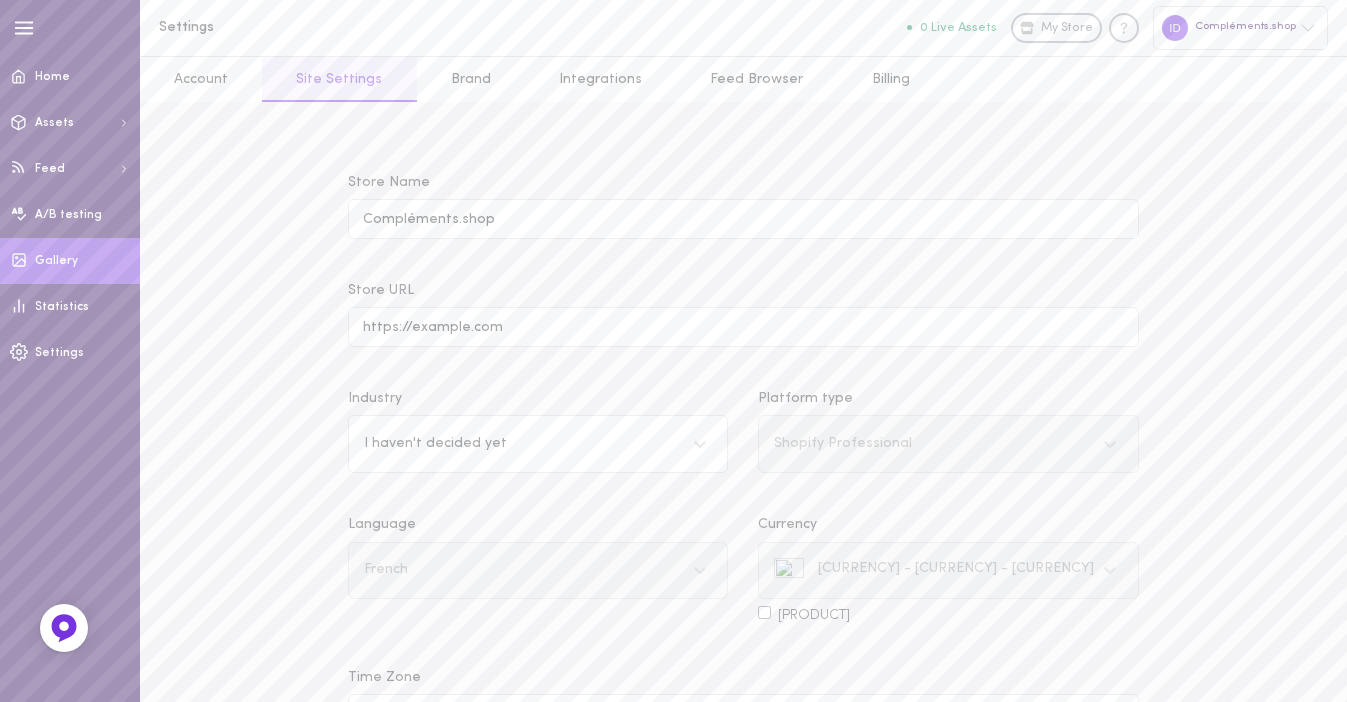 click on "Gallery" at bounding box center (70, 261) 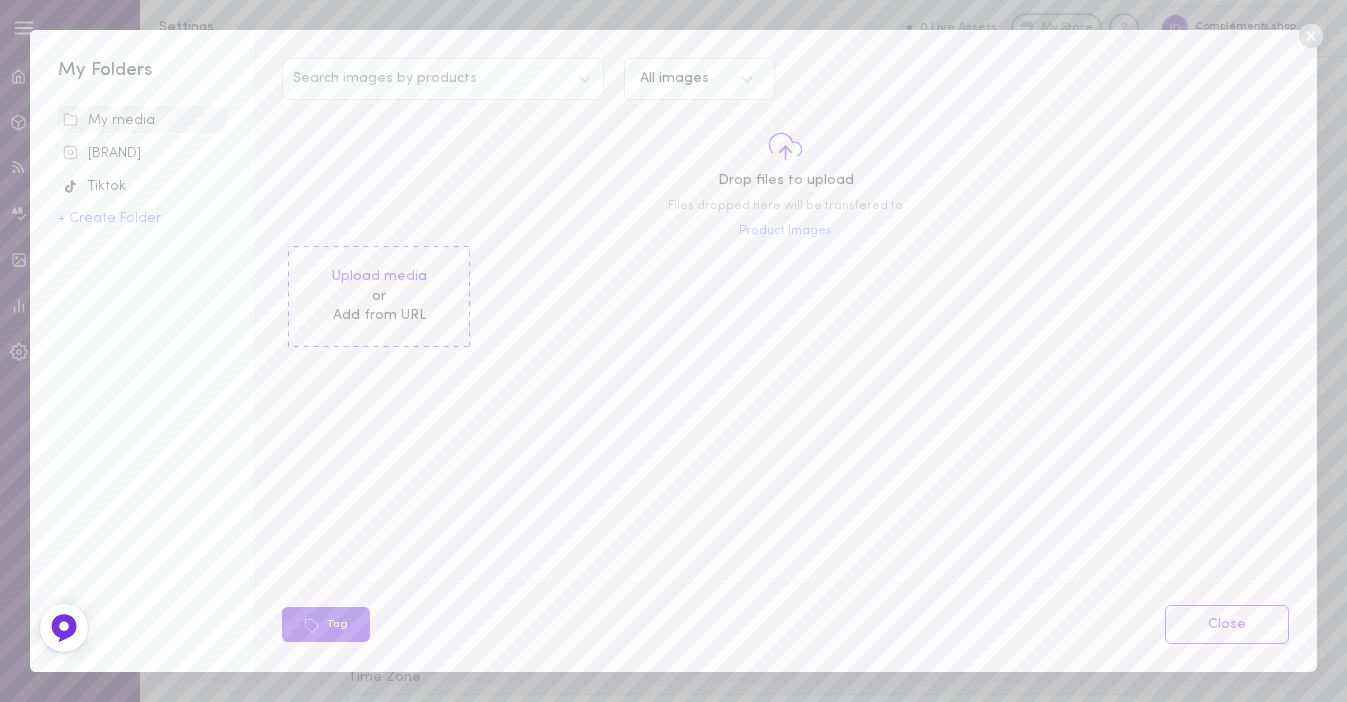 click 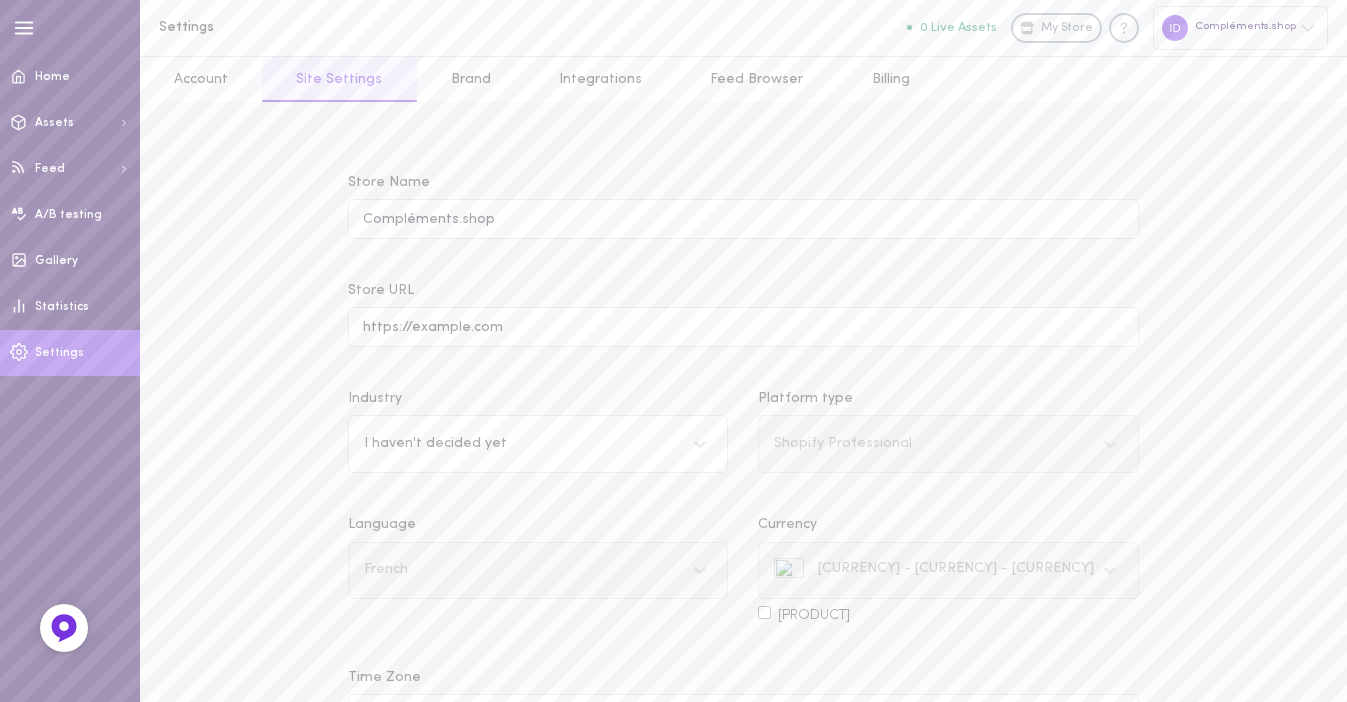 click on "Settings" at bounding box center [59, 353] 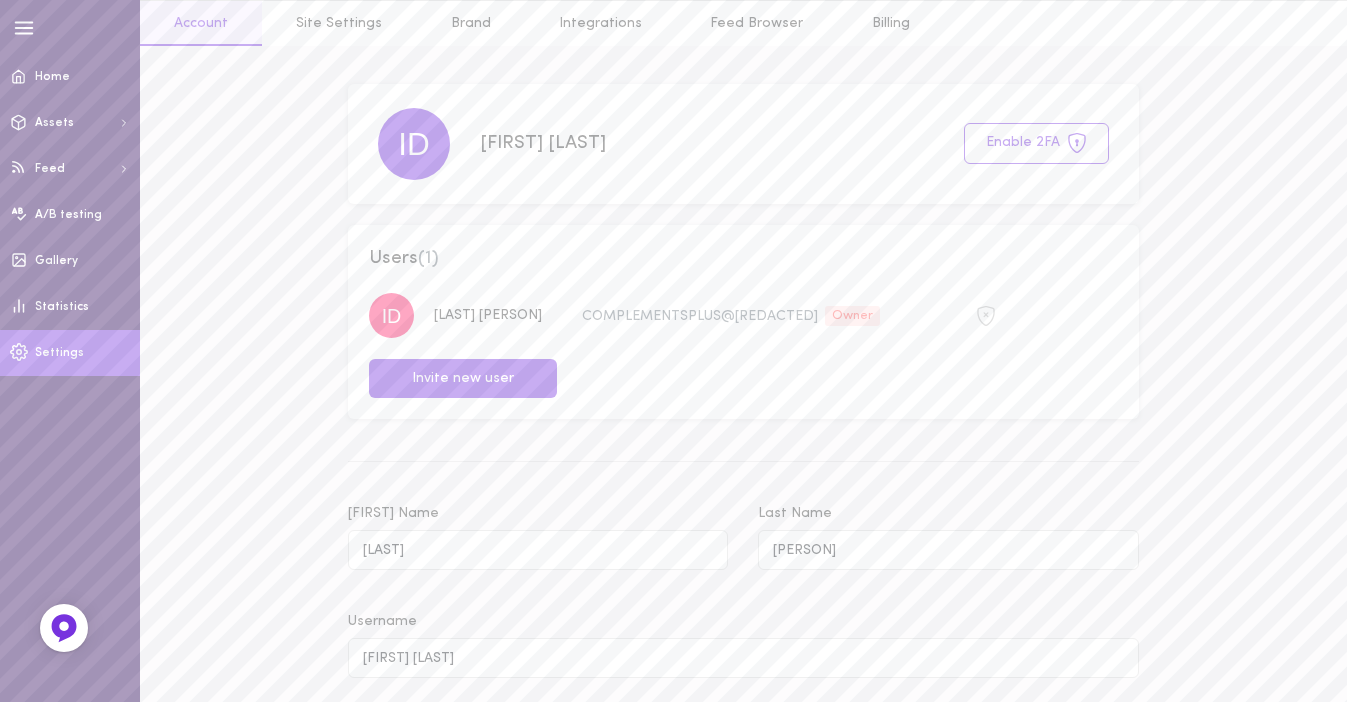 scroll, scrollTop: 58, scrollLeft: 0, axis: vertical 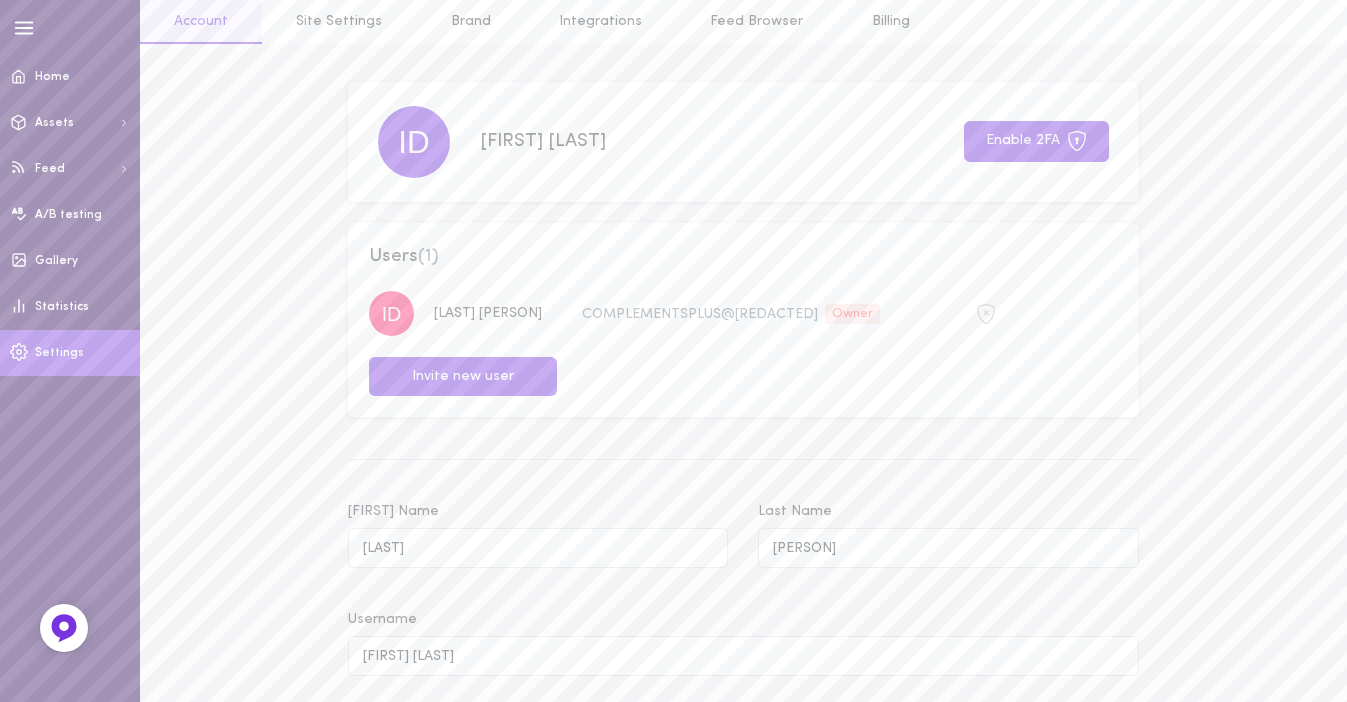 click on "Enable 2FA" at bounding box center [1036, 141] 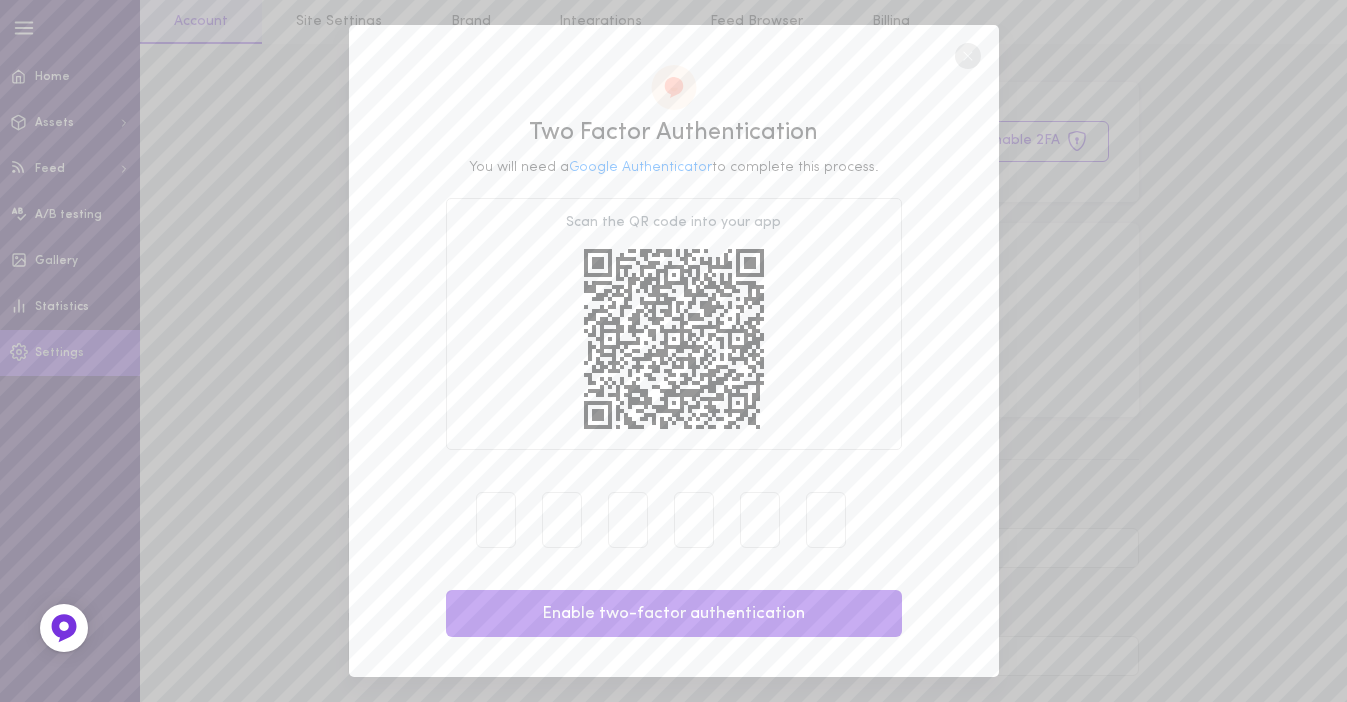 click 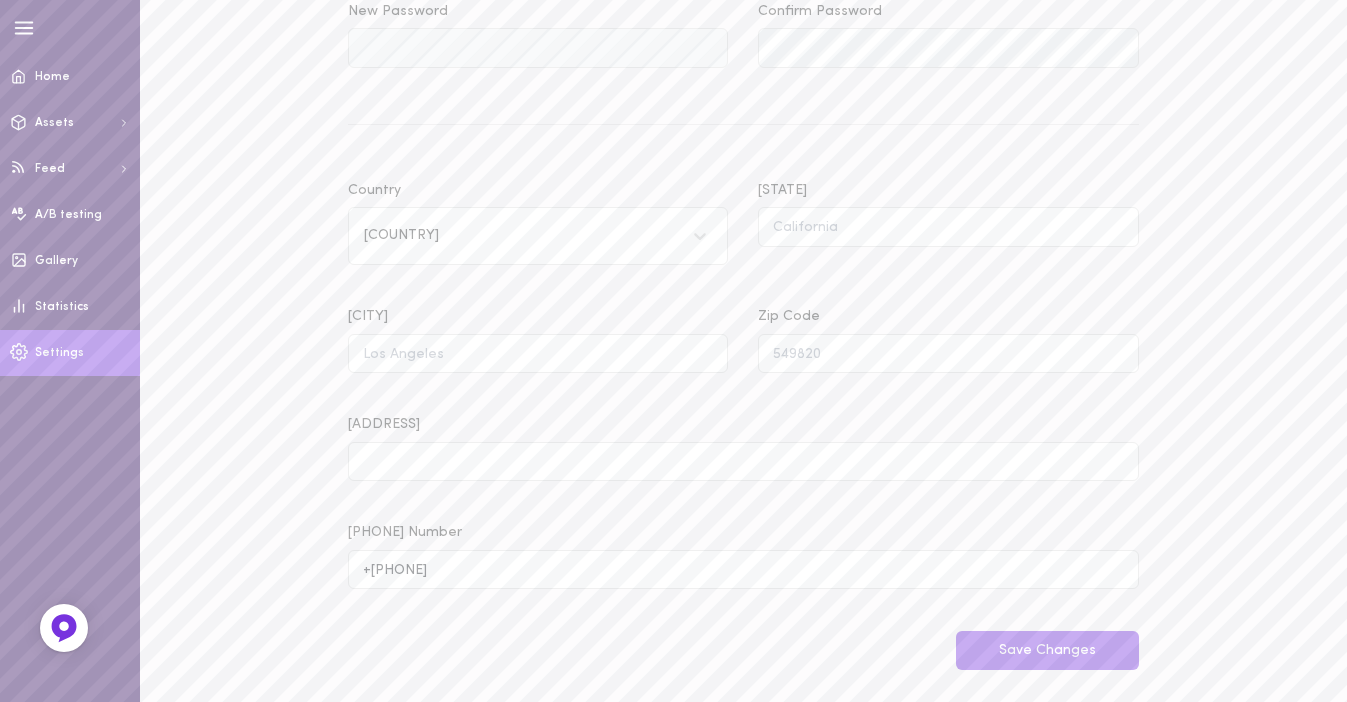 scroll, scrollTop: 995, scrollLeft: 0, axis: vertical 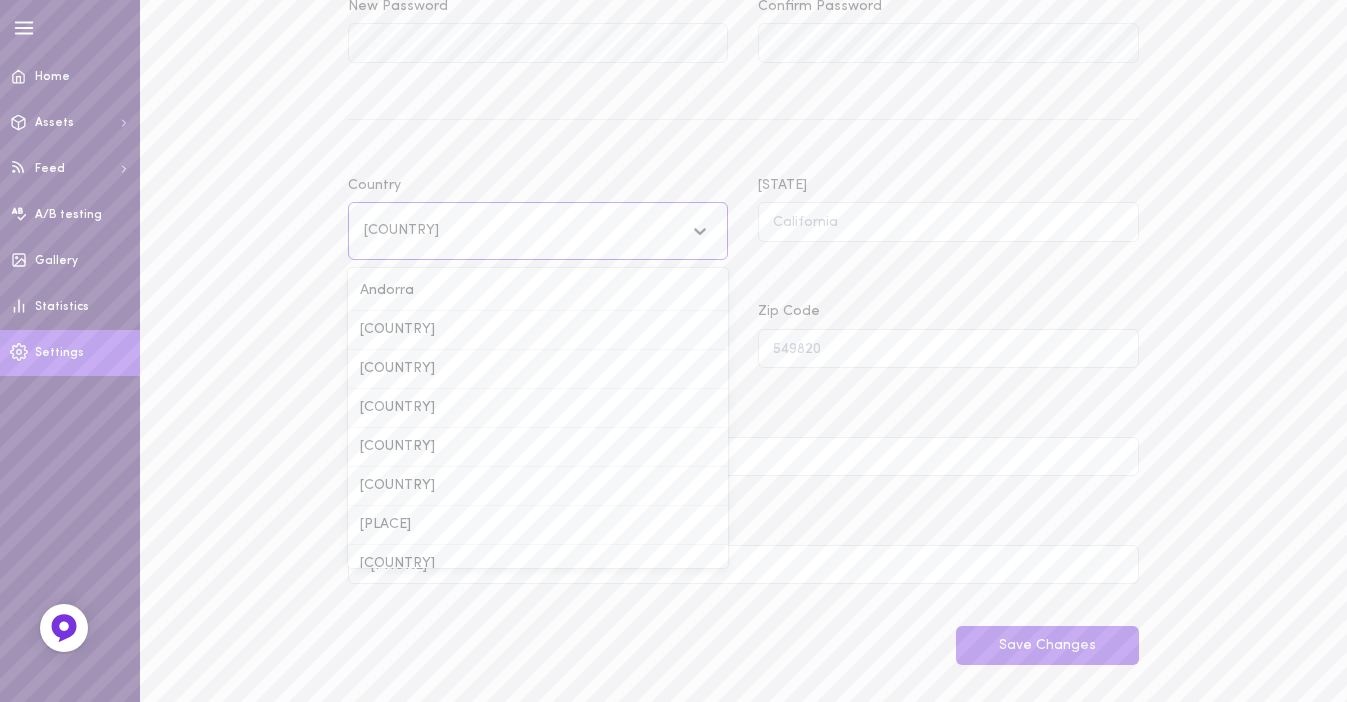 click 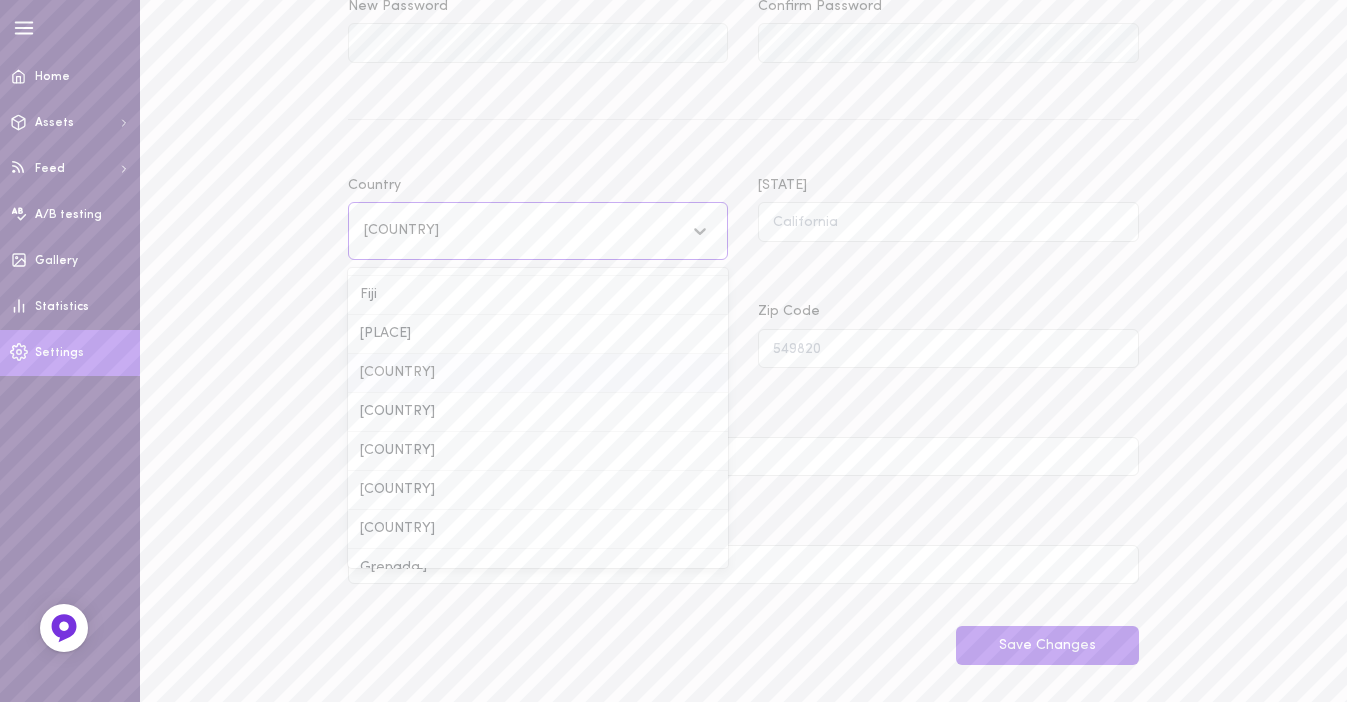 scroll, scrollTop: 2729, scrollLeft: 0, axis: vertical 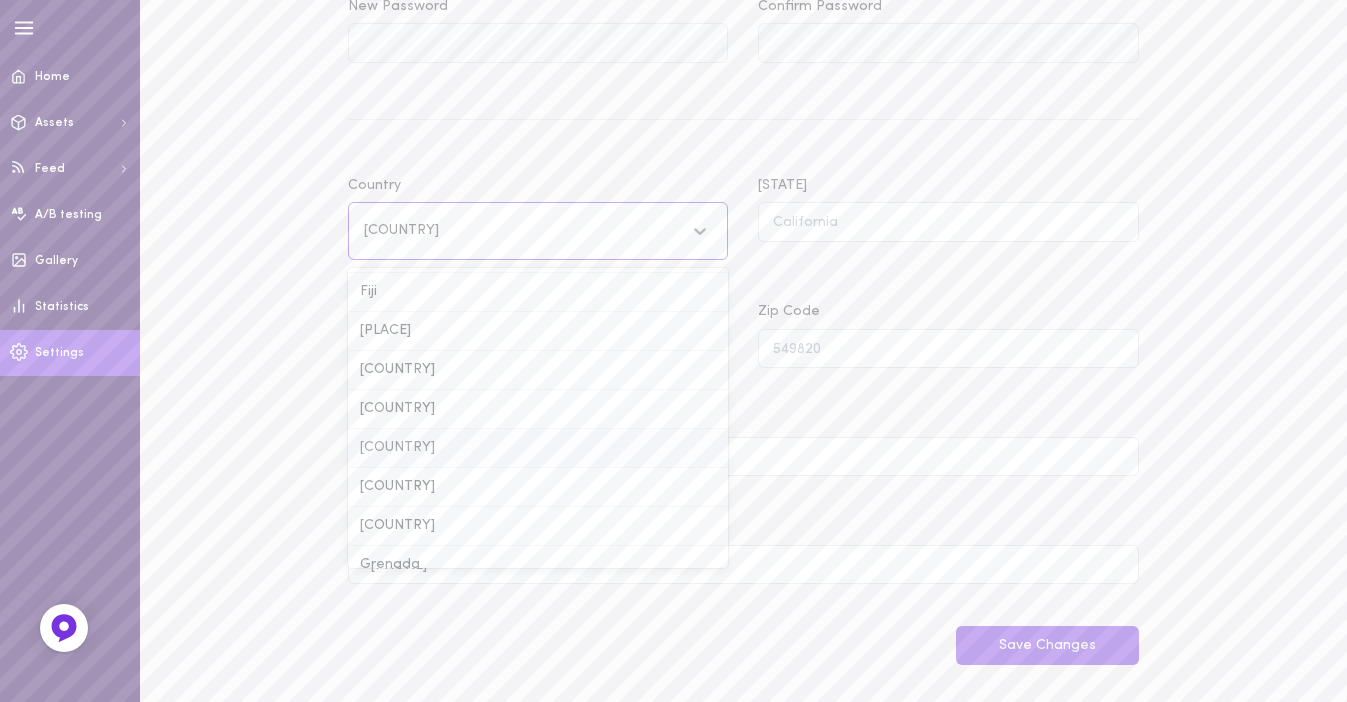 click on "[COUNTRY]" at bounding box center [538, 448] 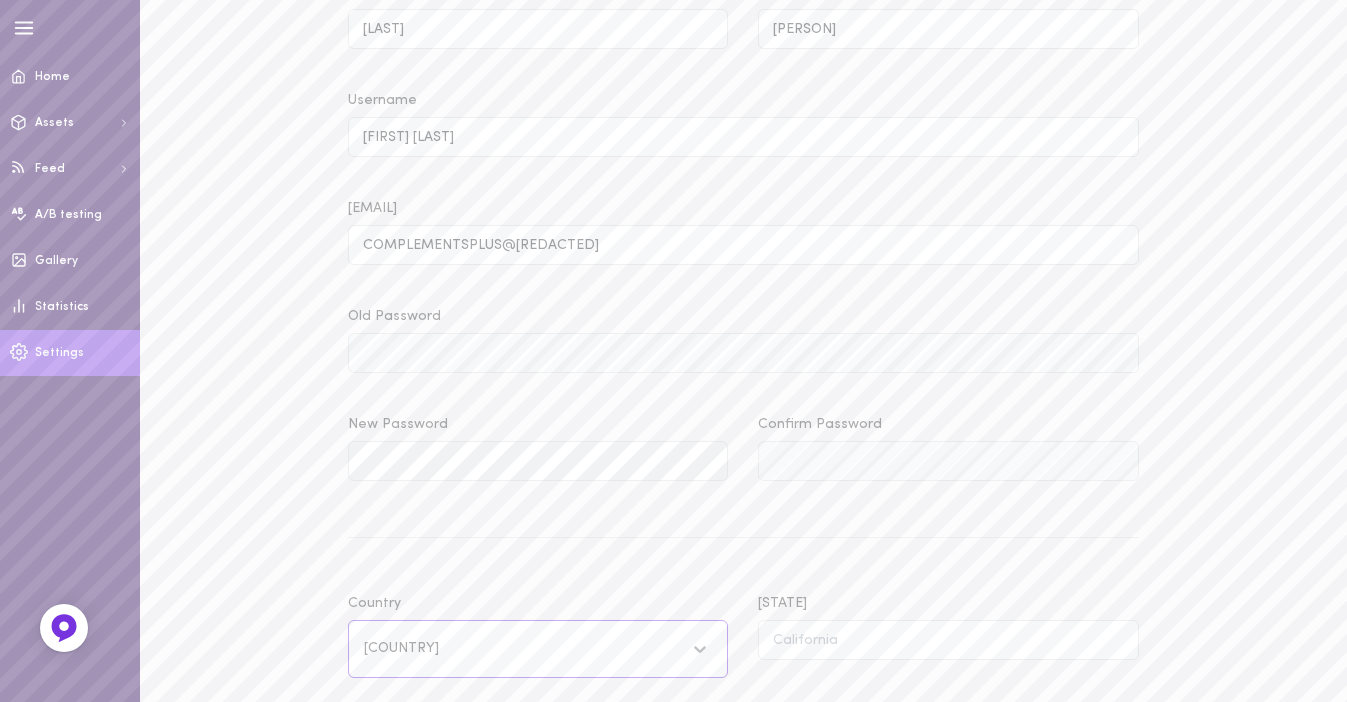 scroll, scrollTop: 995, scrollLeft: 0, axis: vertical 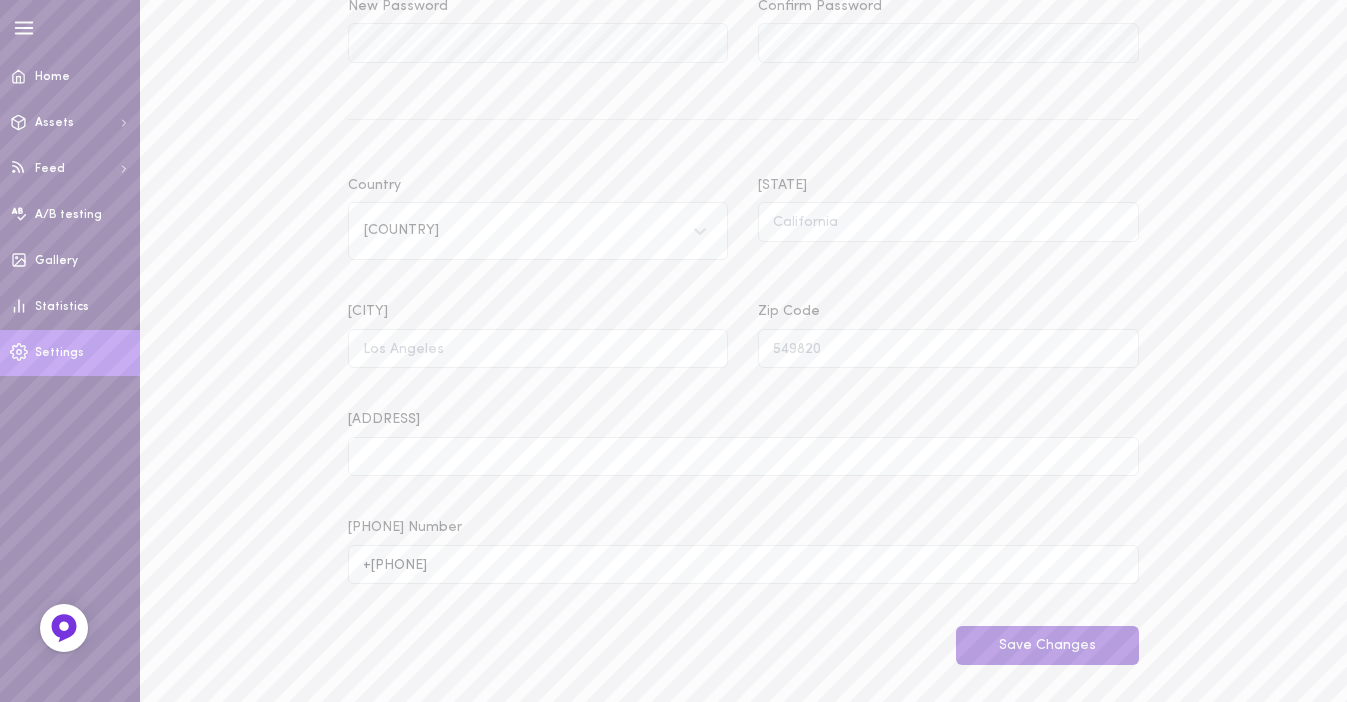 click on "Save Changes" at bounding box center (1047, 645) 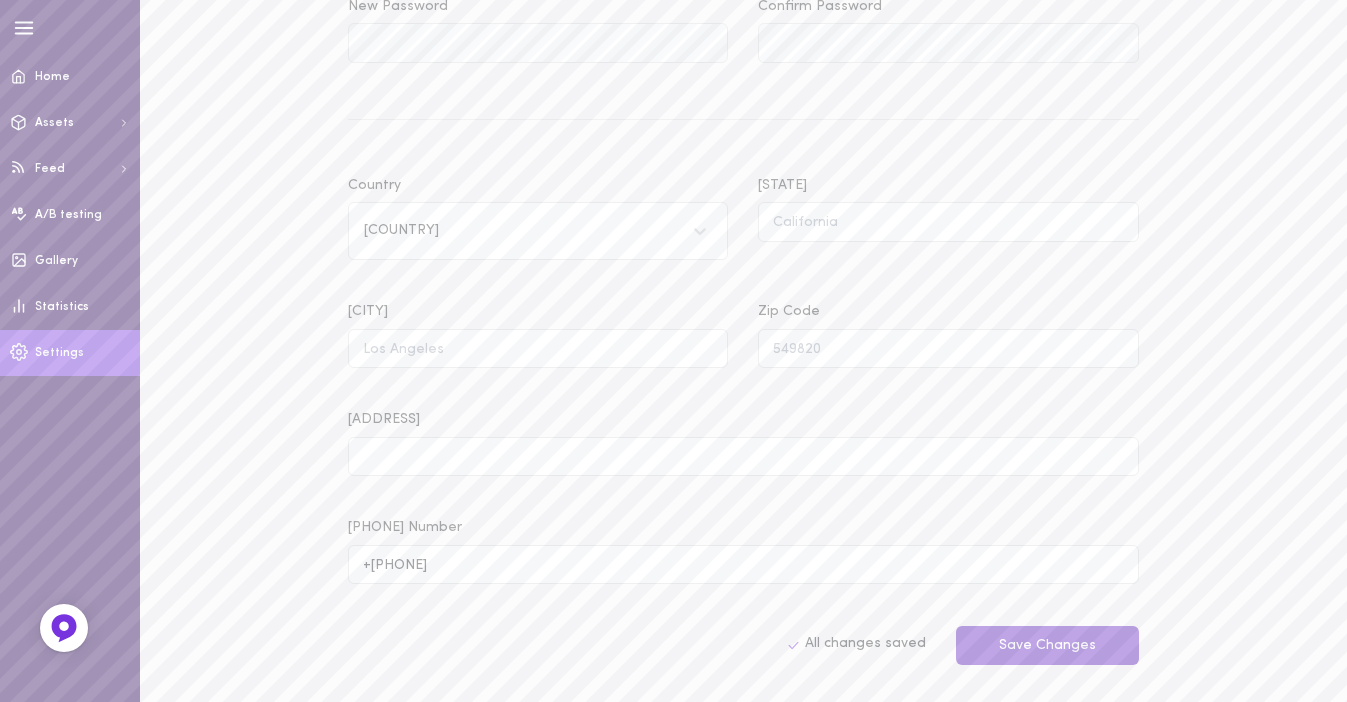 click on "Save Changes" at bounding box center (1047, 645) 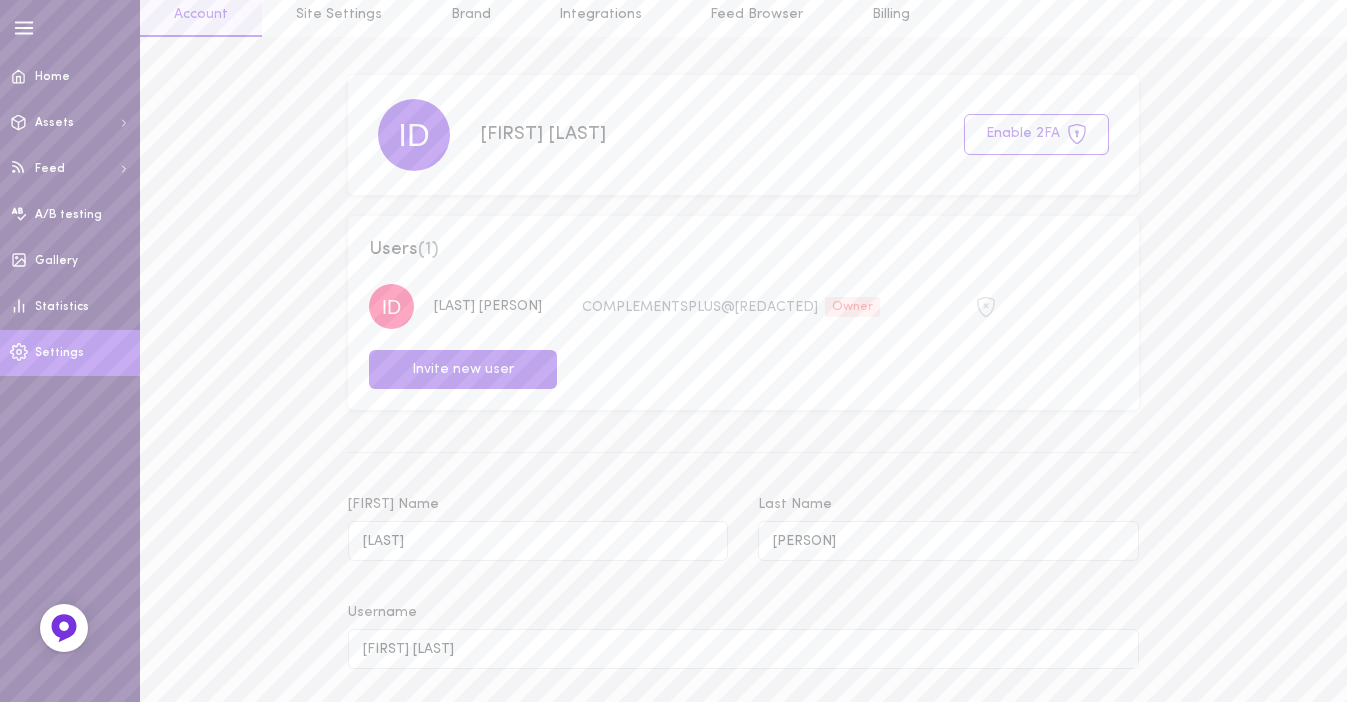 scroll, scrollTop: 0, scrollLeft: 0, axis: both 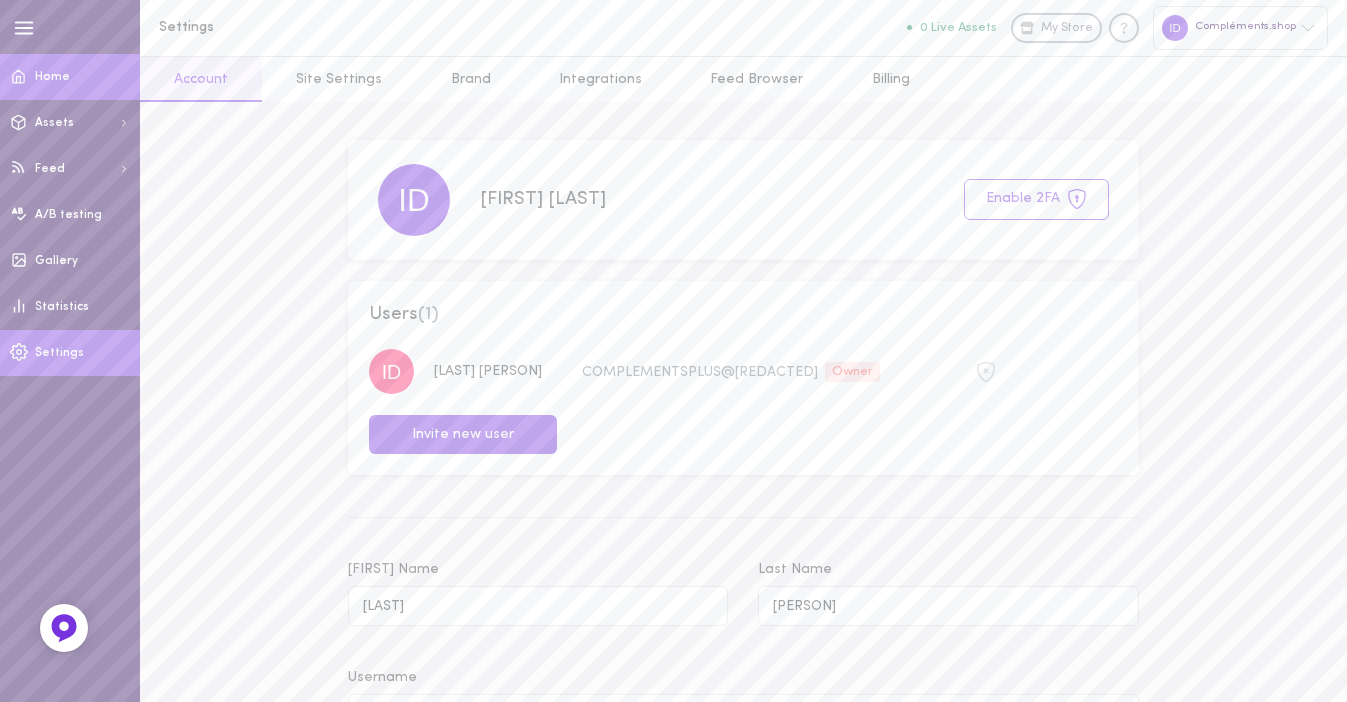 click on "Home" at bounding box center [70, 77] 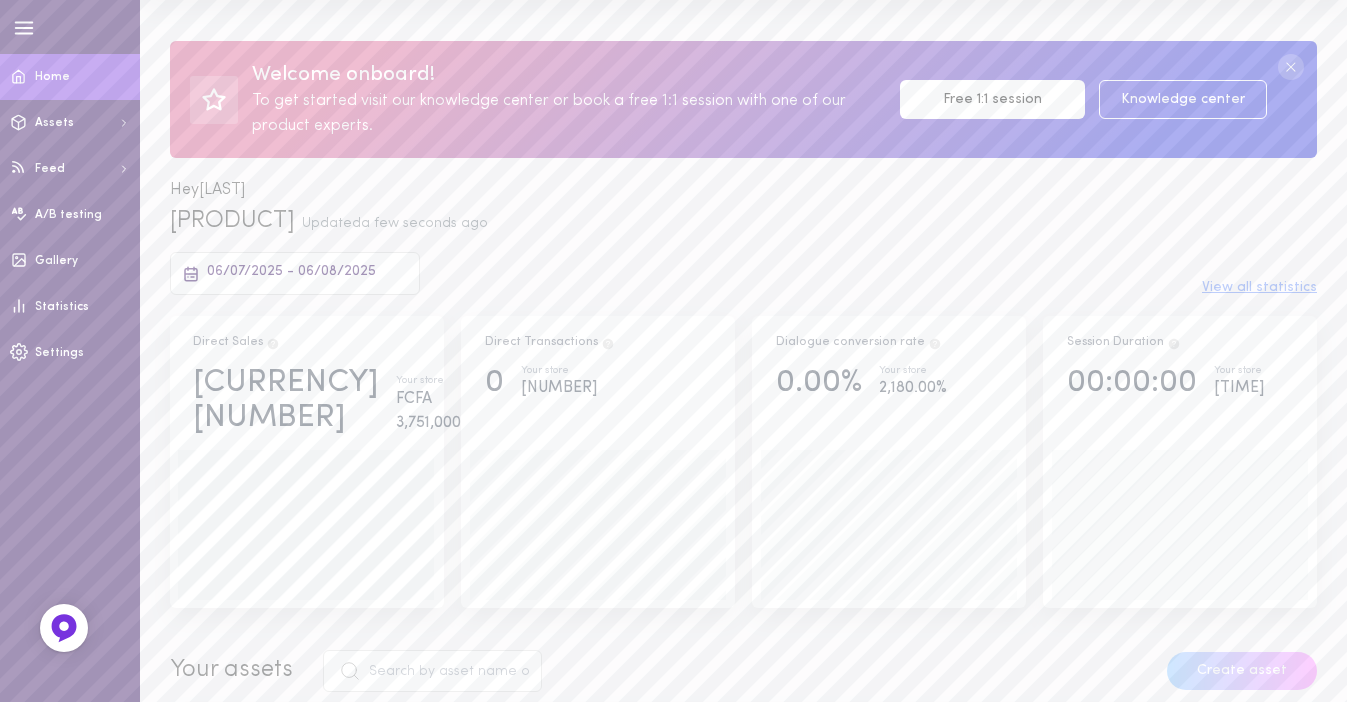 scroll, scrollTop: 0, scrollLeft: 0, axis: both 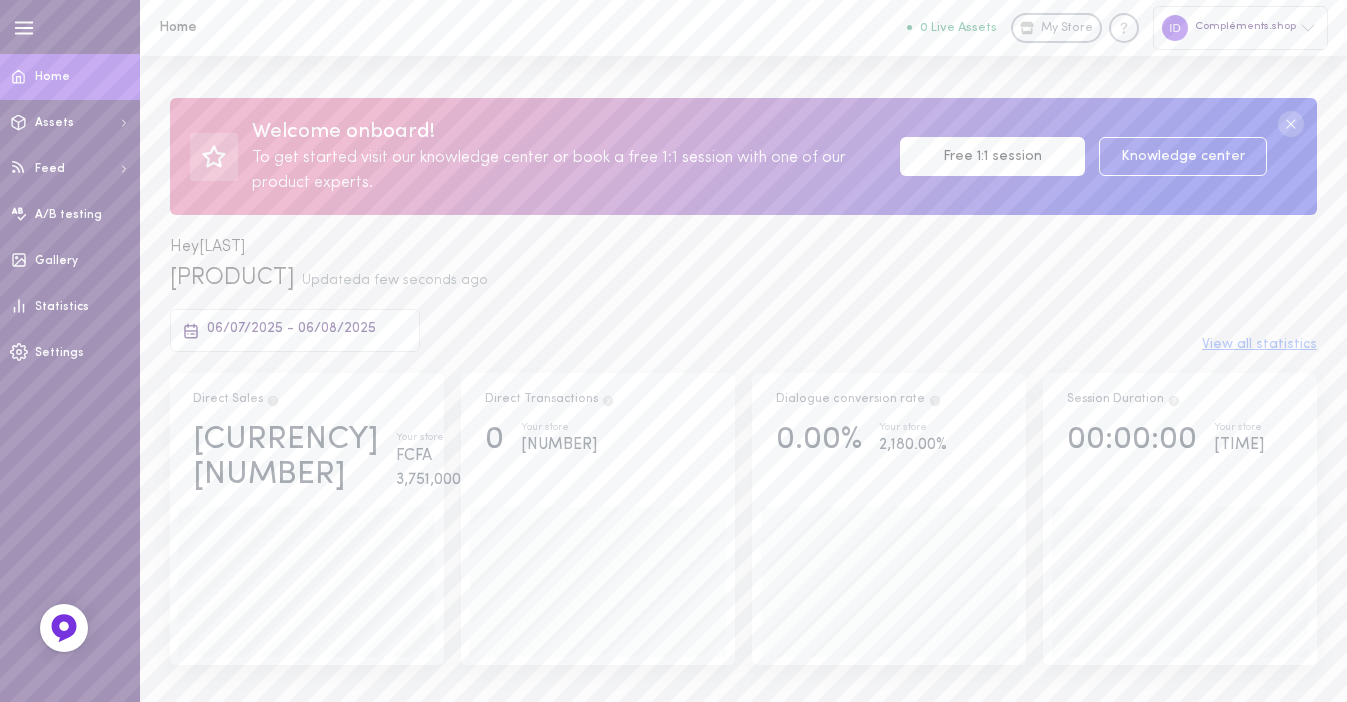 click on "View all statistics" at bounding box center [1259, 345] 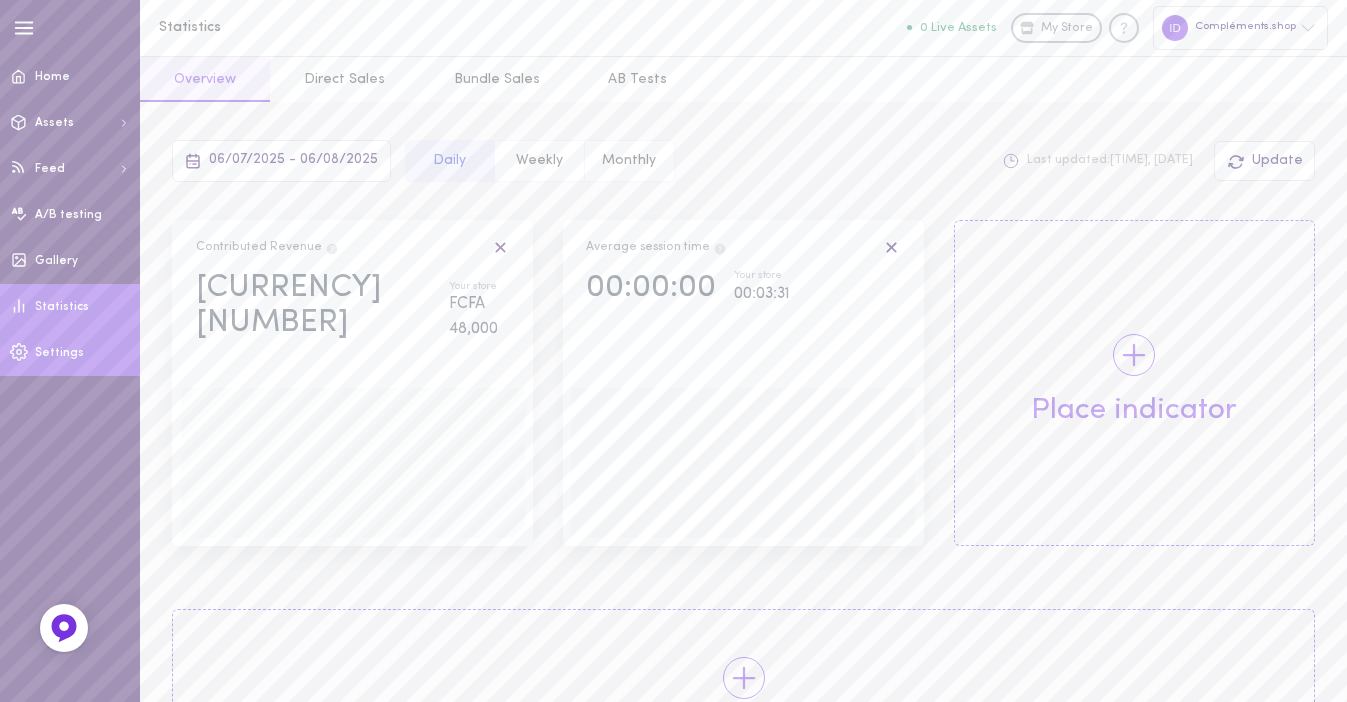 click on "Settings" at bounding box center (59, 353) 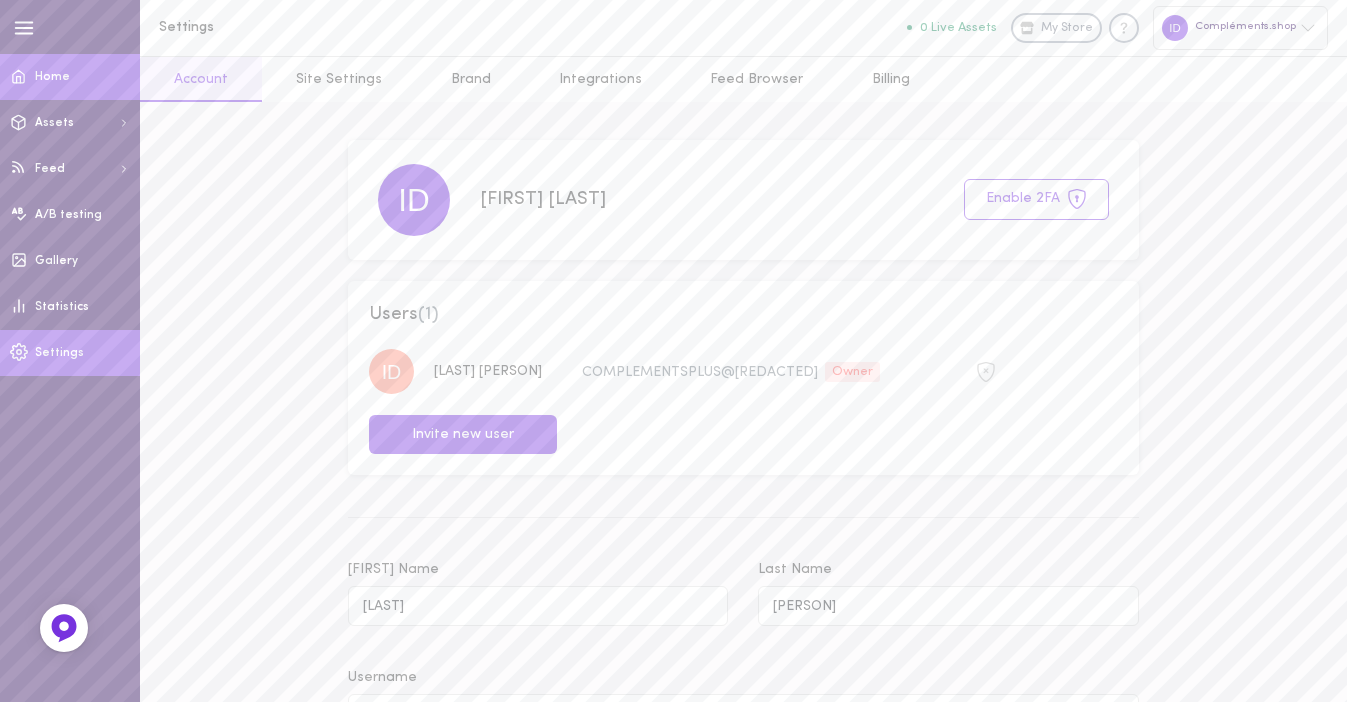 click on "Home" at bounding box center (52, 77) 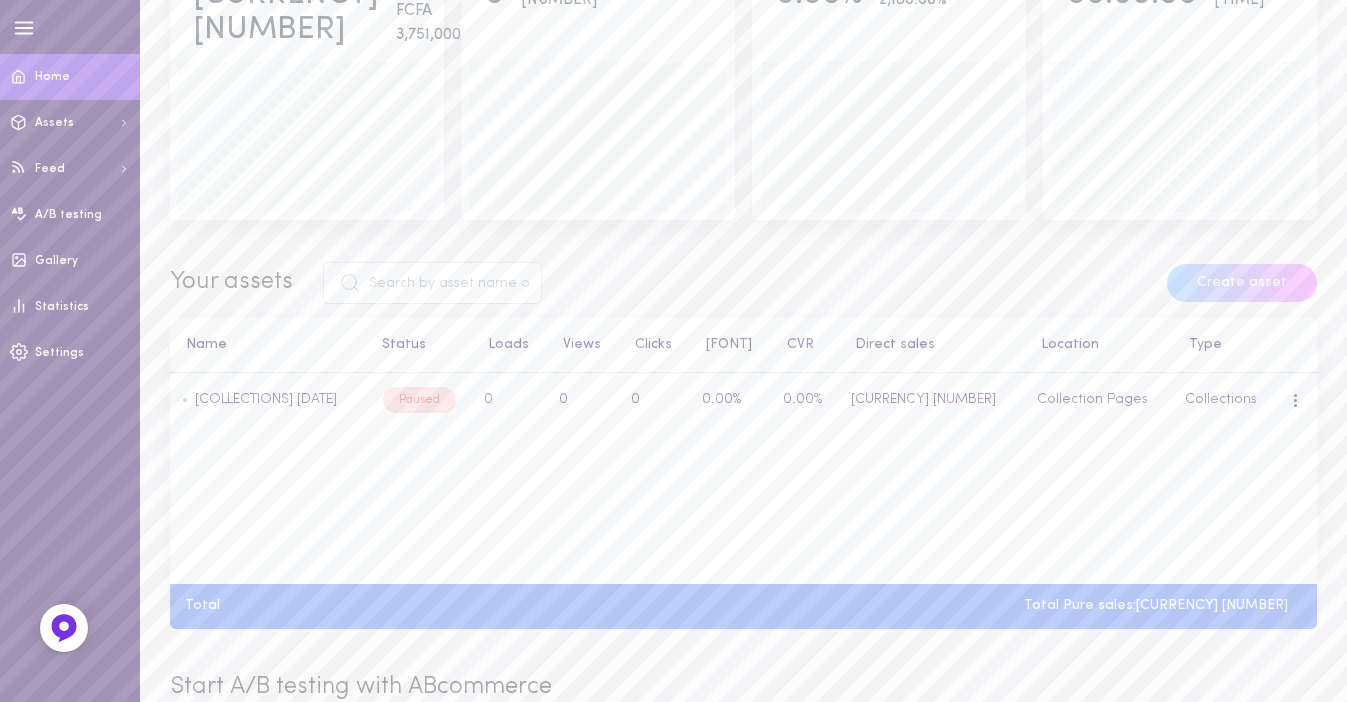 scroll, scrollTop: 431, scrollLeft: 0, axis: vertical 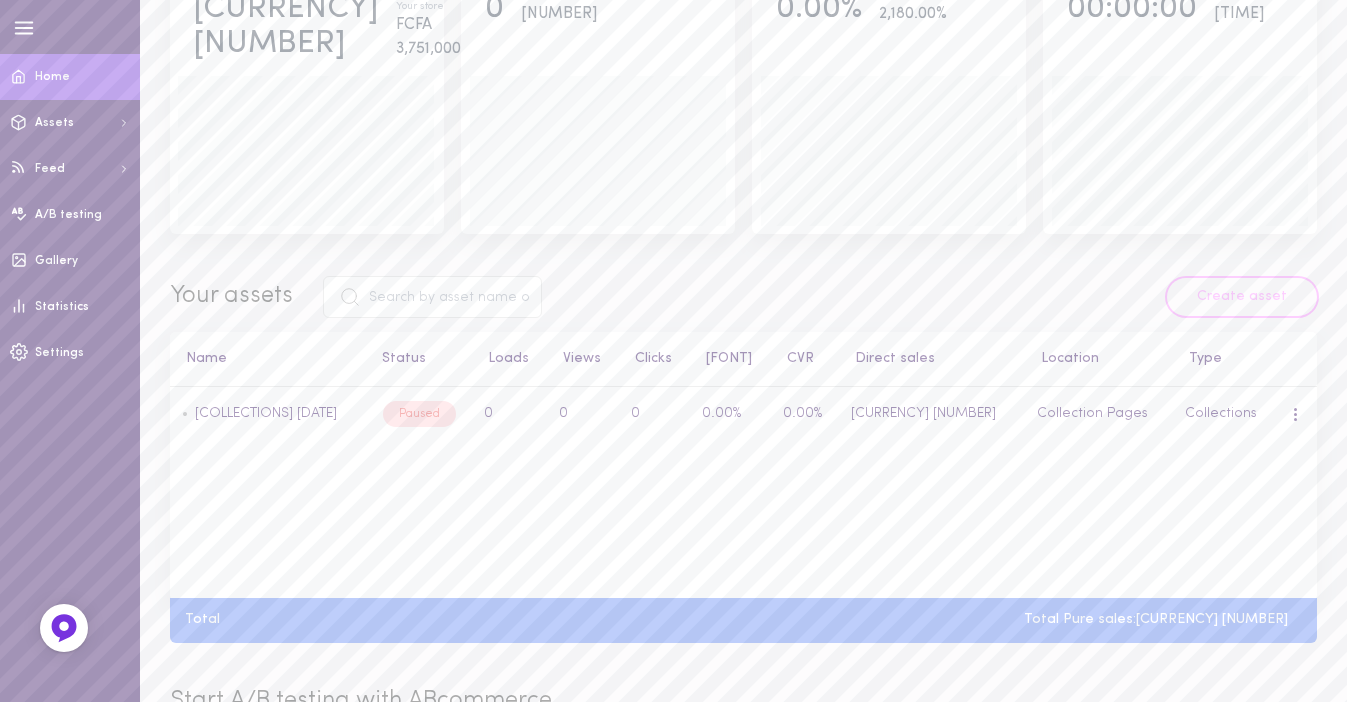 click on "Create asset" at bounding box center [1242, 297] 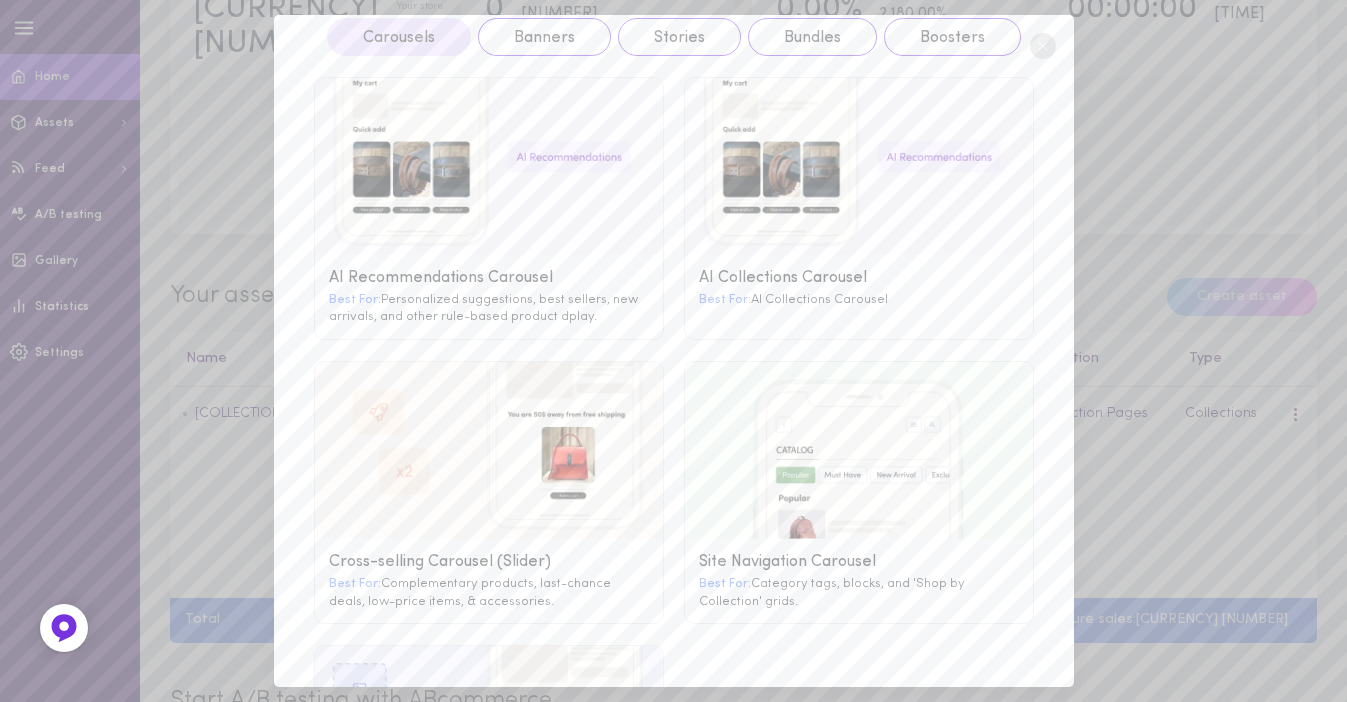 scroll, scrollTop: 0, scrollLeft: 0, axis: both 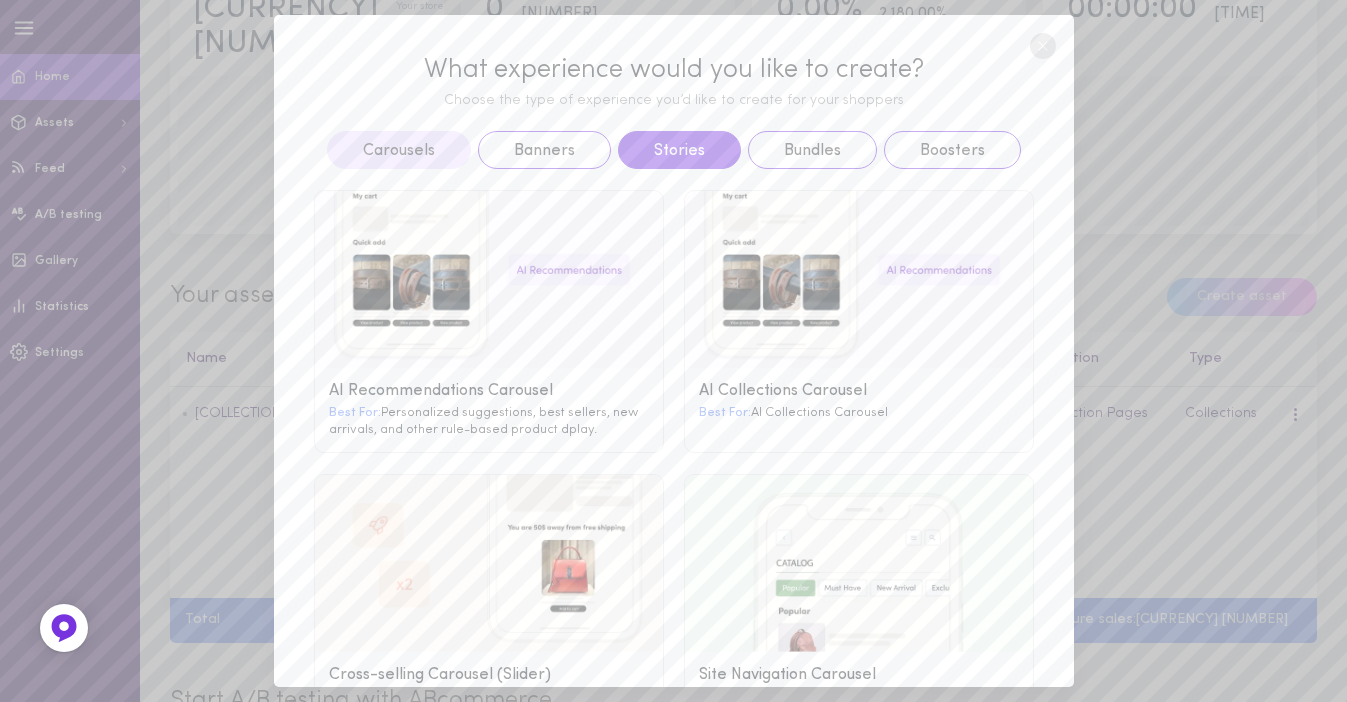 click on "Stories" at bounding box center [679, 150] 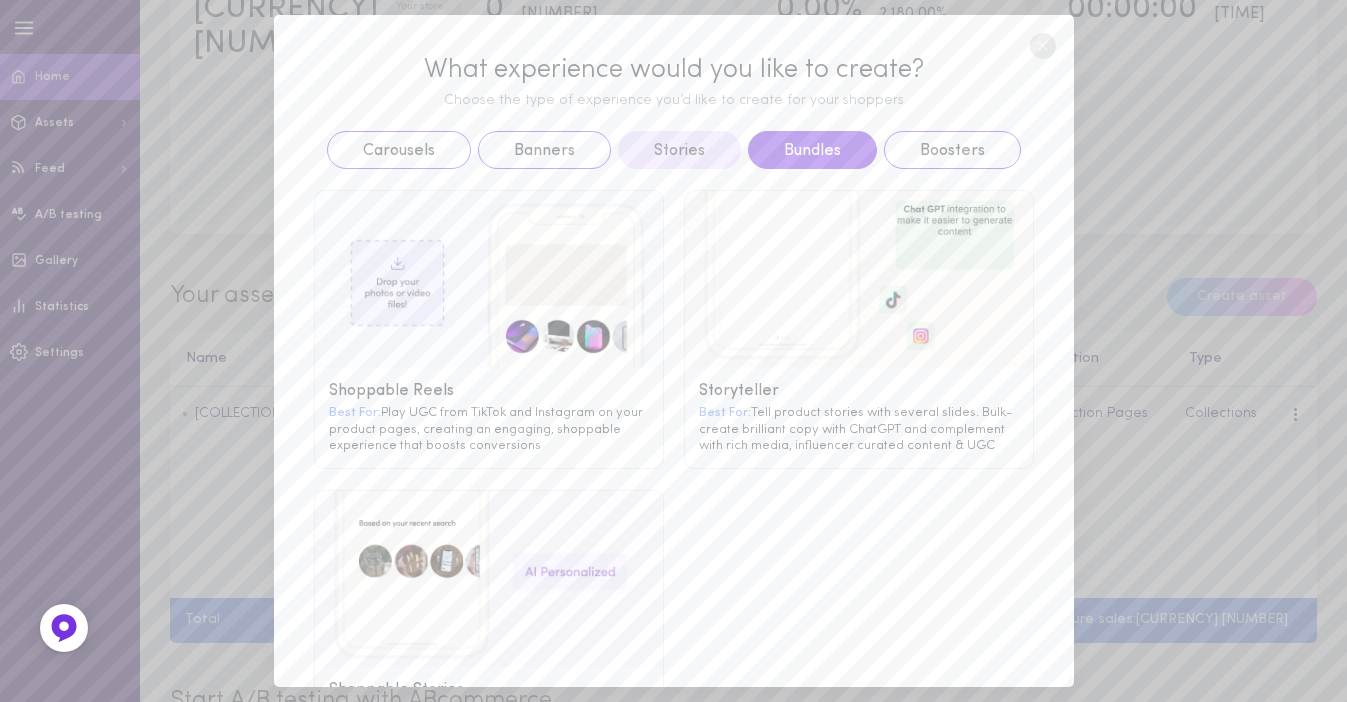 click on "Bundles" at bounding box center (812, 150) 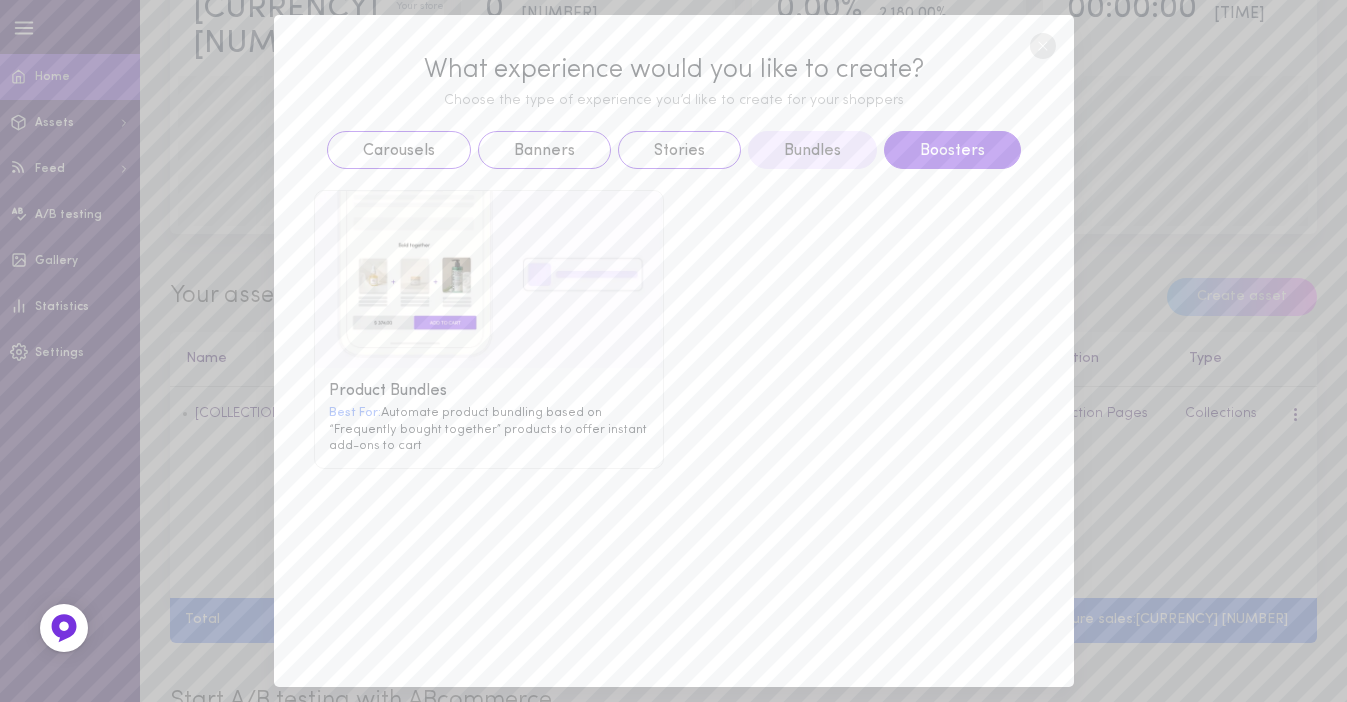 click on "Boosters" at bounding box center (952, 150) 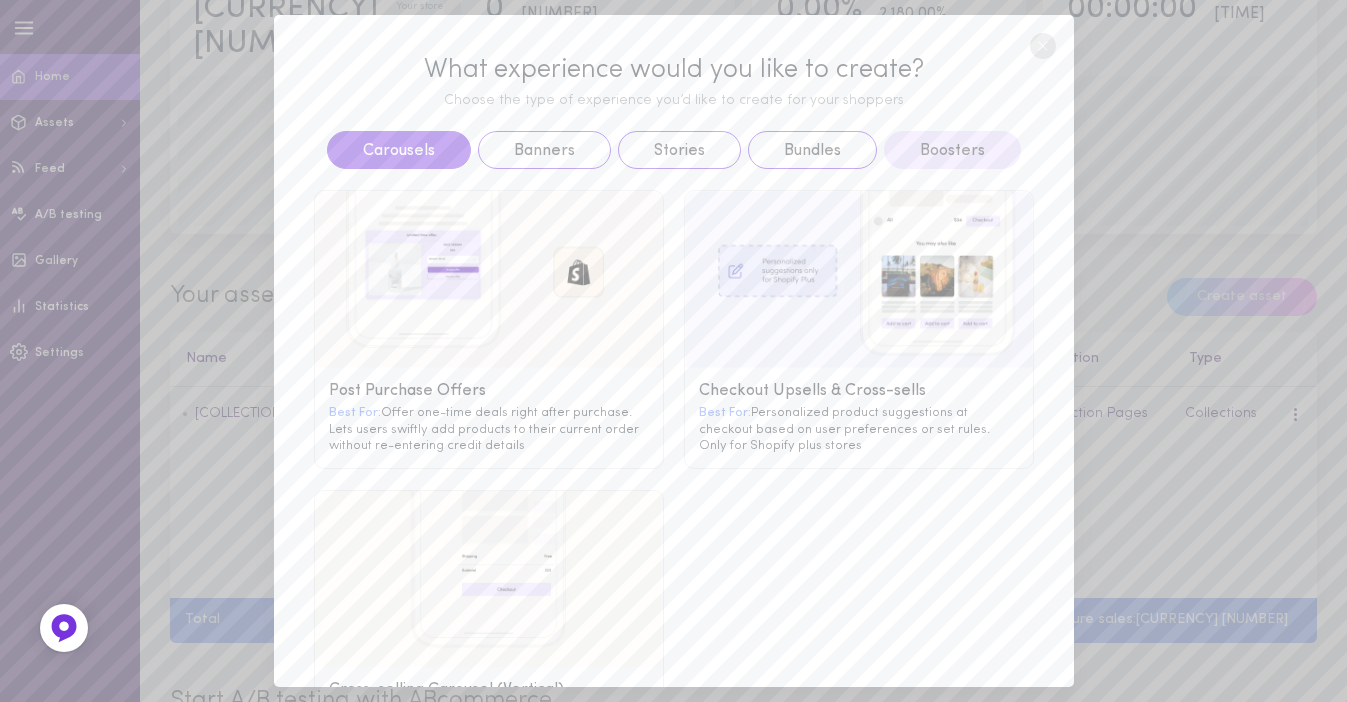 click on "Carousels" at bounding box center (399, 150) 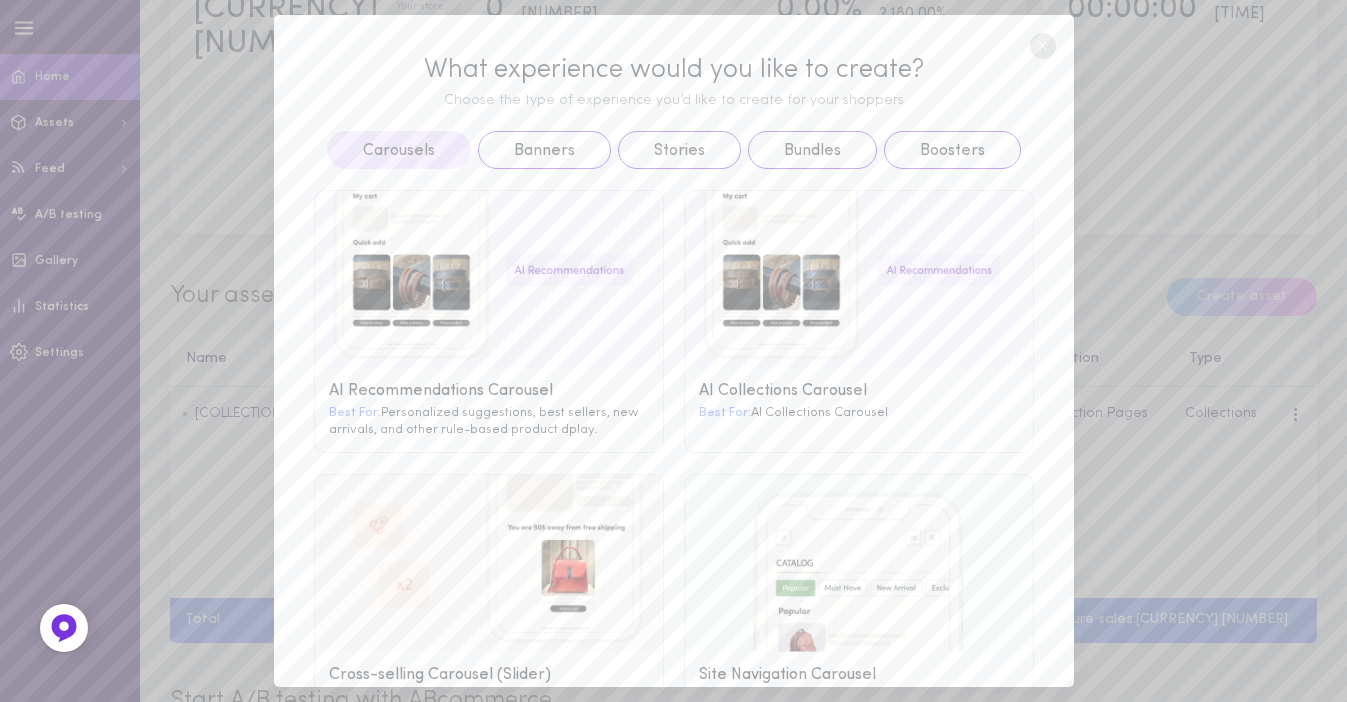 click 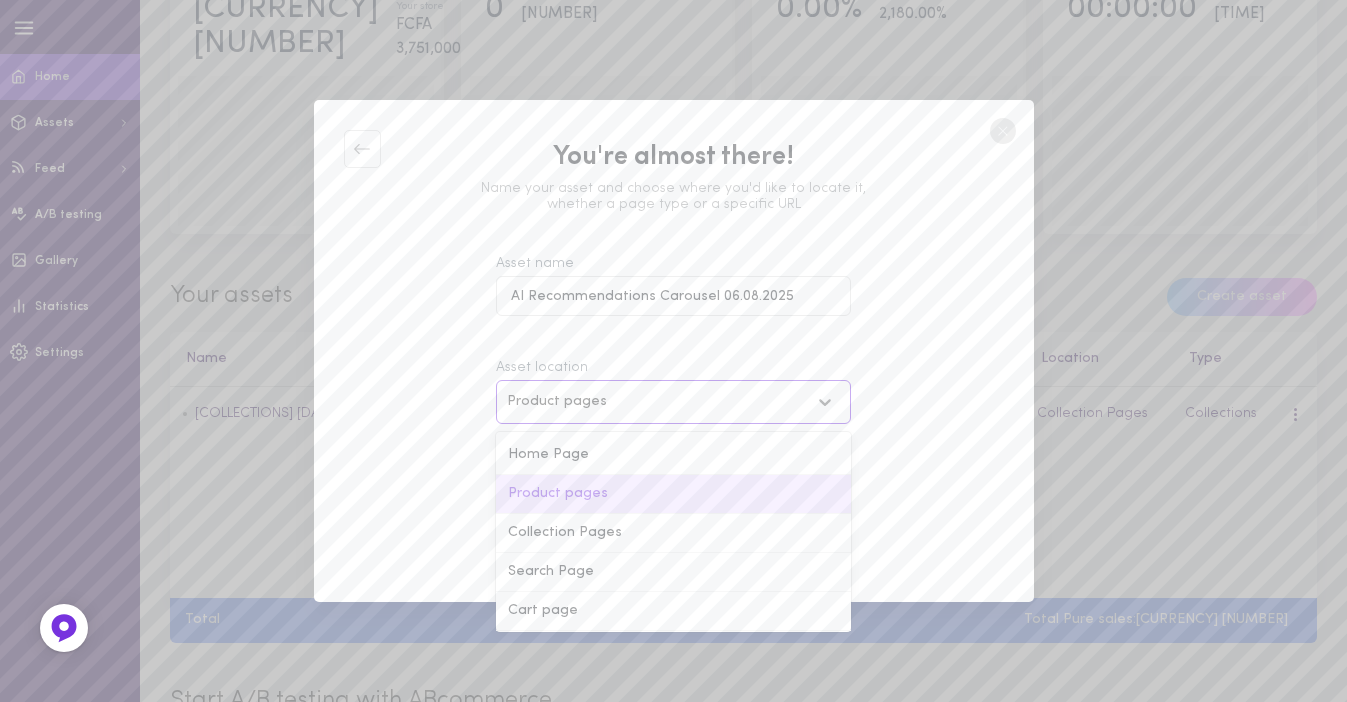 click on "Product pages" at bounding box center (658, 402) 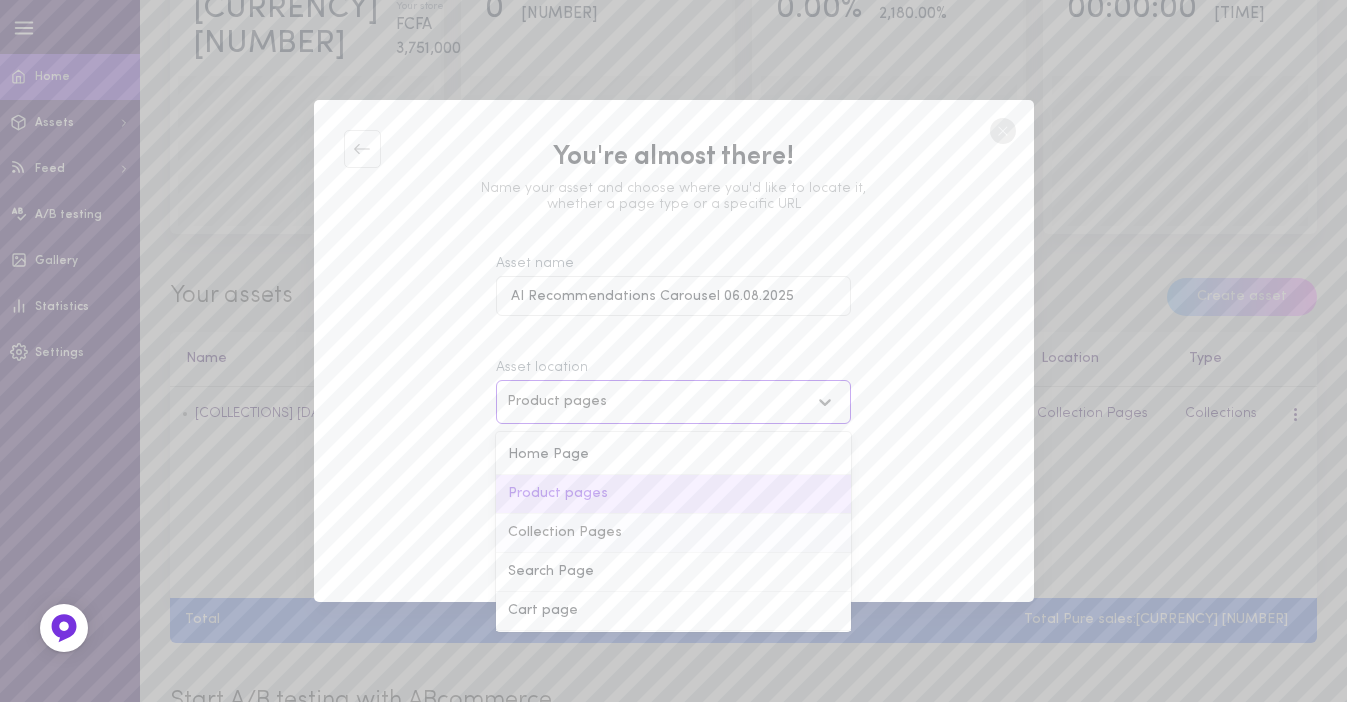 click on "Collection Pages" at bounding box center (673, 533) 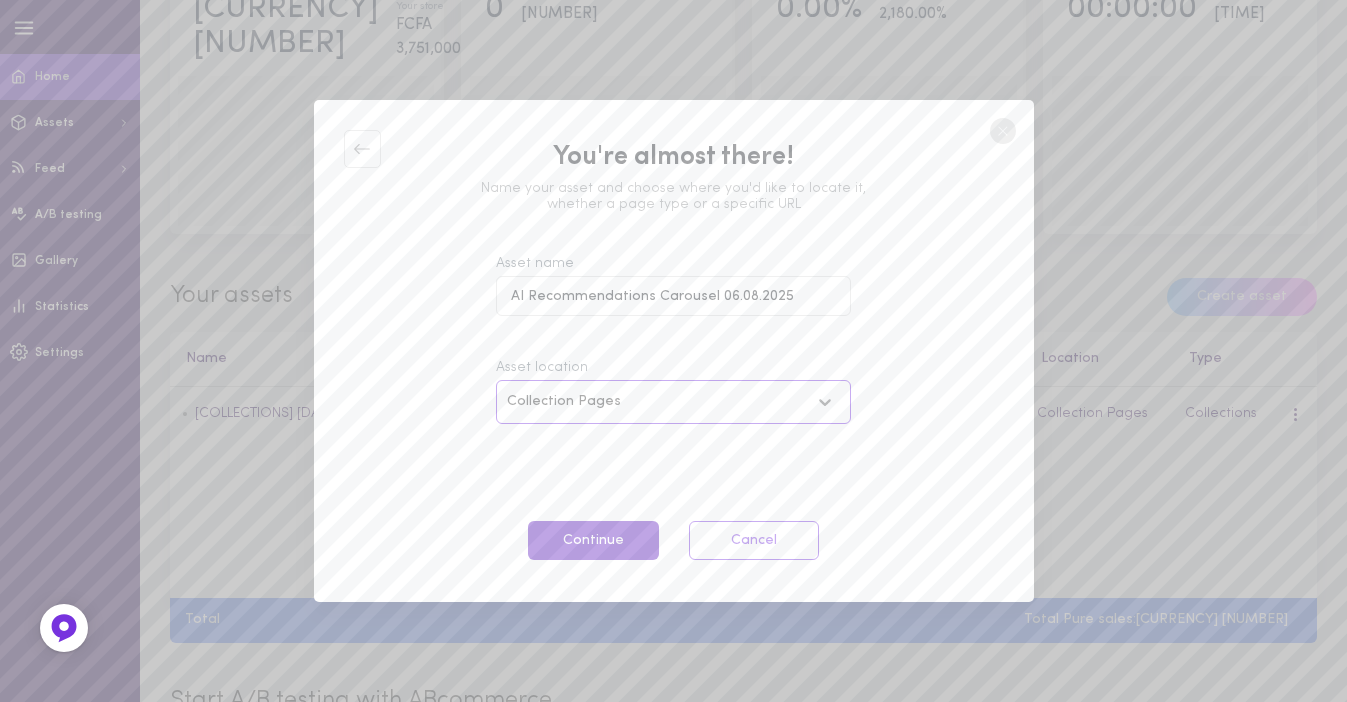 click on "Continue" at bounding box center [593, 540] 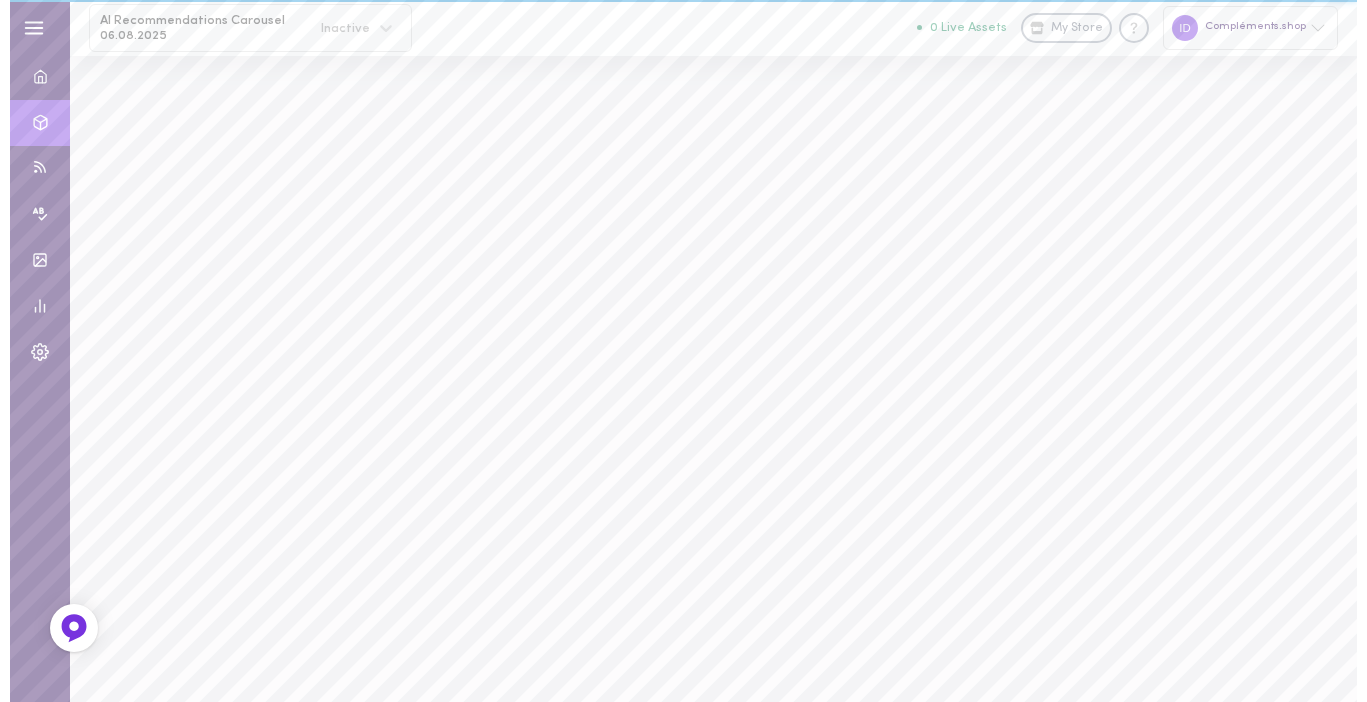 scroll, scrollTop: 0, scrollLeft: 0, axis: both 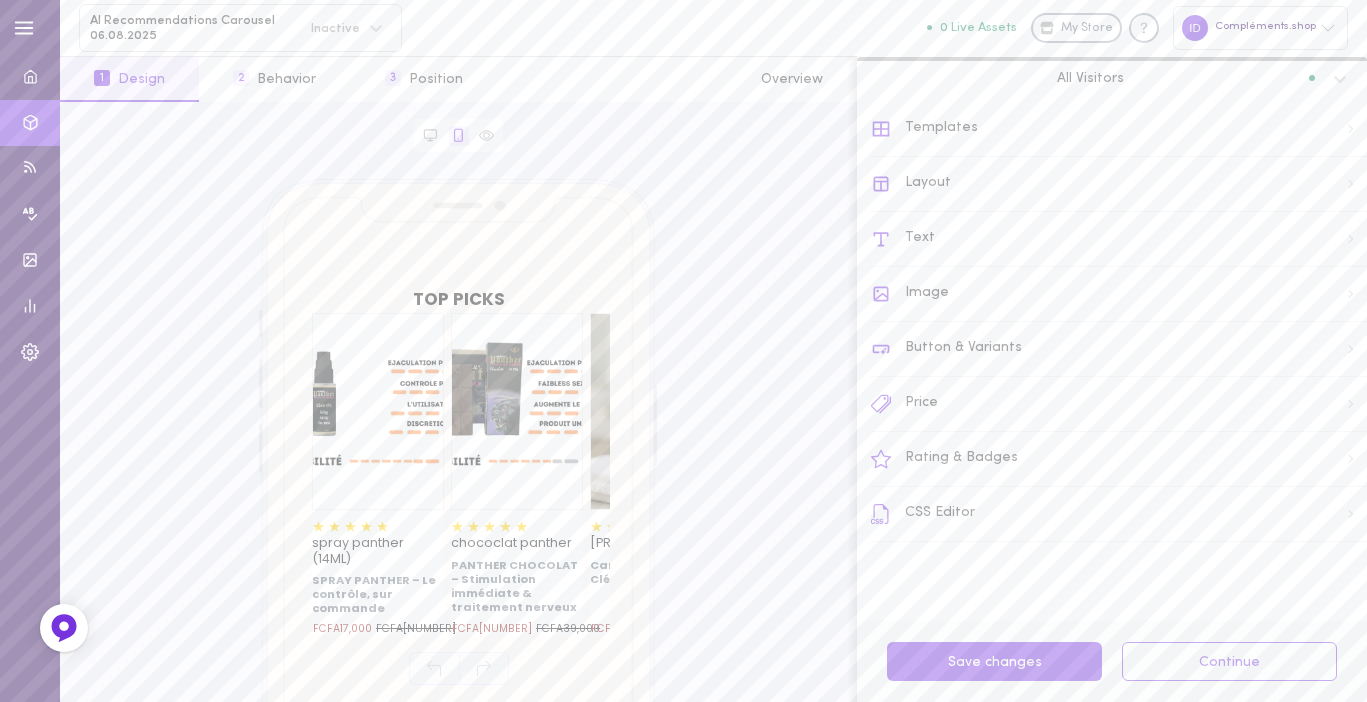 click on "Text" at bounding box center [1119, 239] 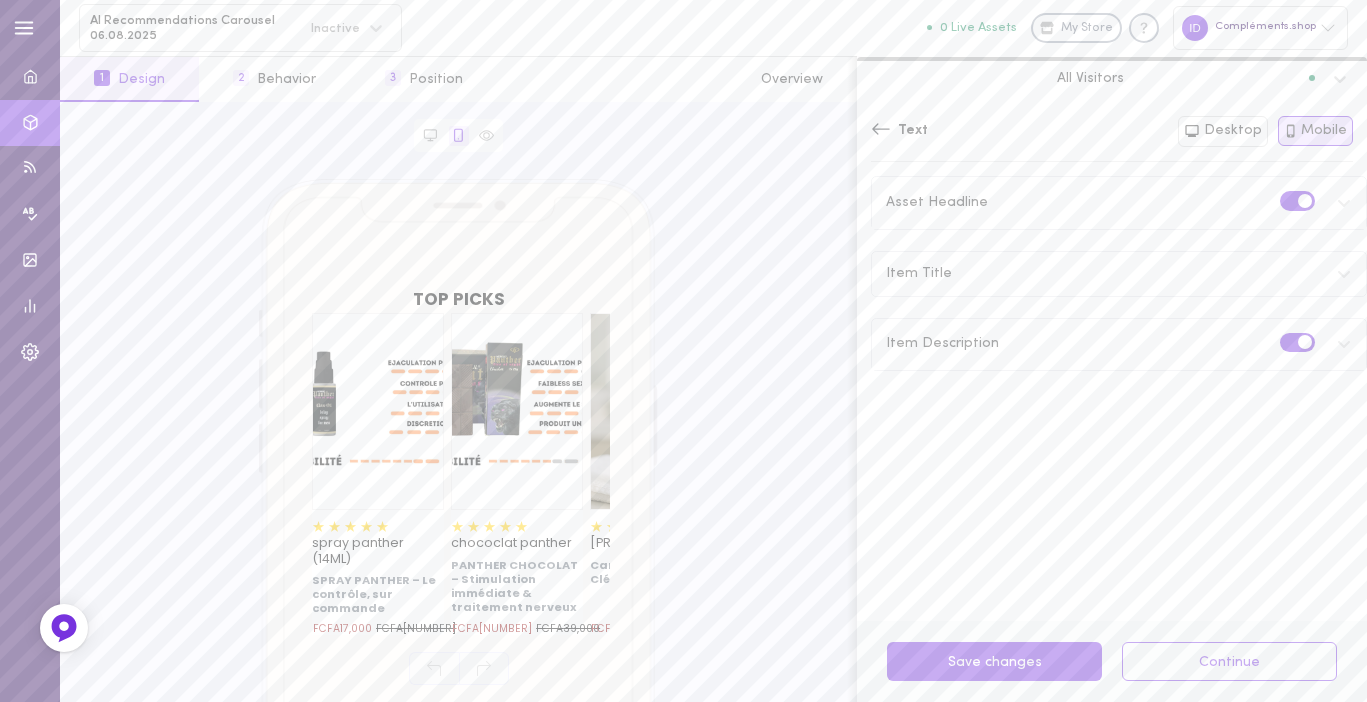 click on "Item Title" at bounding box center (1119, 274) 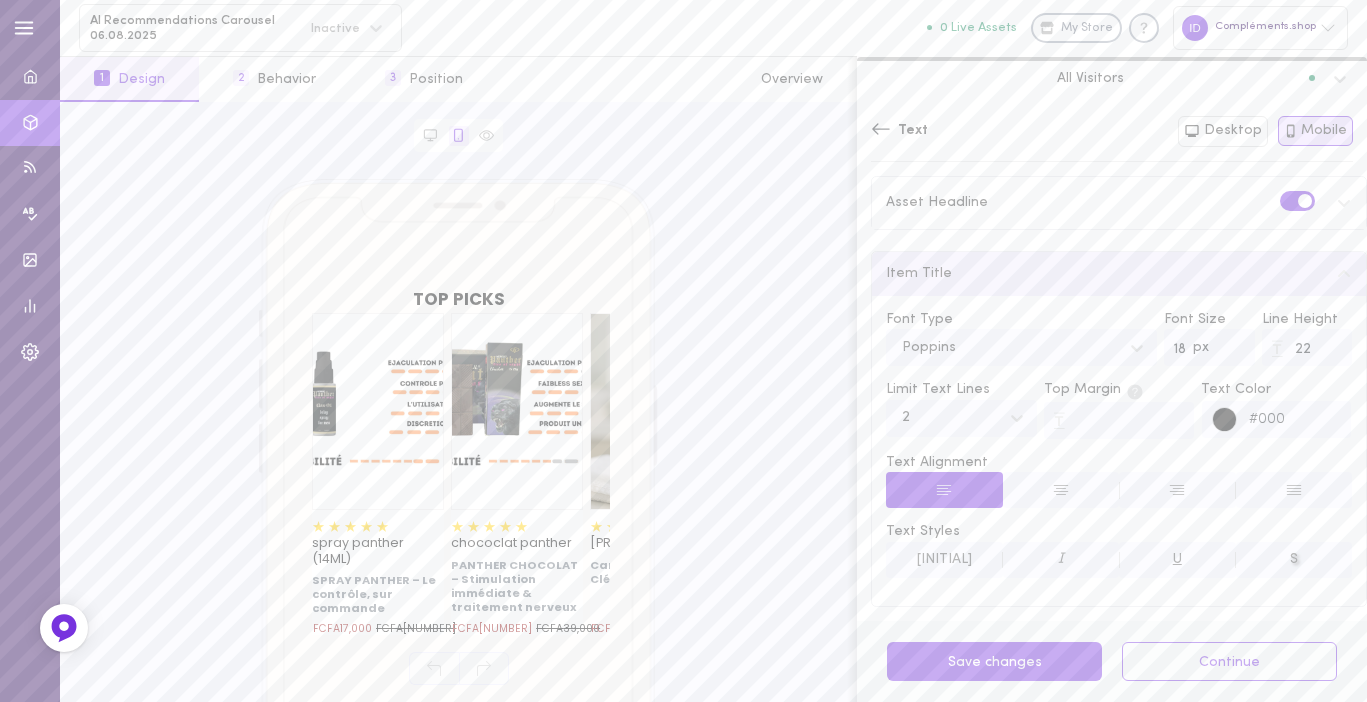click on "Item Title" at bounding box center (1119, 274) 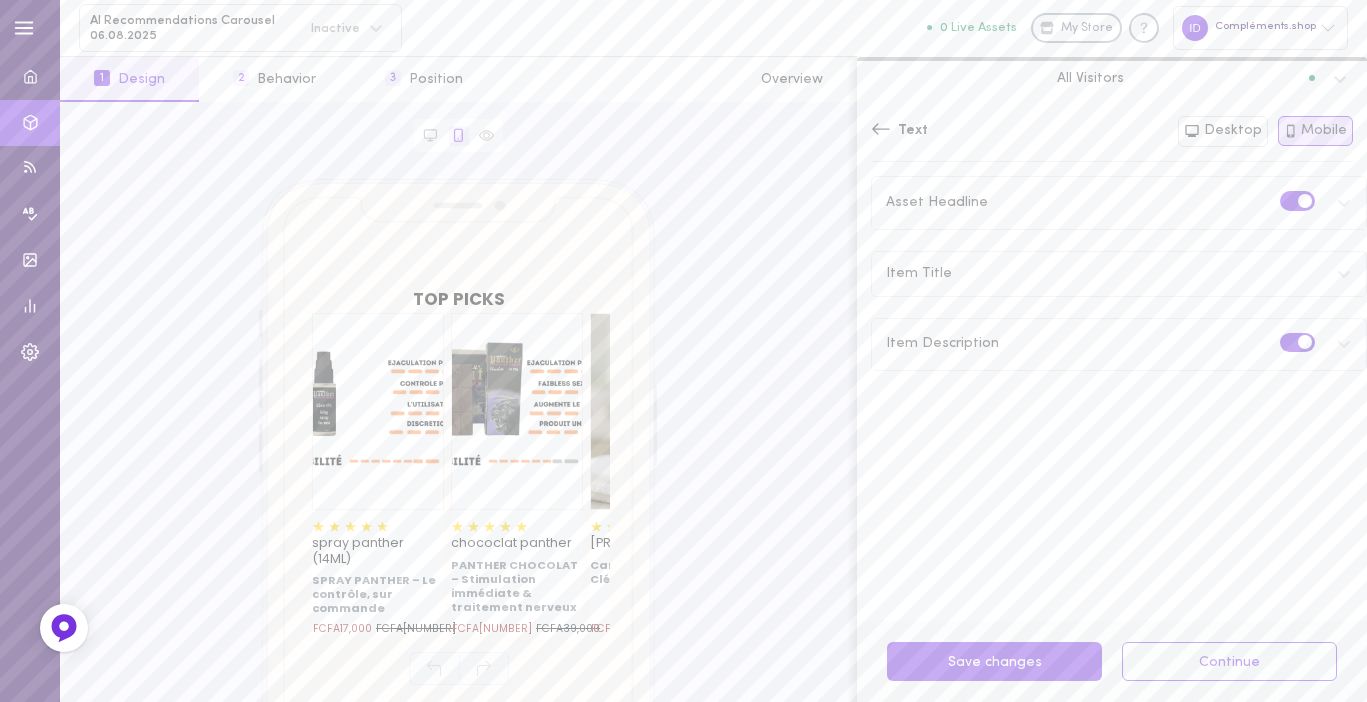 click 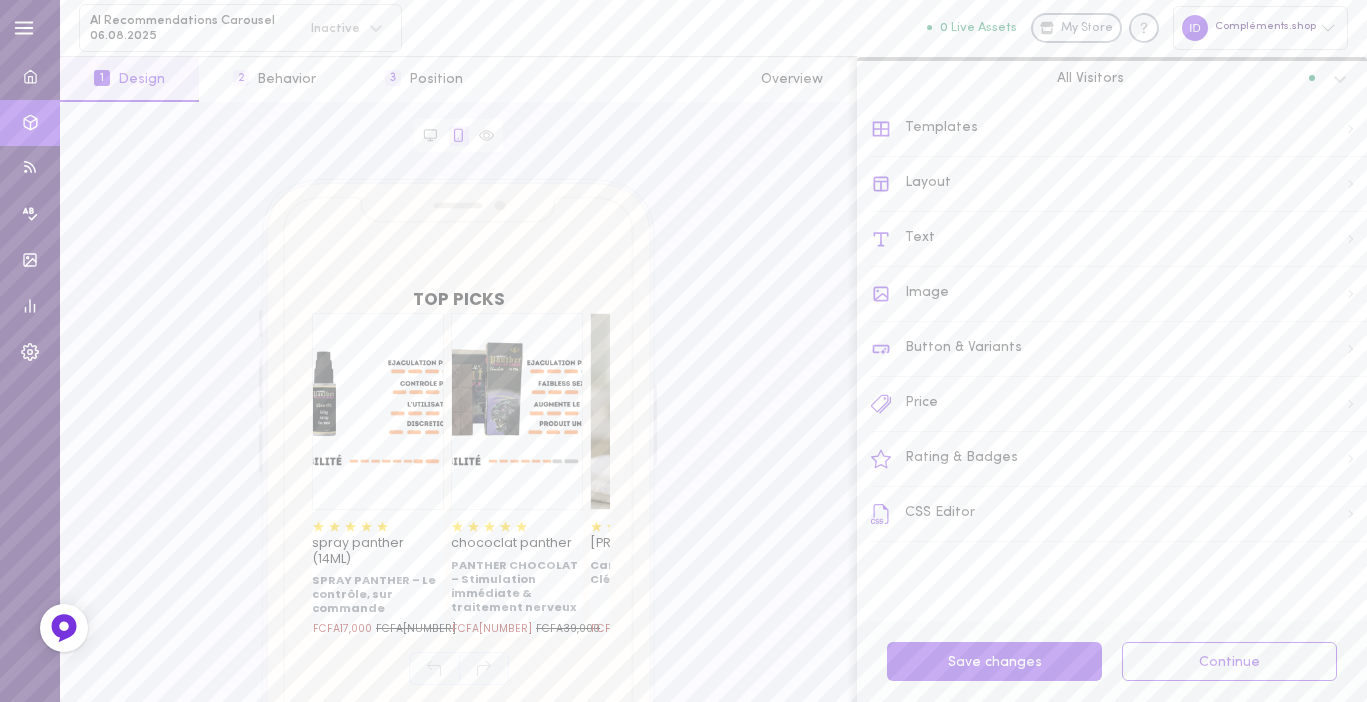 click on "Image" at bounding box center [1119, 294] 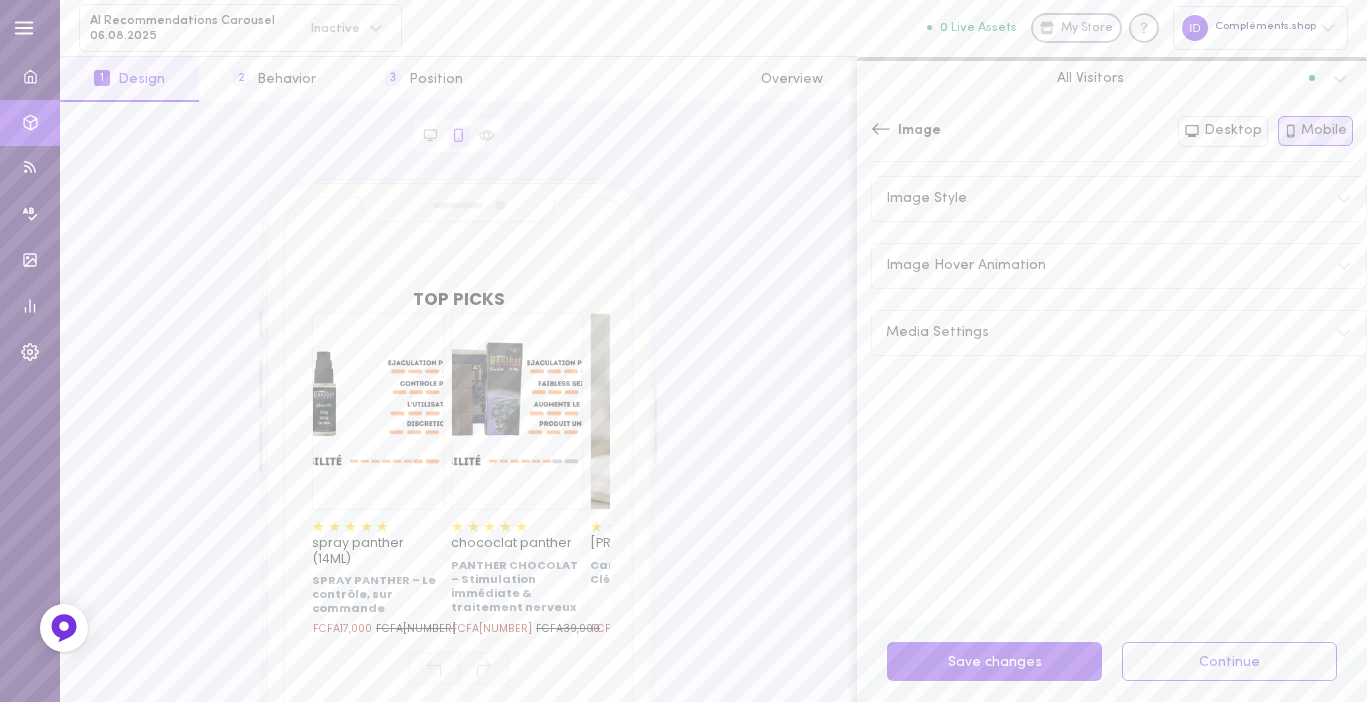 click on "Image Style" at bounding box center (1119, 199) 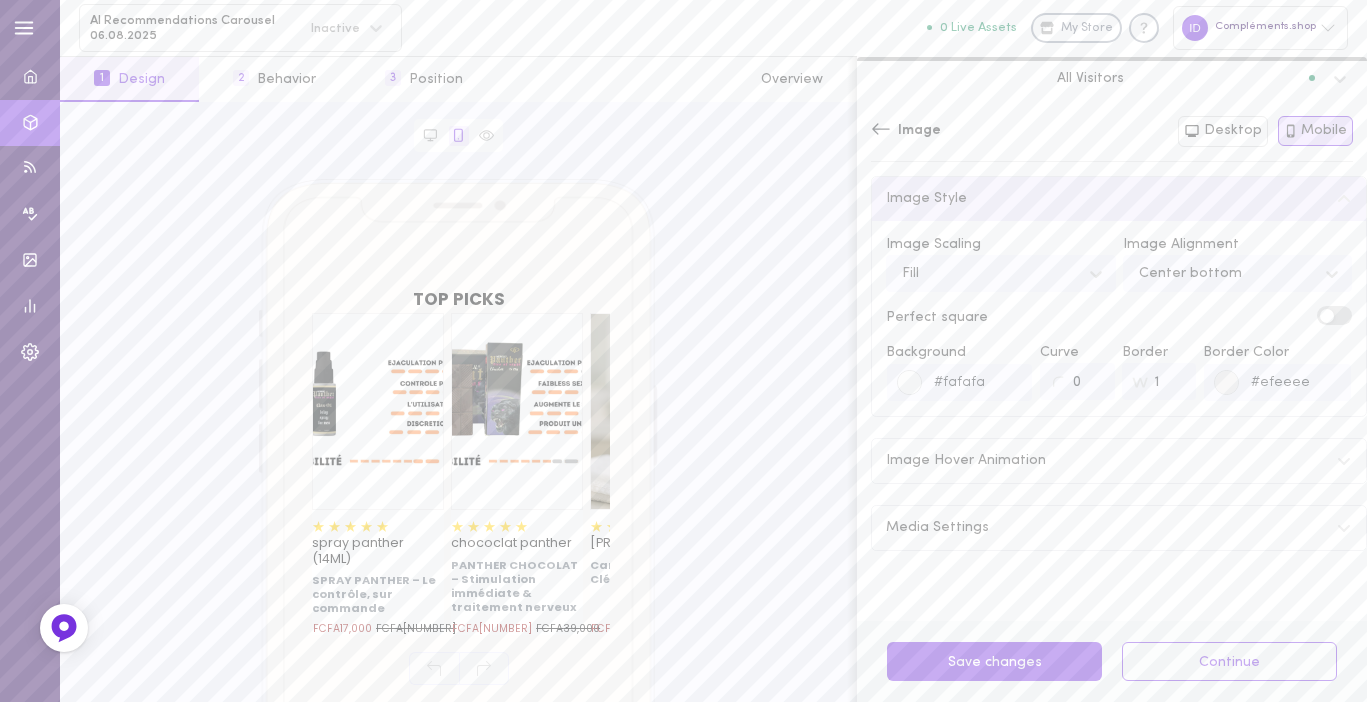 click at bounding box center [910, 383] 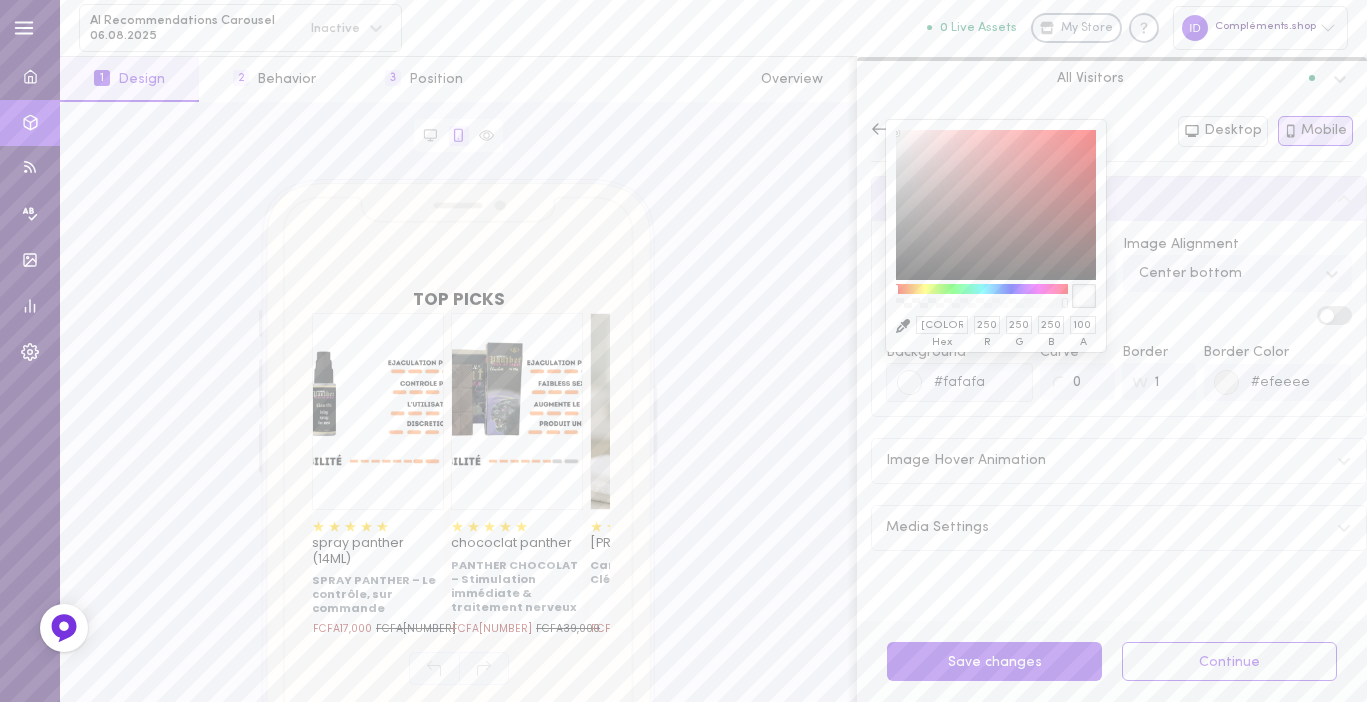 click at bounding box center (910, 383) 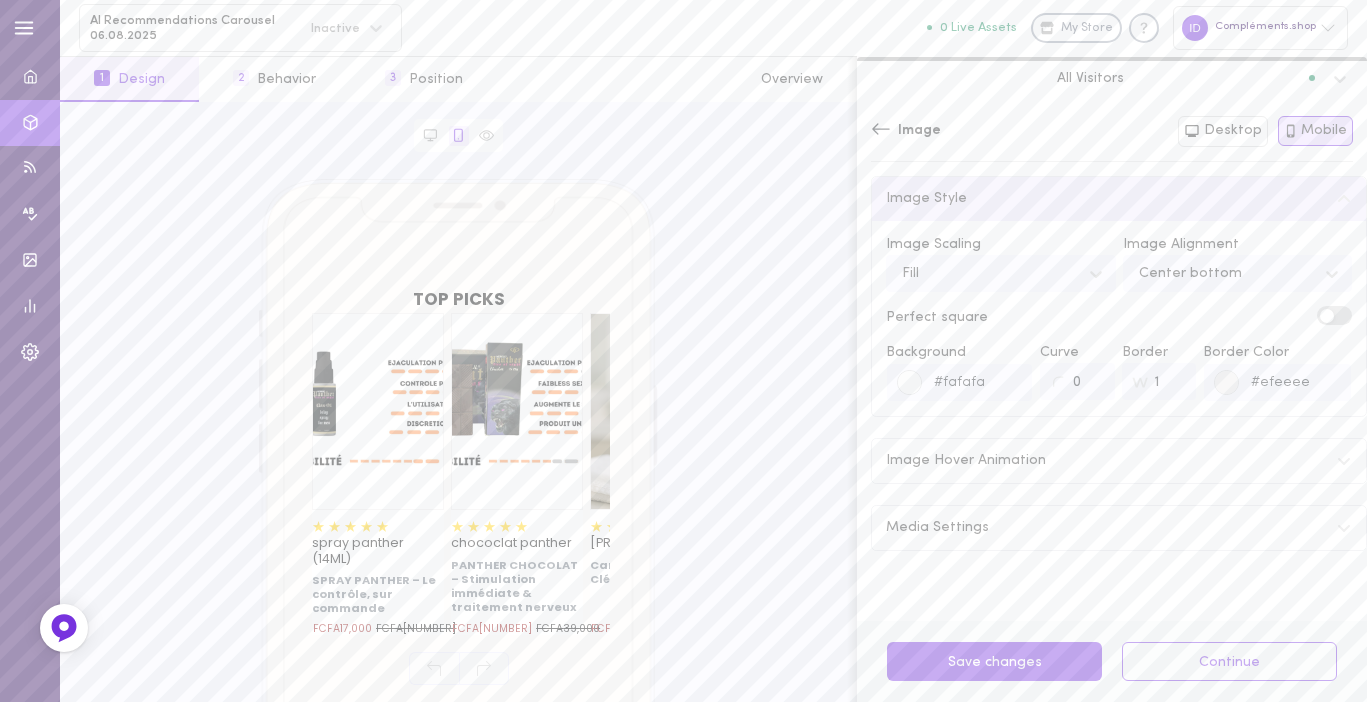 click 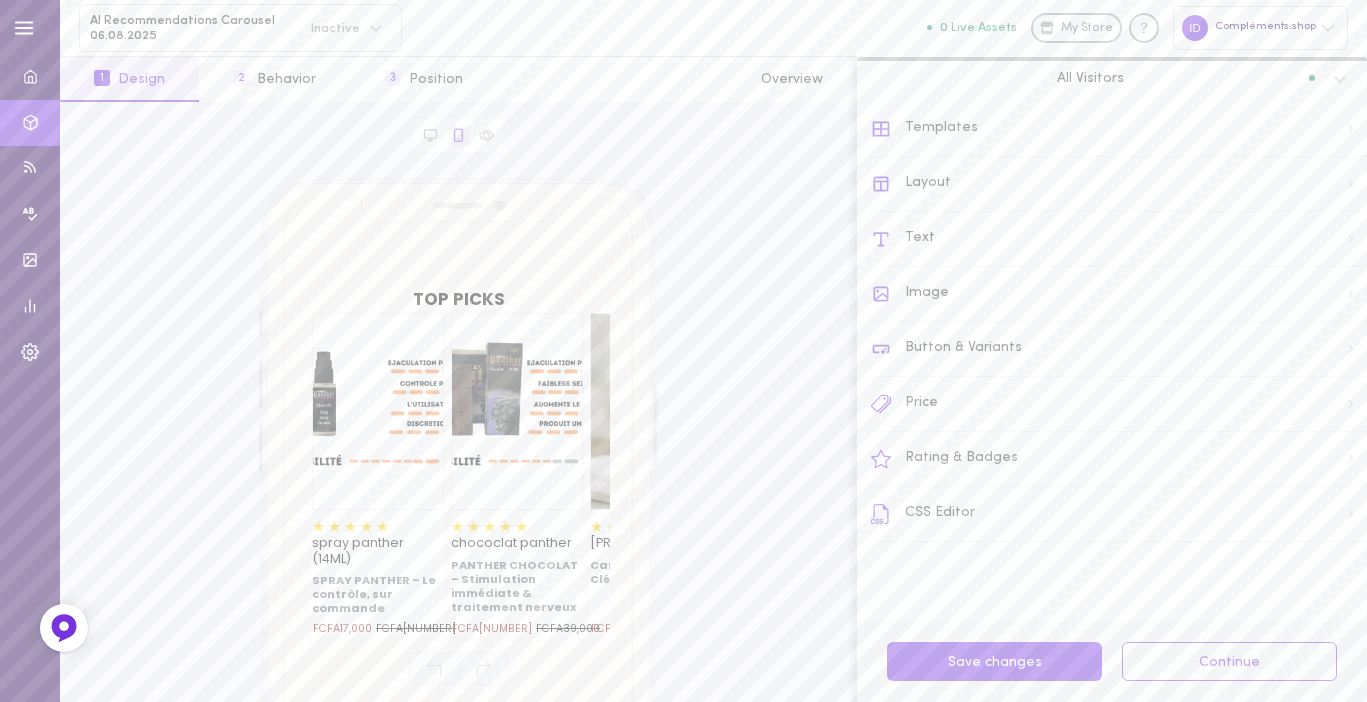 click on "Price" at bounding box center [1119, 404] 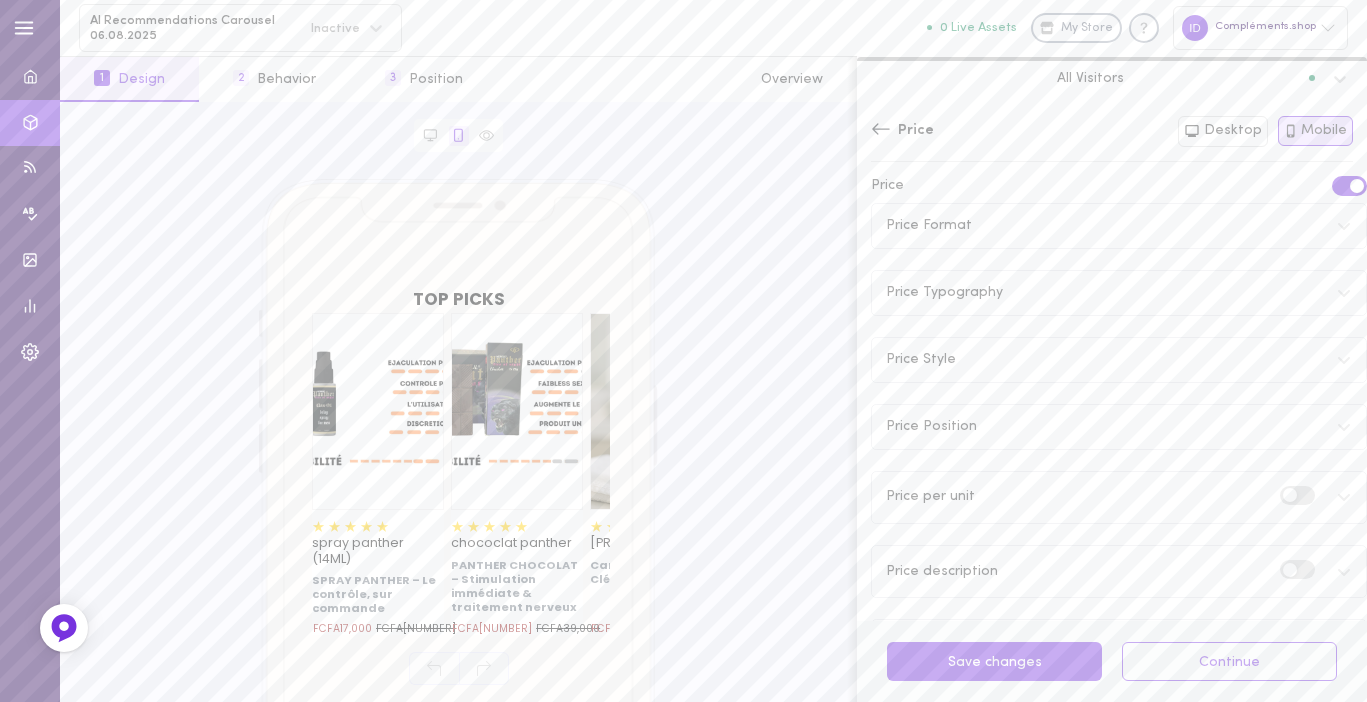 click 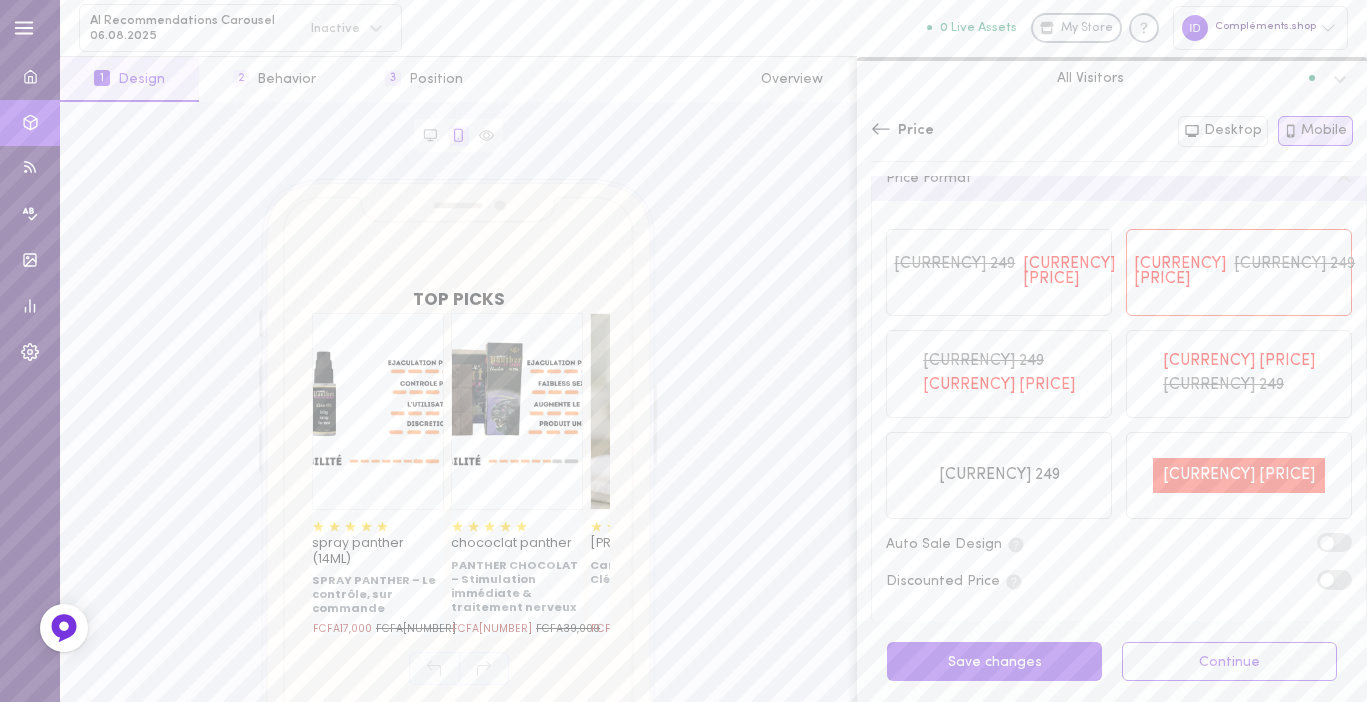 scroll, scrollTop: 0, scrollLeft: 0, axis: both 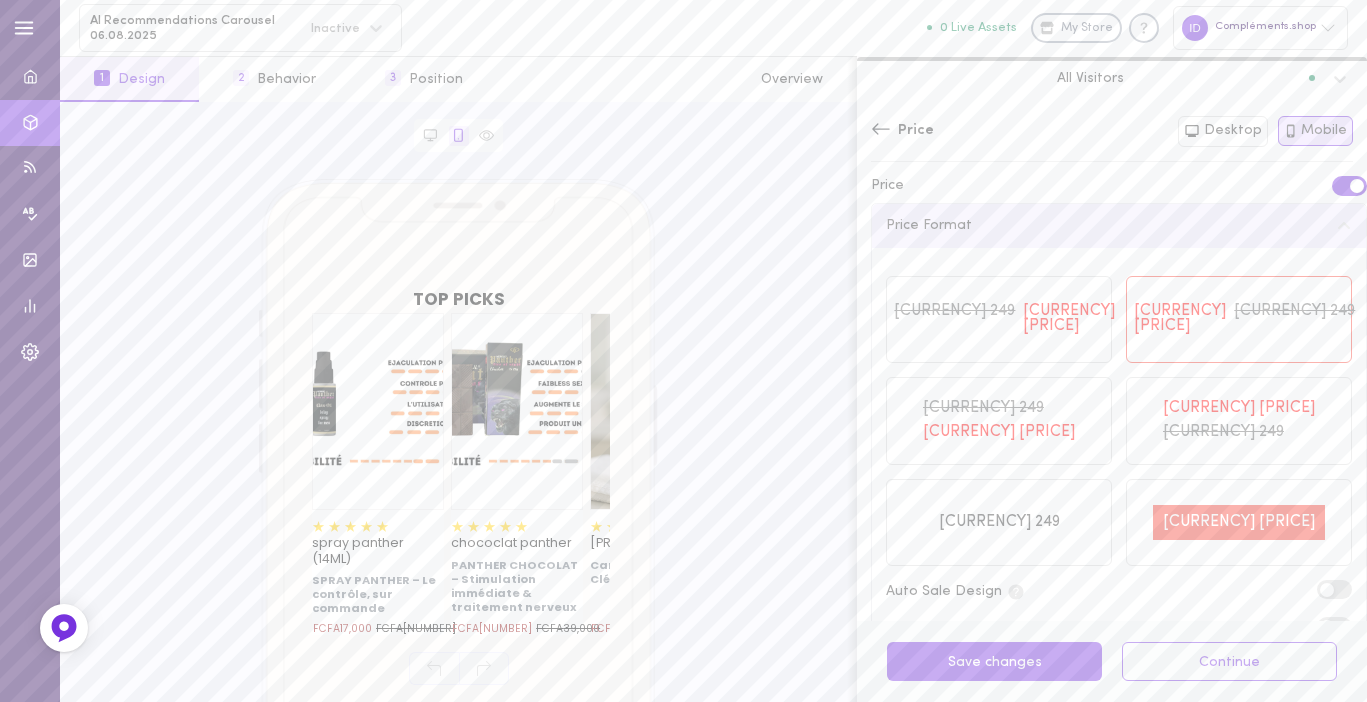 click 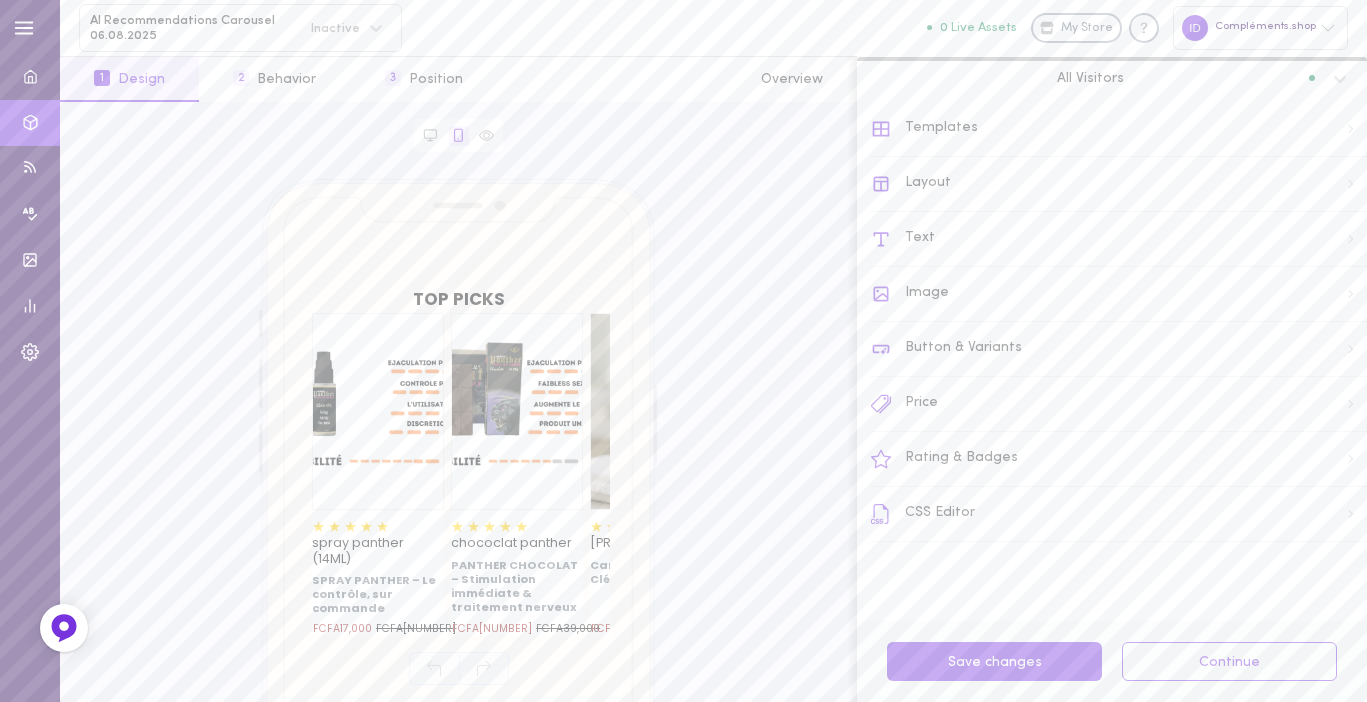 click on "Price" at bounding box center [1119, 404] 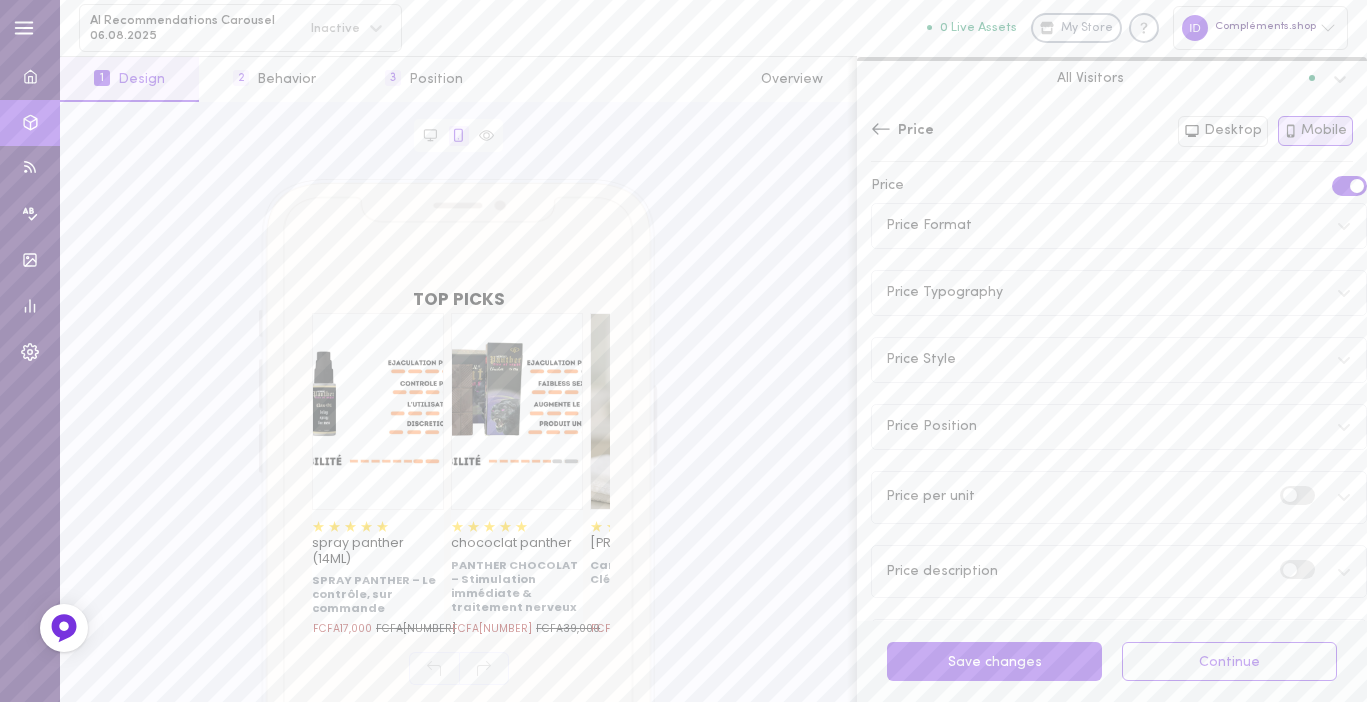 click 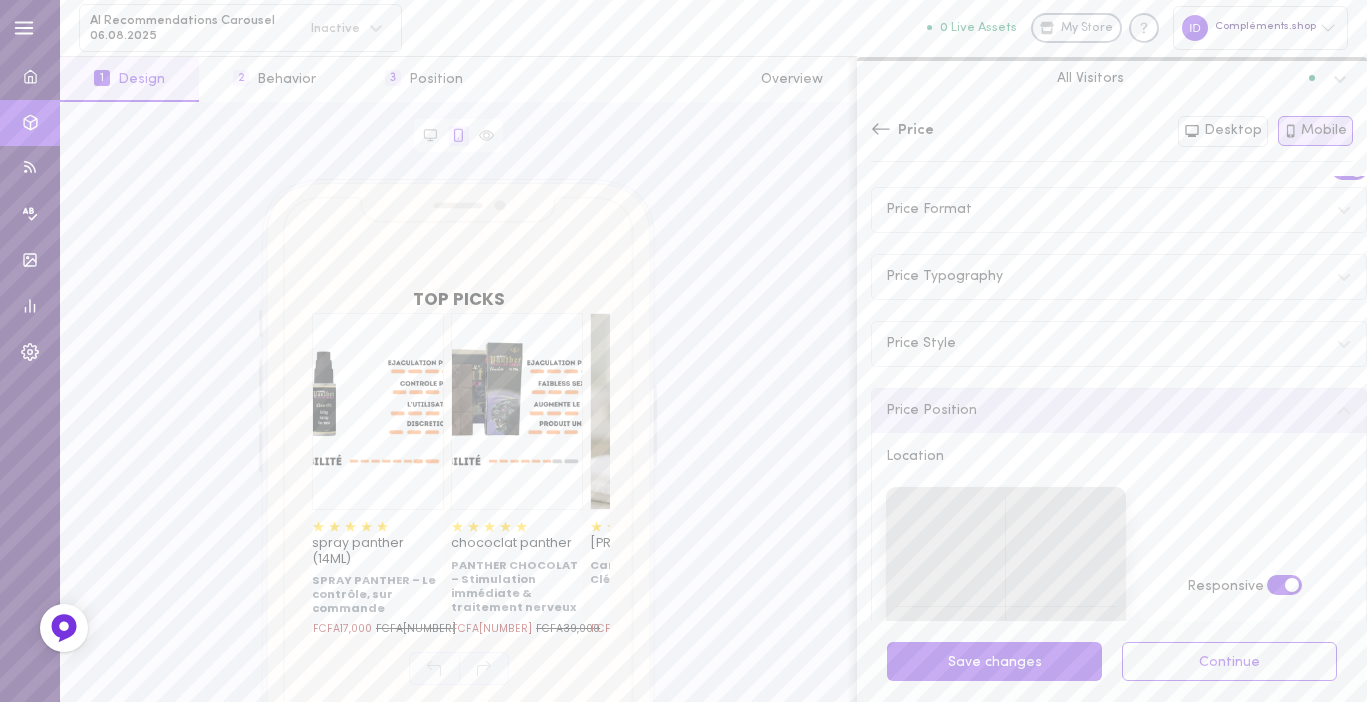 scroll, scrollTop: 0, scrollLeft: 0, axis: both 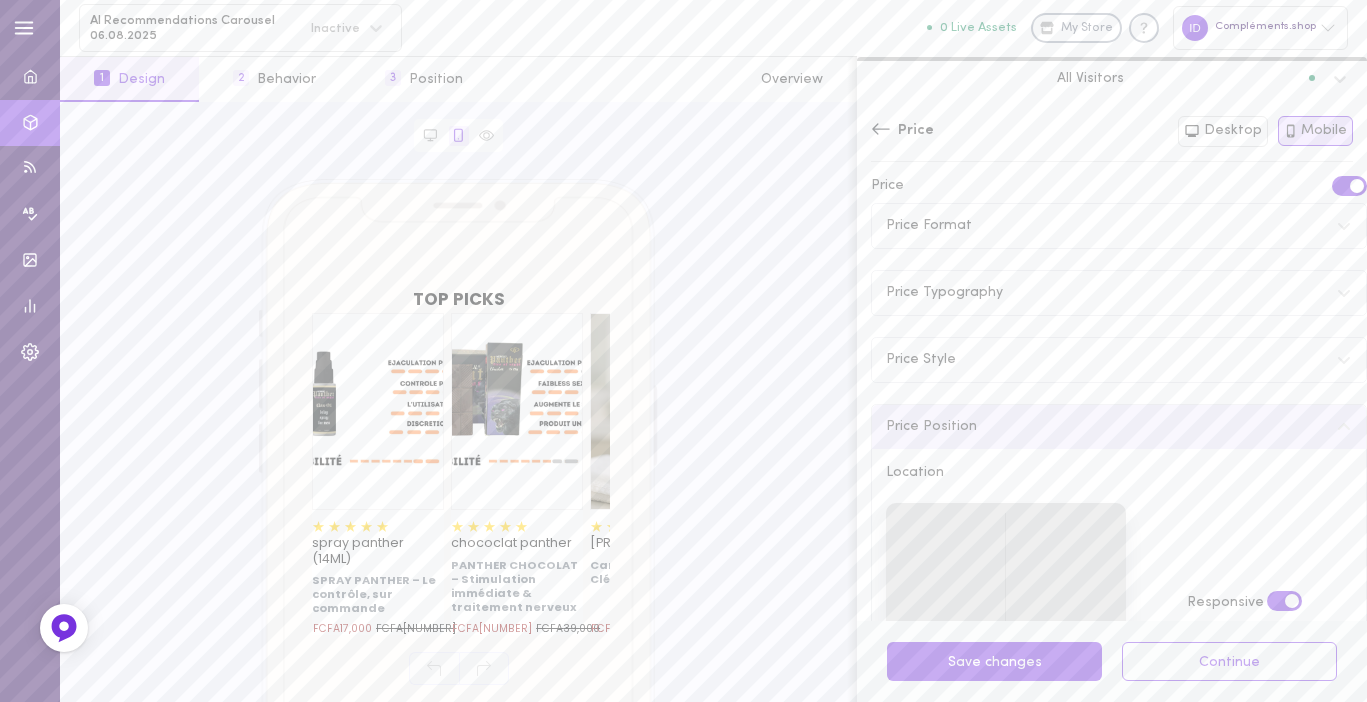 click on "Price Style" at bounding box center (1119, 360) 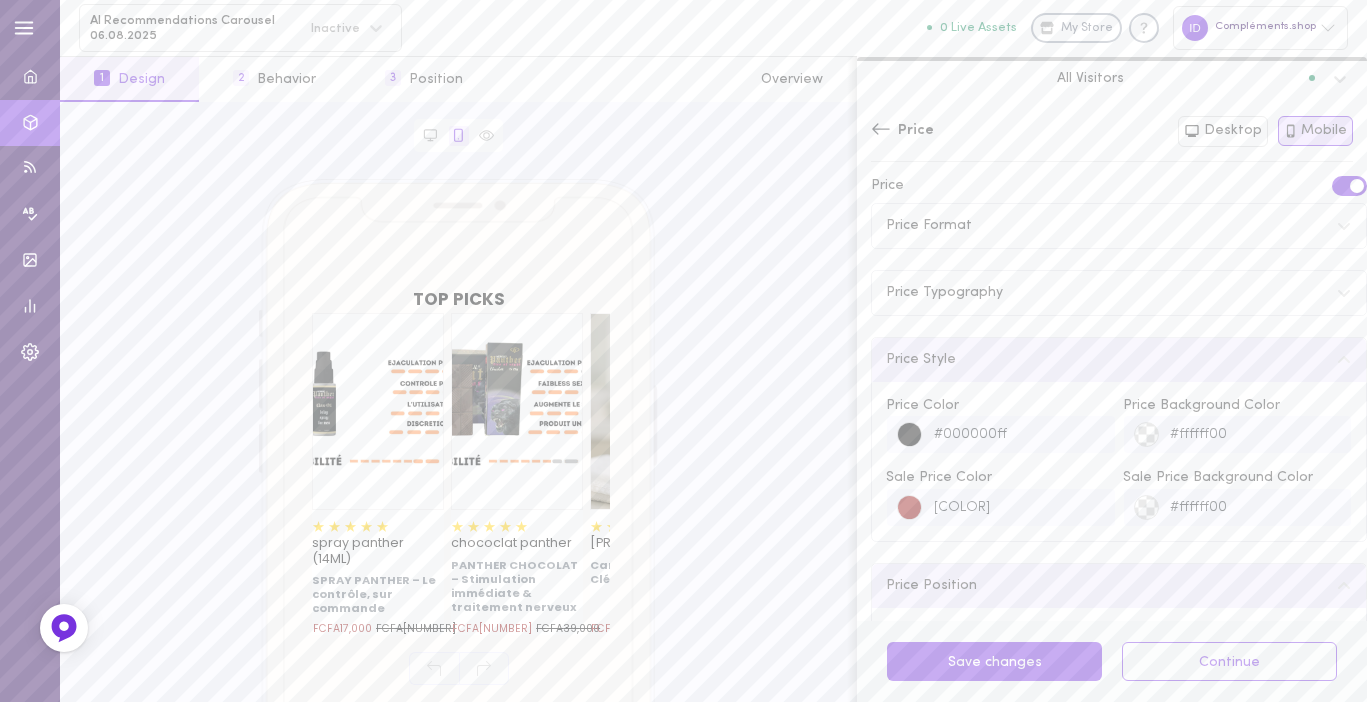 click at bounding box center [910, 508] 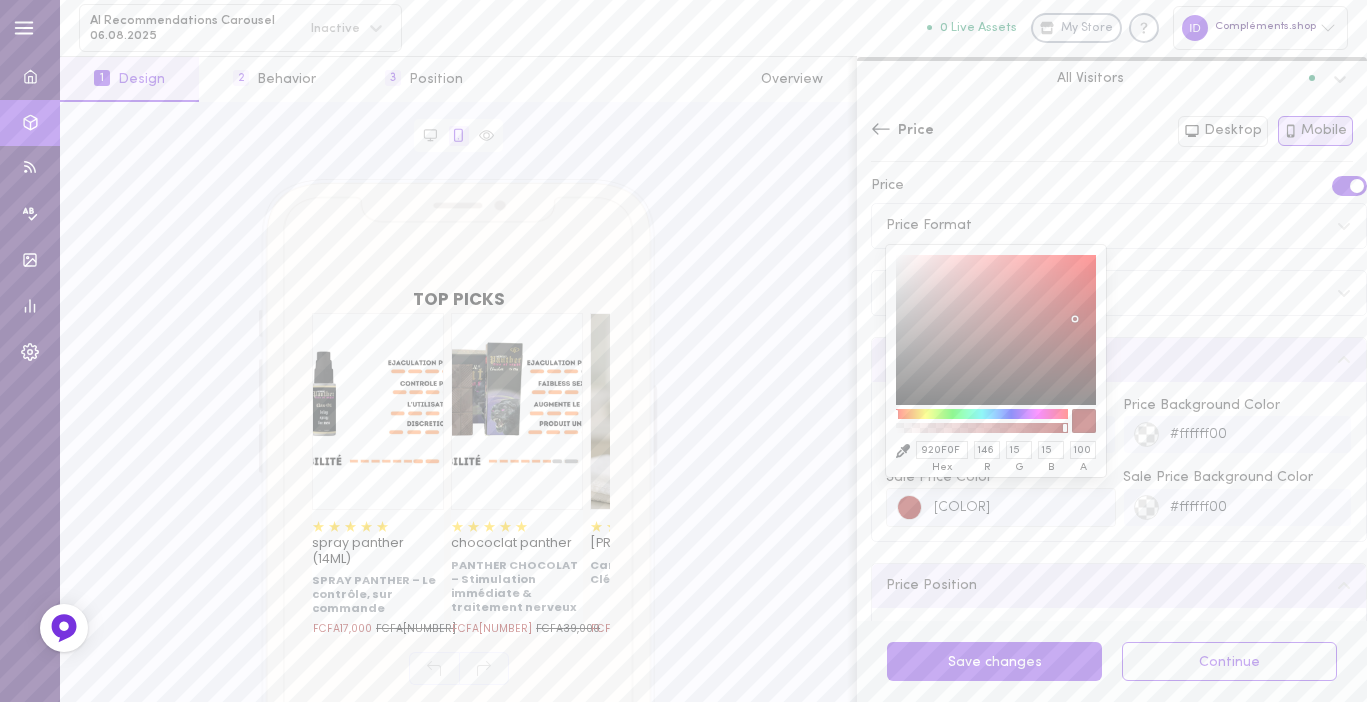 type on "#a41717ff" 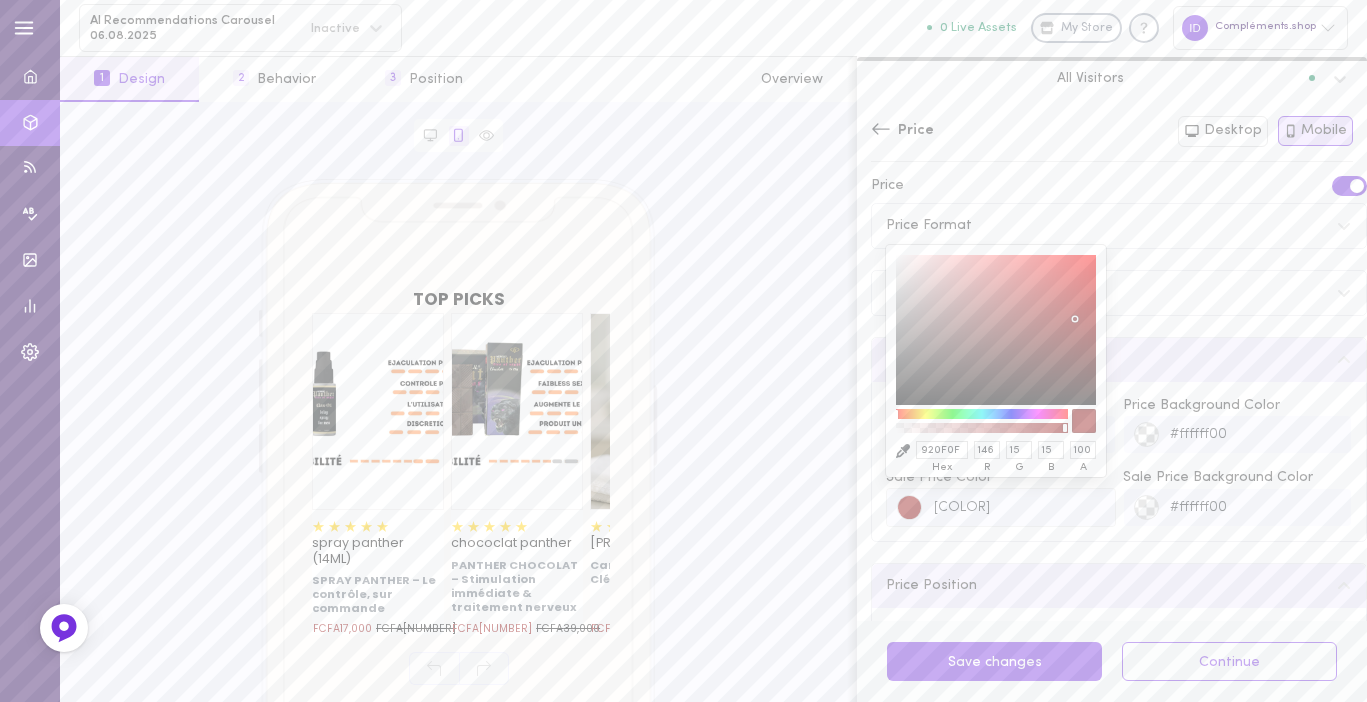 type on "A41717" 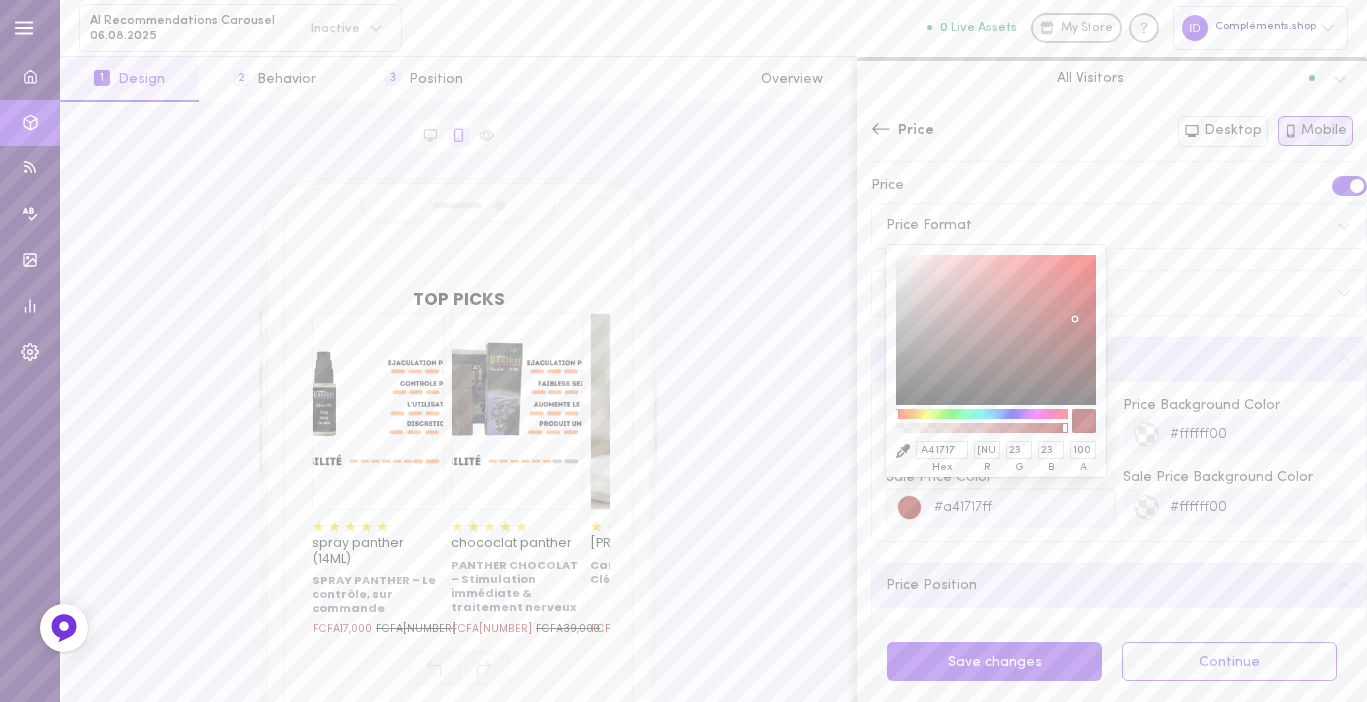 click at bounding box center (996, 330) 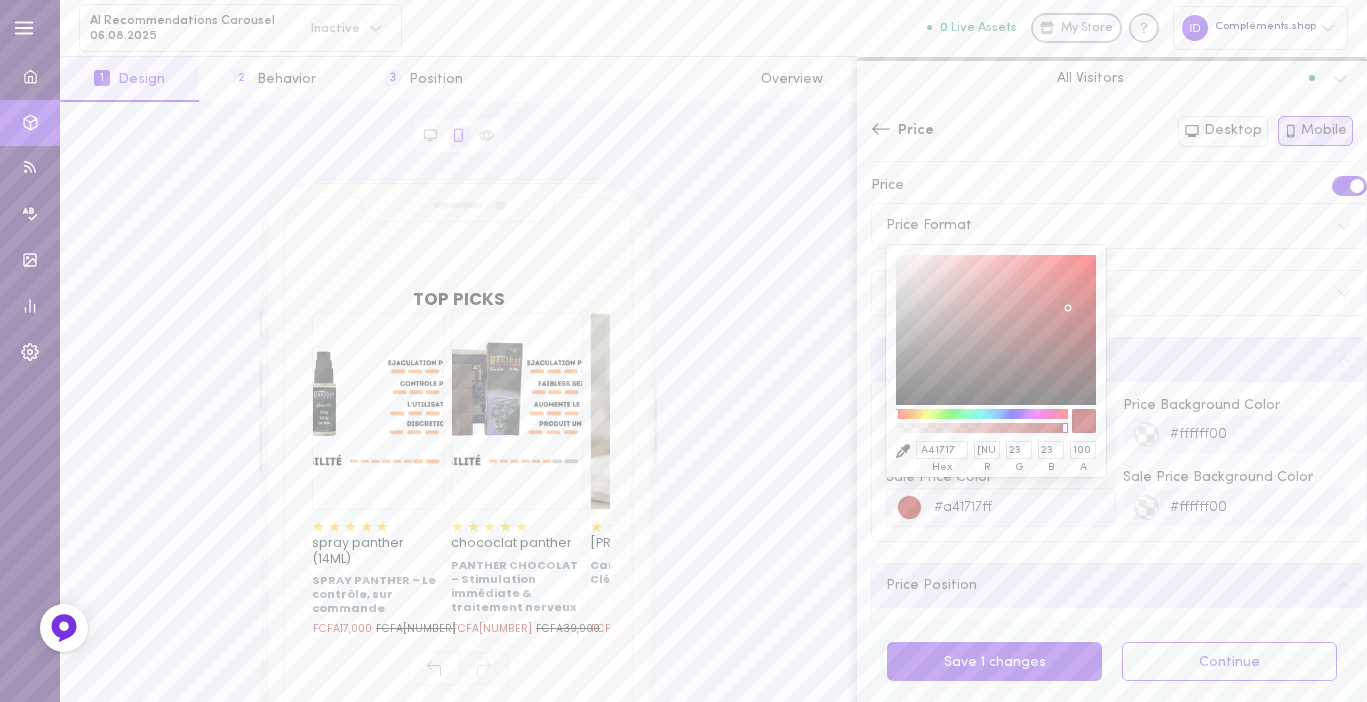 click on "Price" at bounding box center (1024, 132) 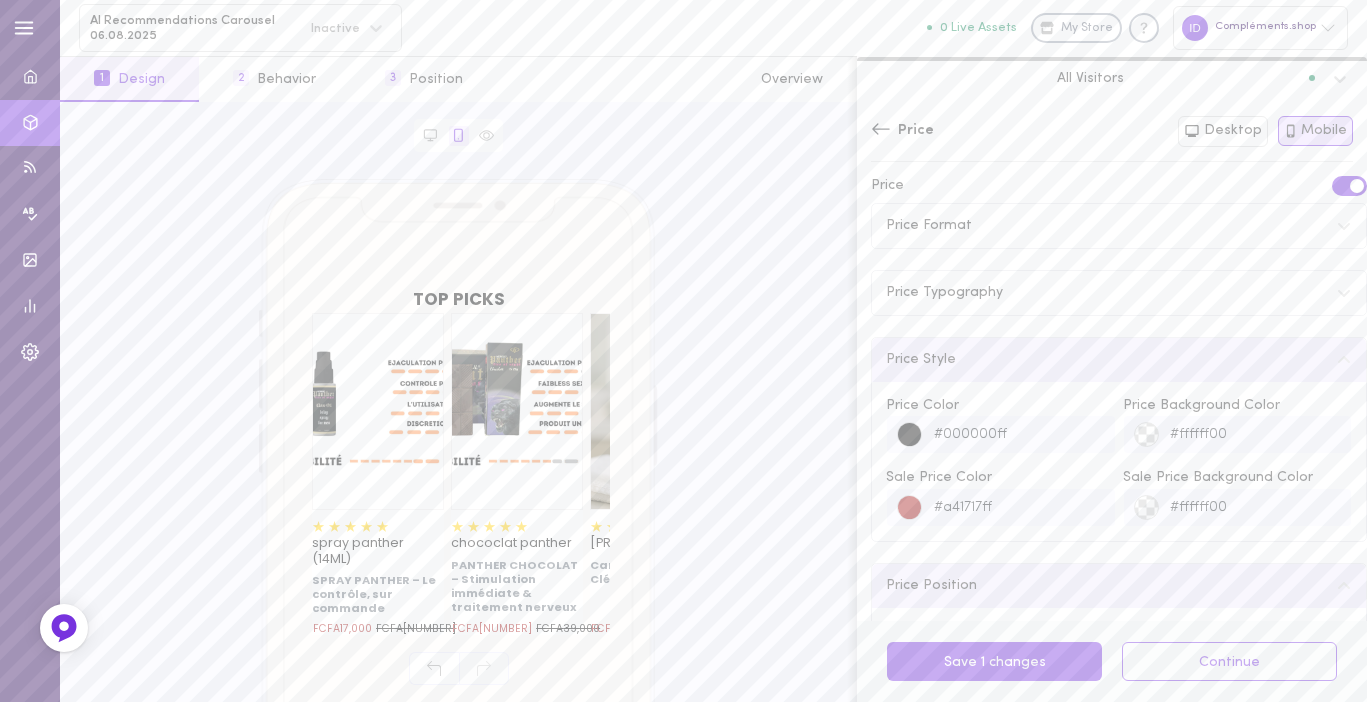 click 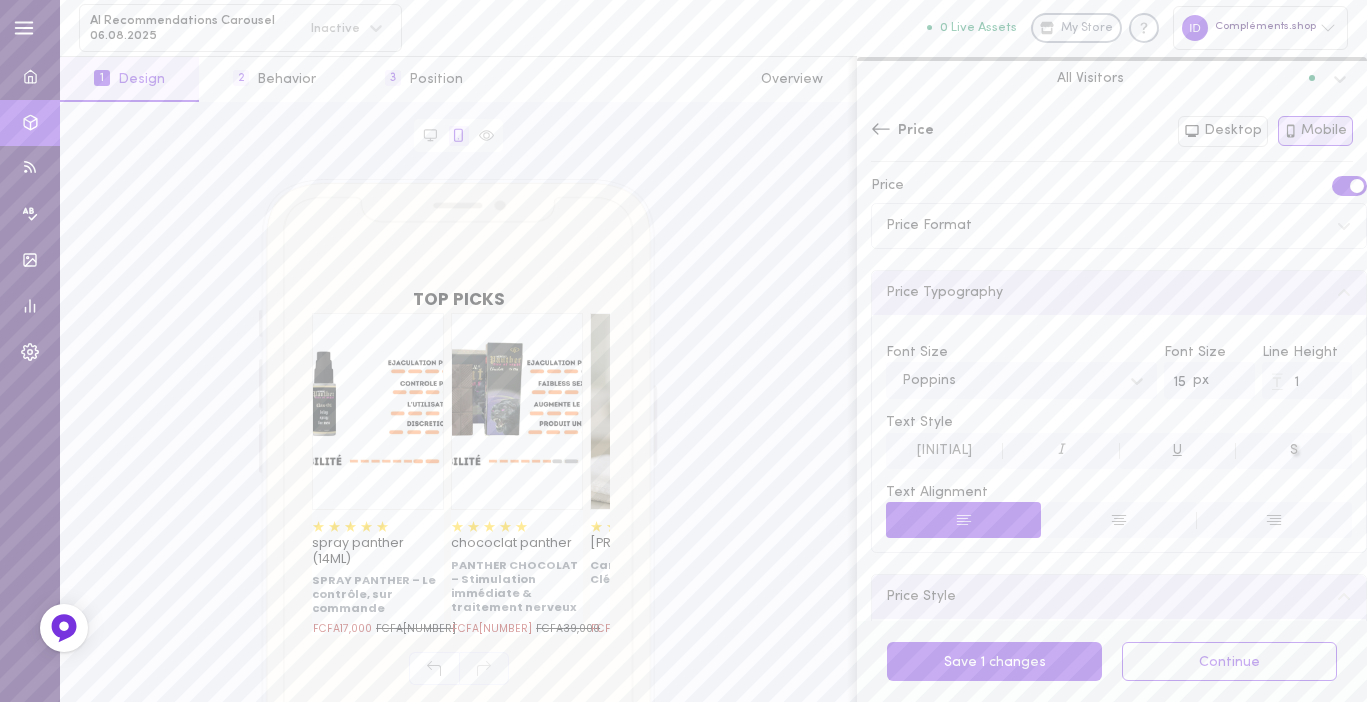 click 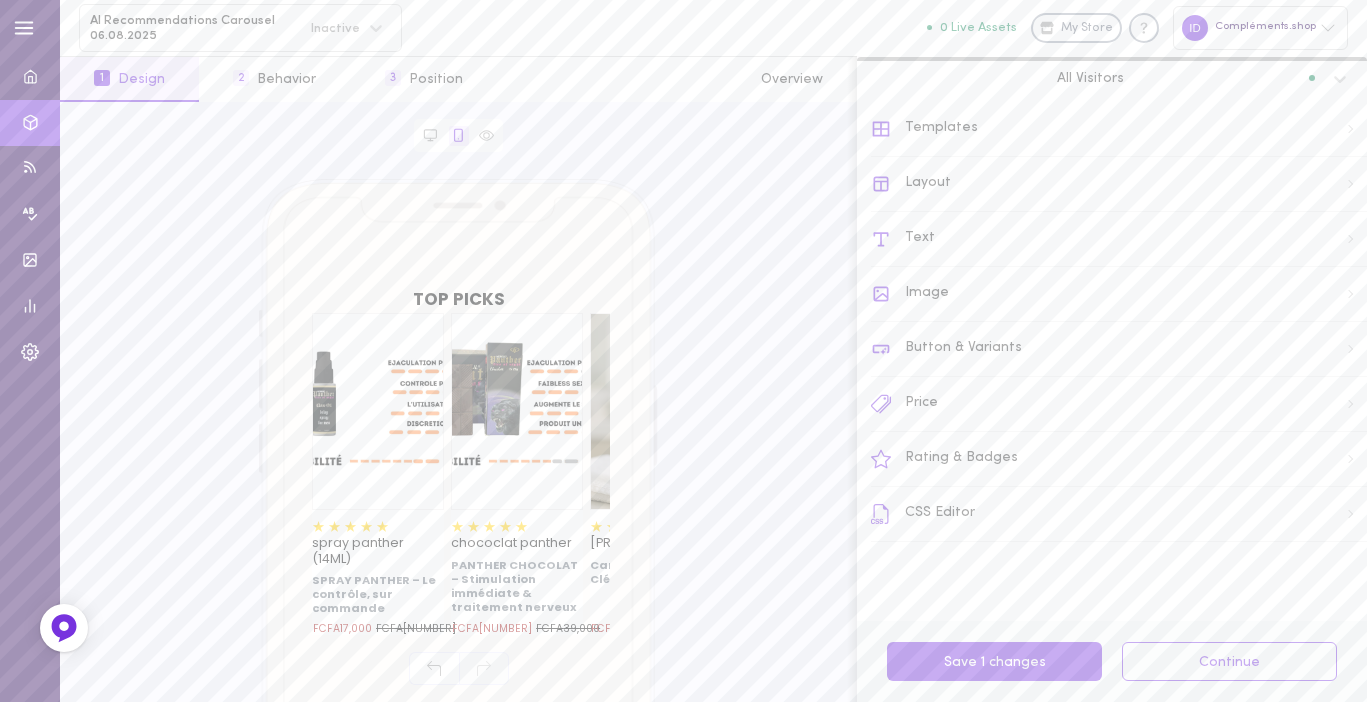 click on "Rating & Badges" at bounding box center (1119, 459) 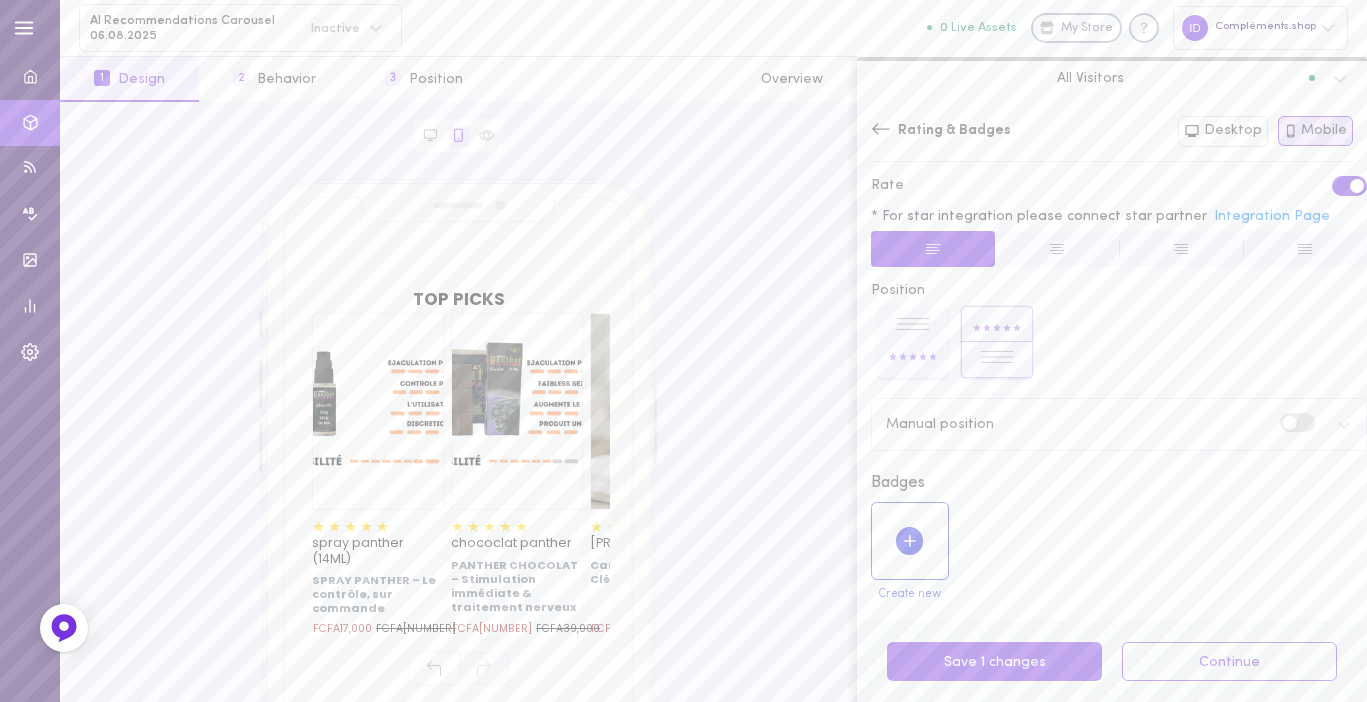 click 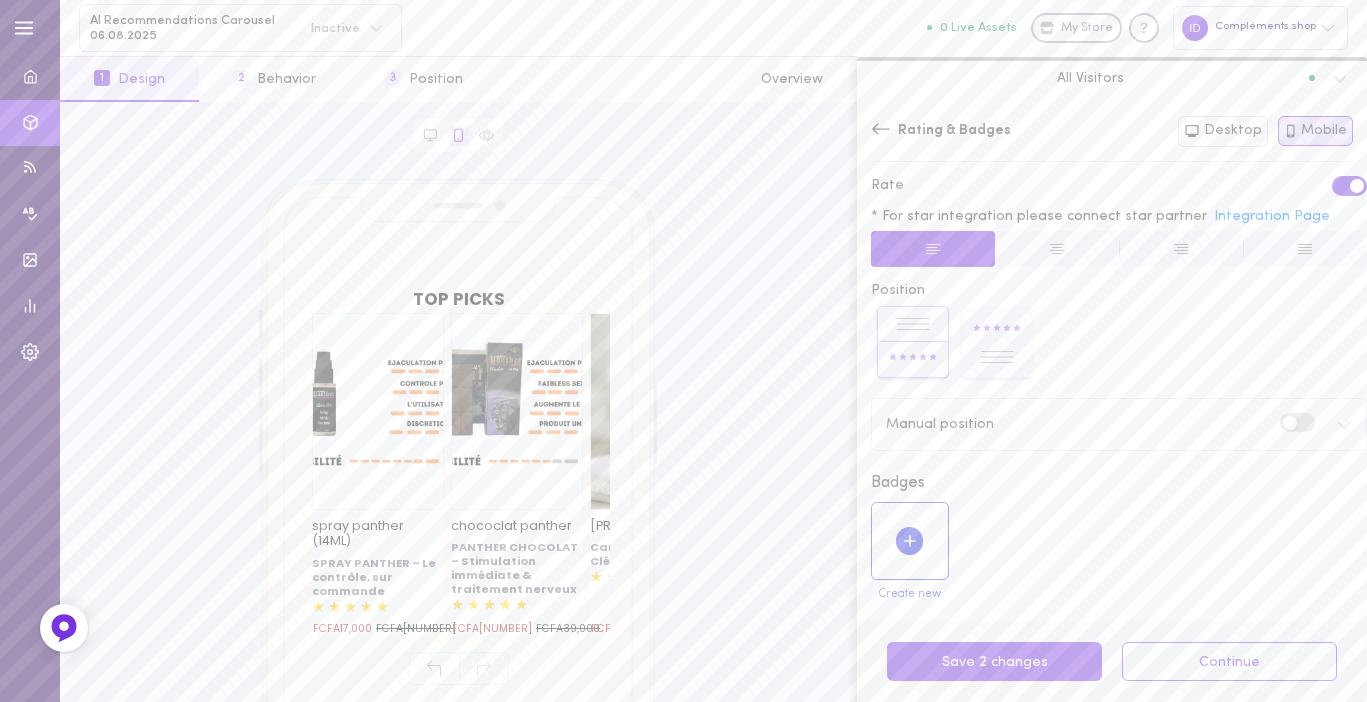 click 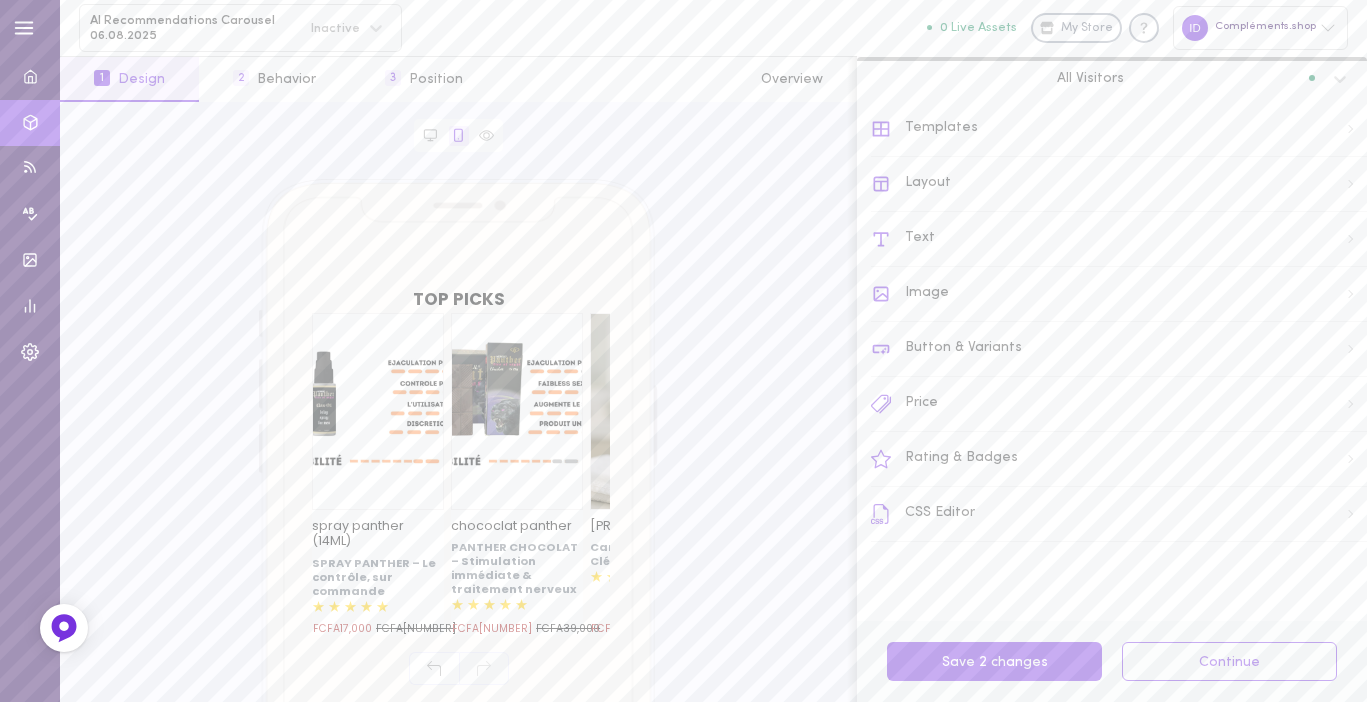 click on "Layout" at bounding box center (1119, 184) 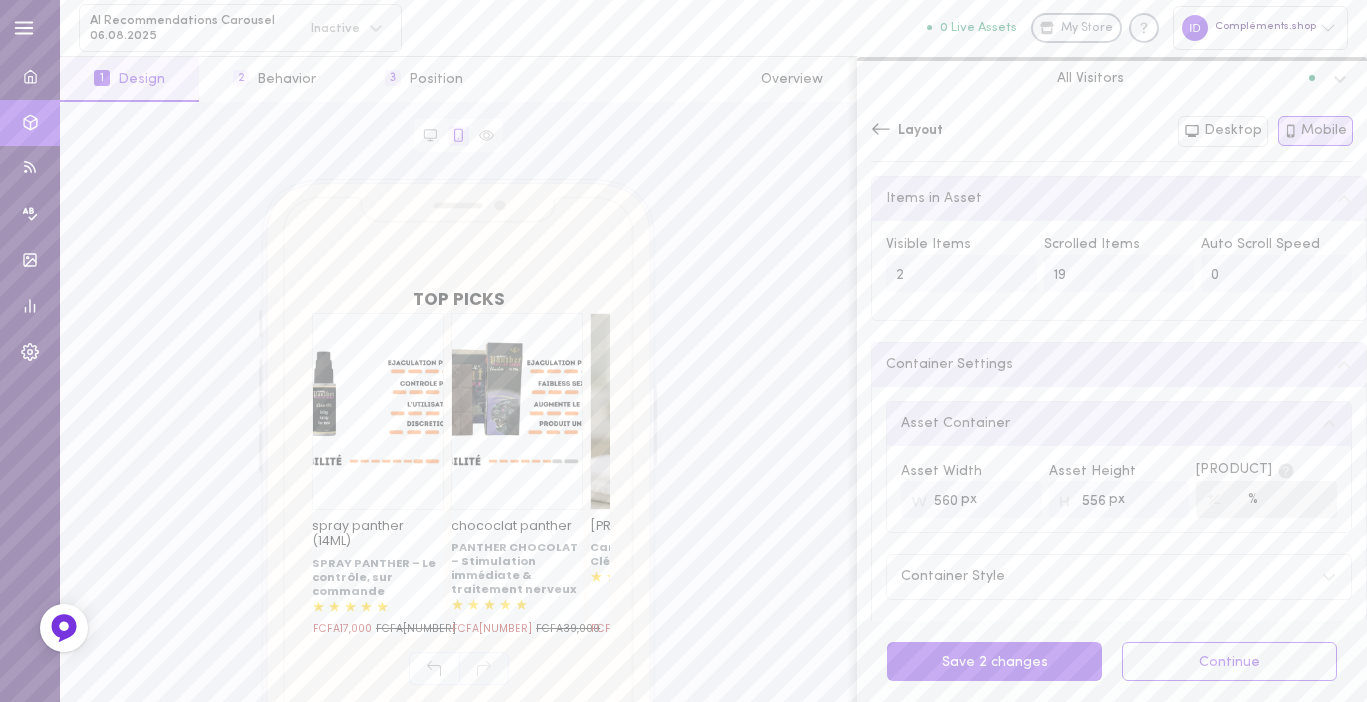 click 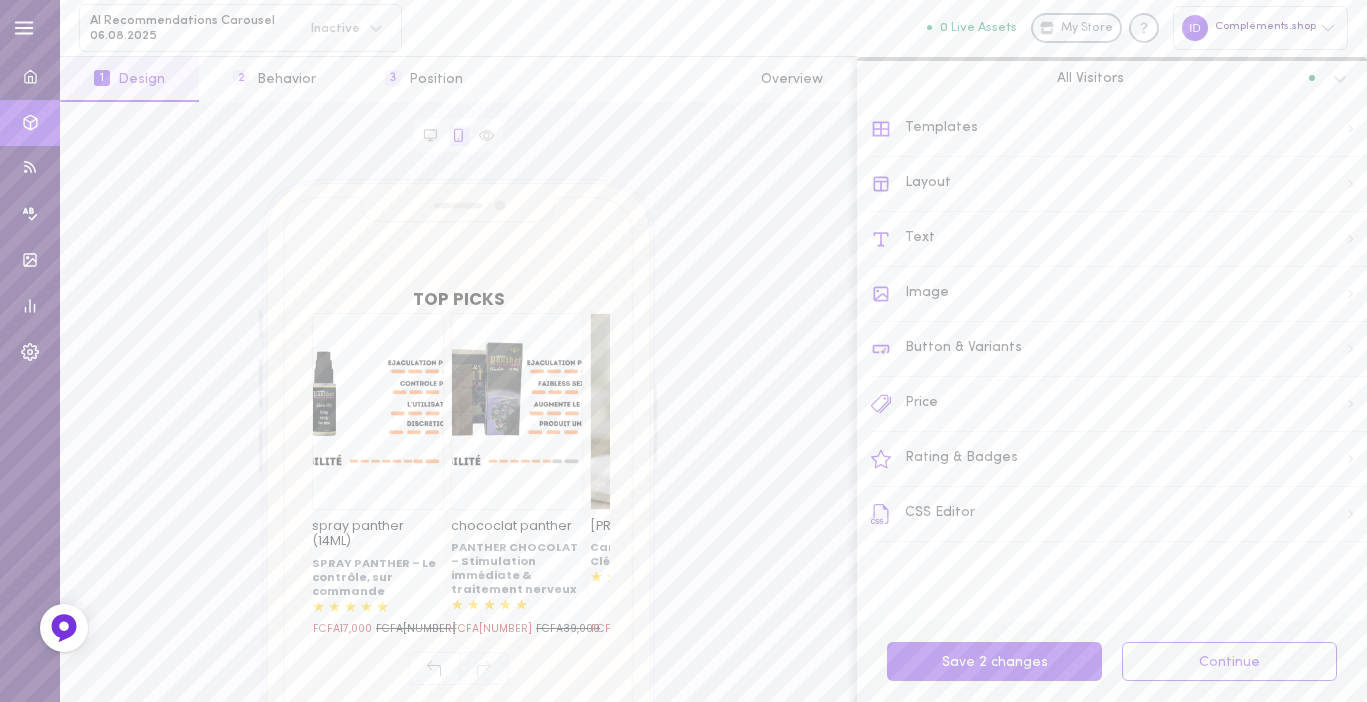 click on "CSS Editor" at bounding box center (1119, 514) 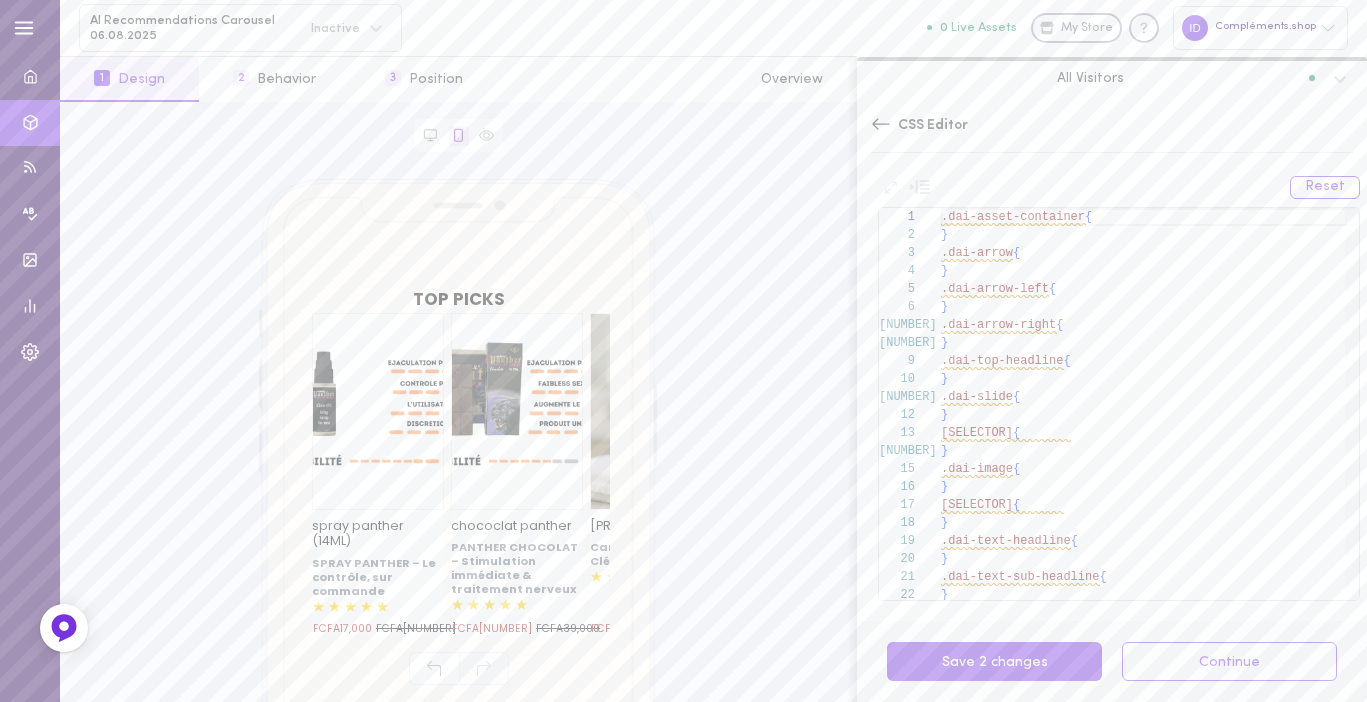 click 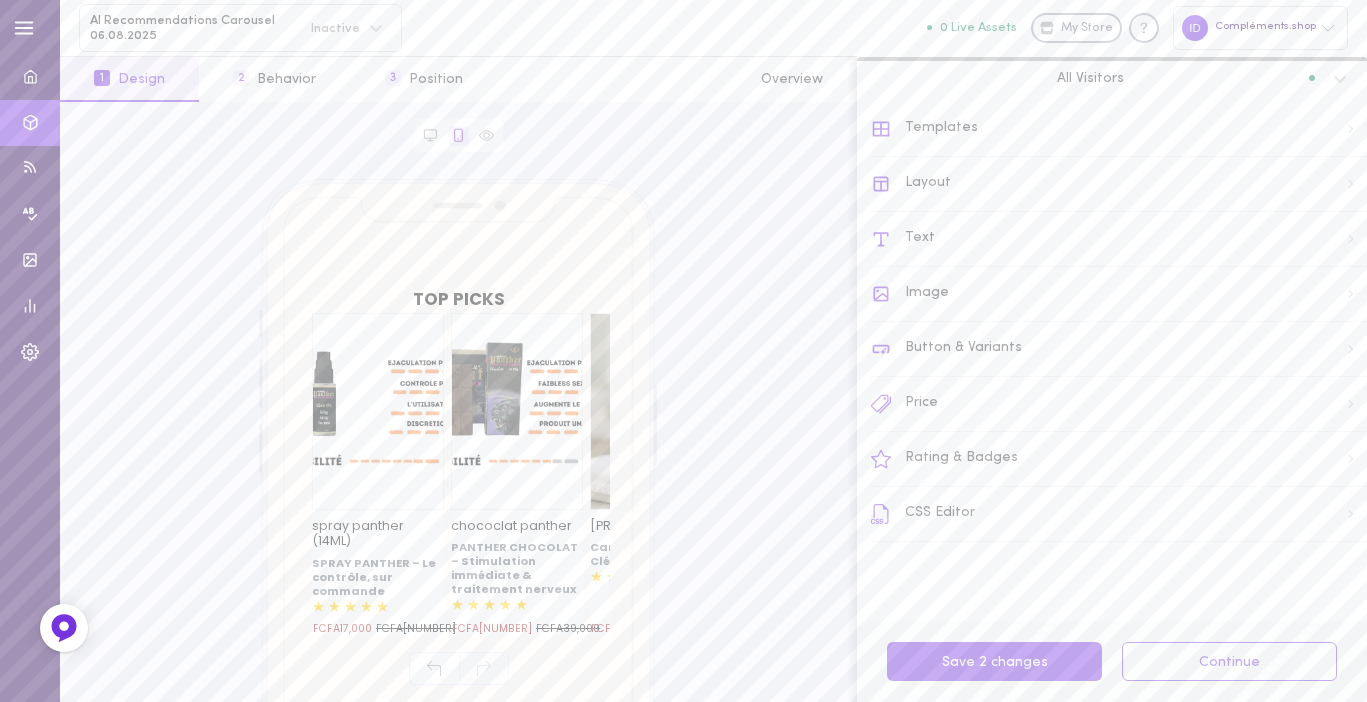 click on "Button & Variants" at bounding box center [1119, 349] 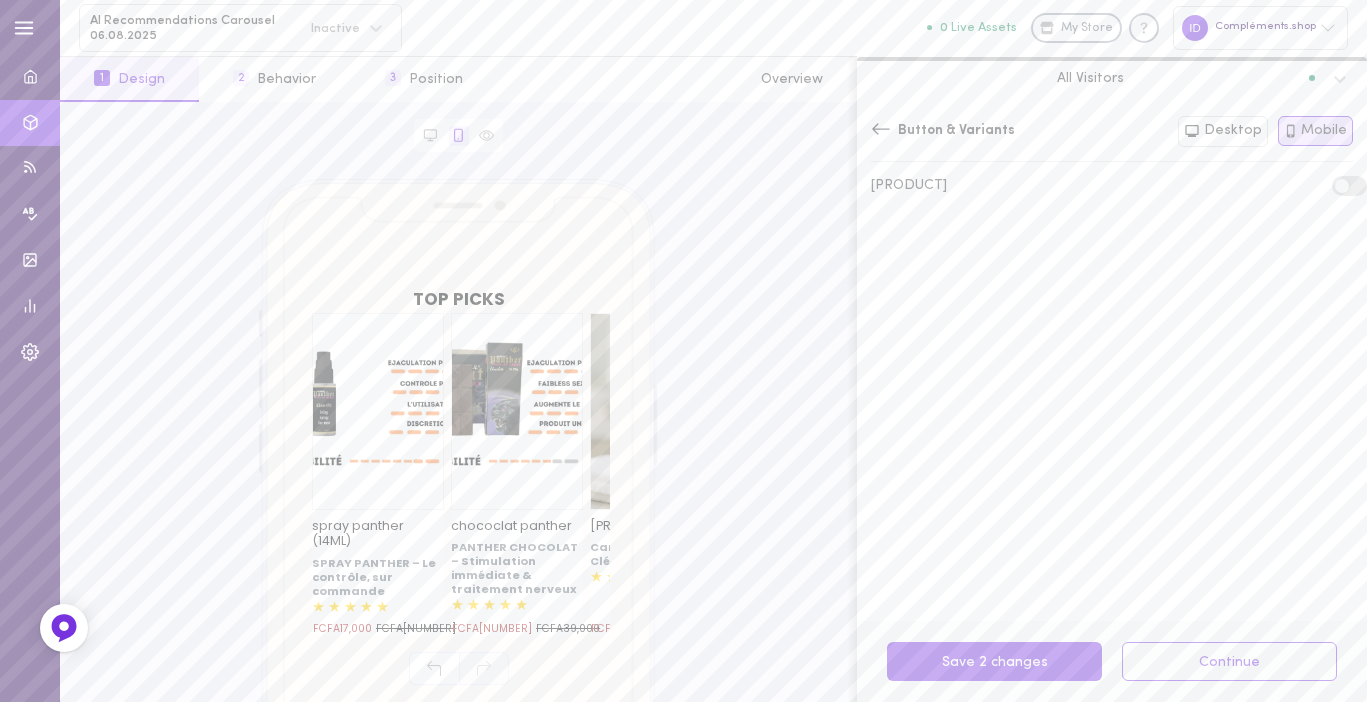 click at bounding box center (1342, 186) 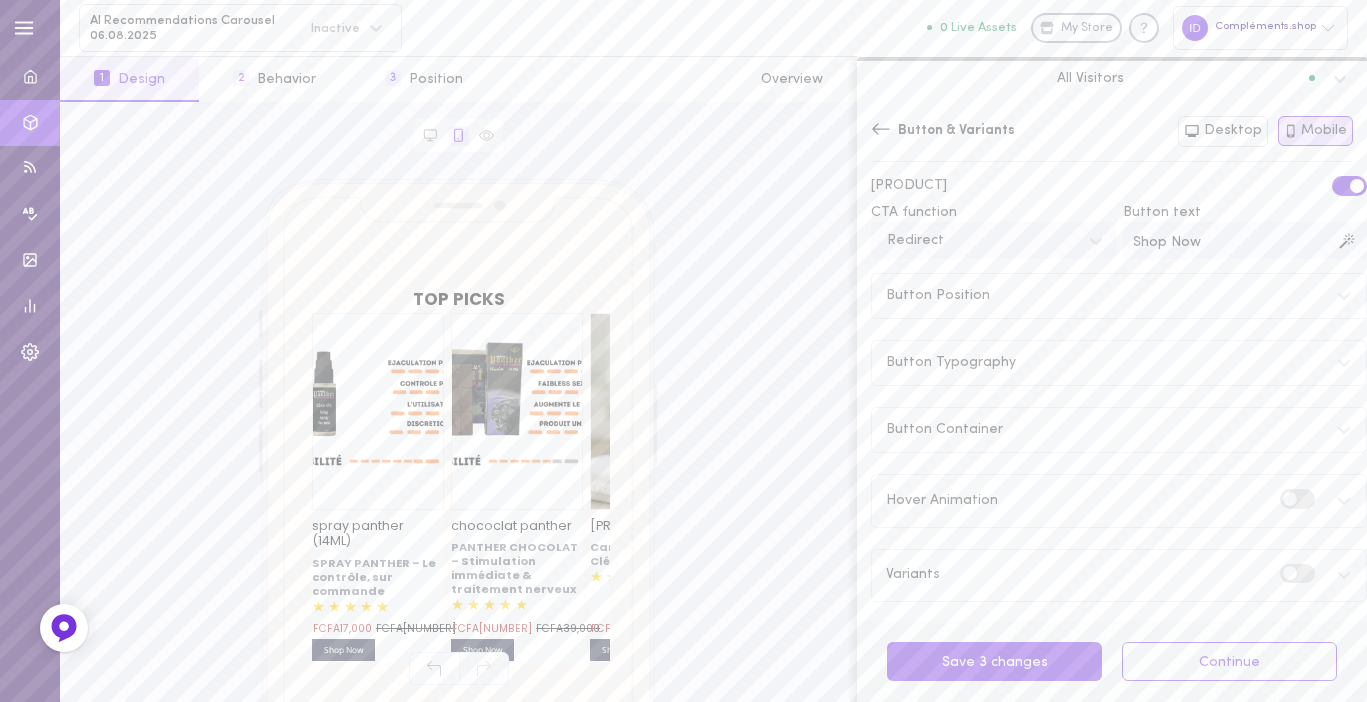 click 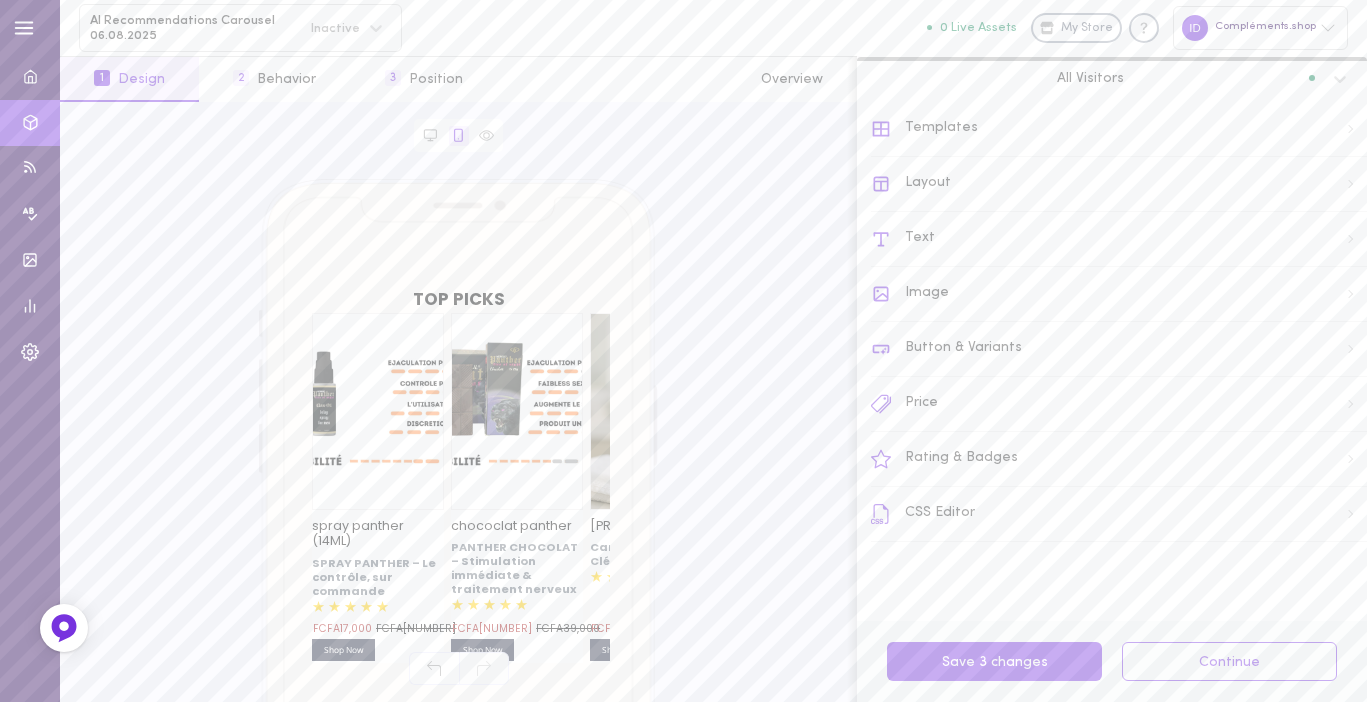 click on "Image" at bounding box center [1119, 294] 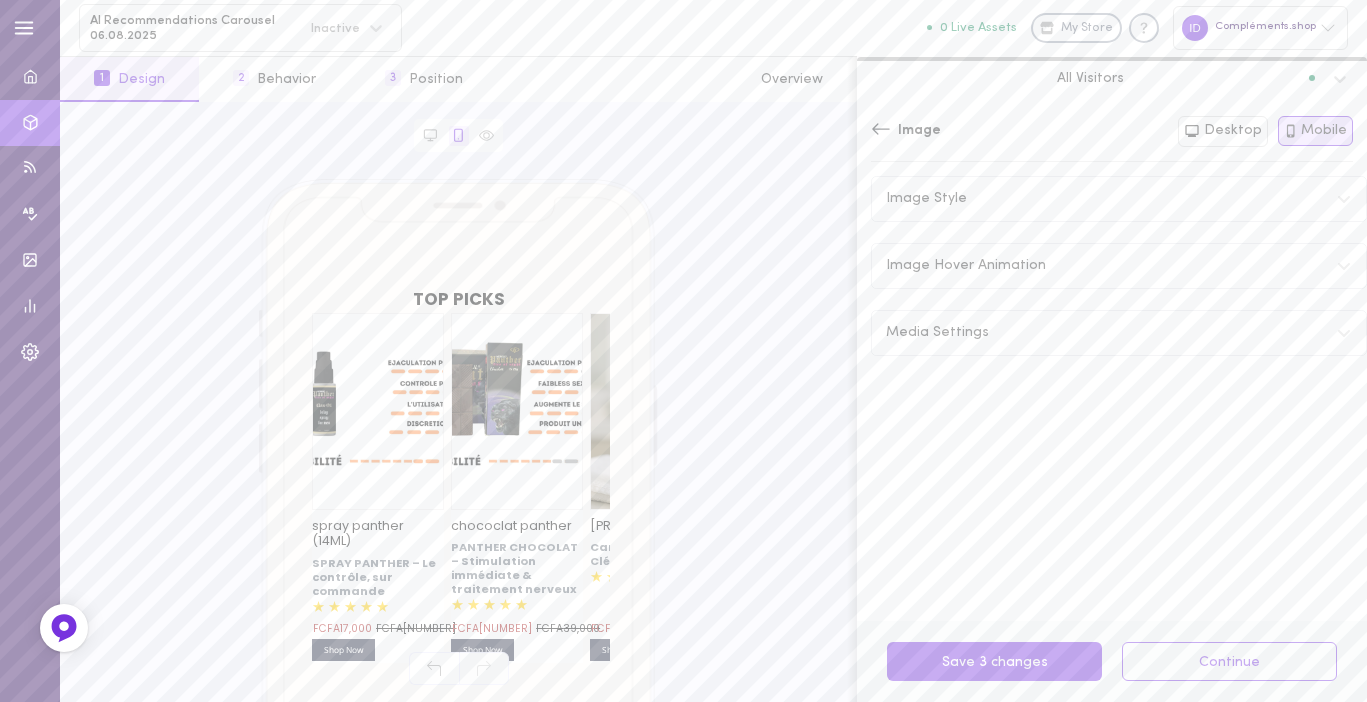 click on "Image Hover Animation" at bounding box center [1119, 266] 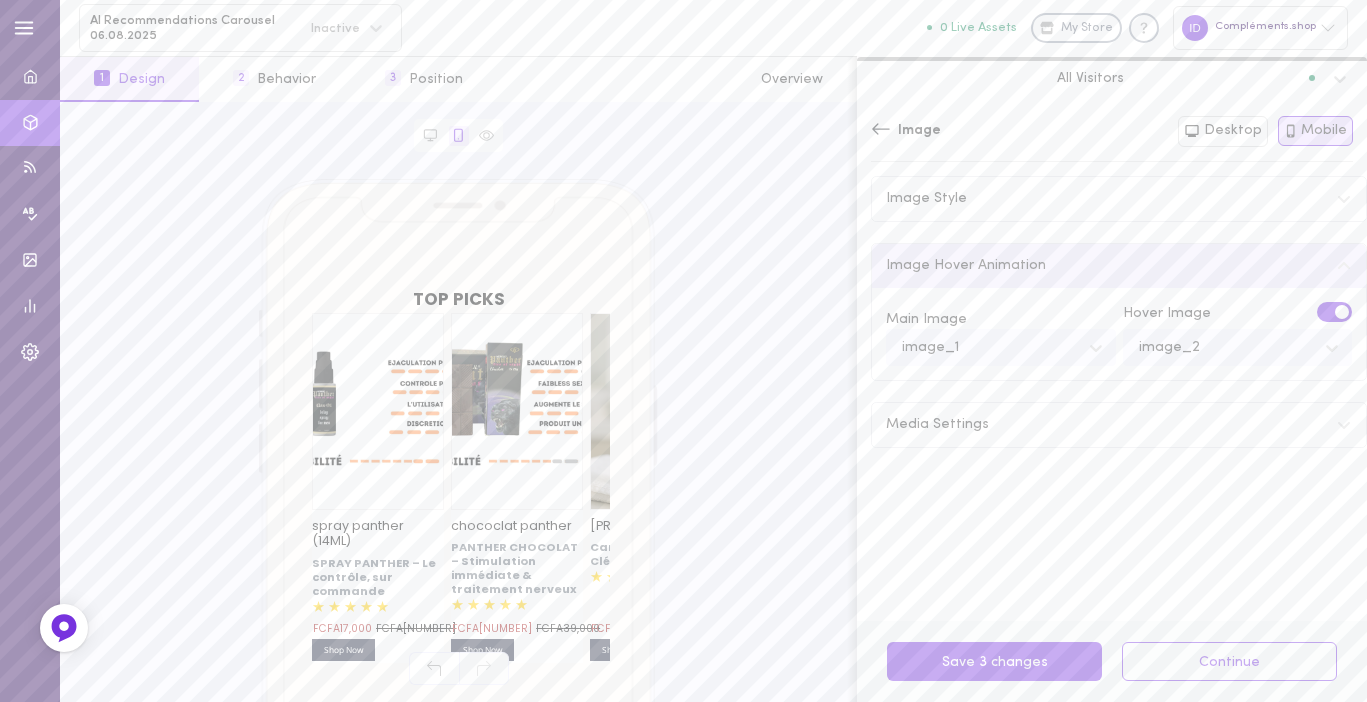 click on "Image Hover Animation" at bounding box center [1119, 266] 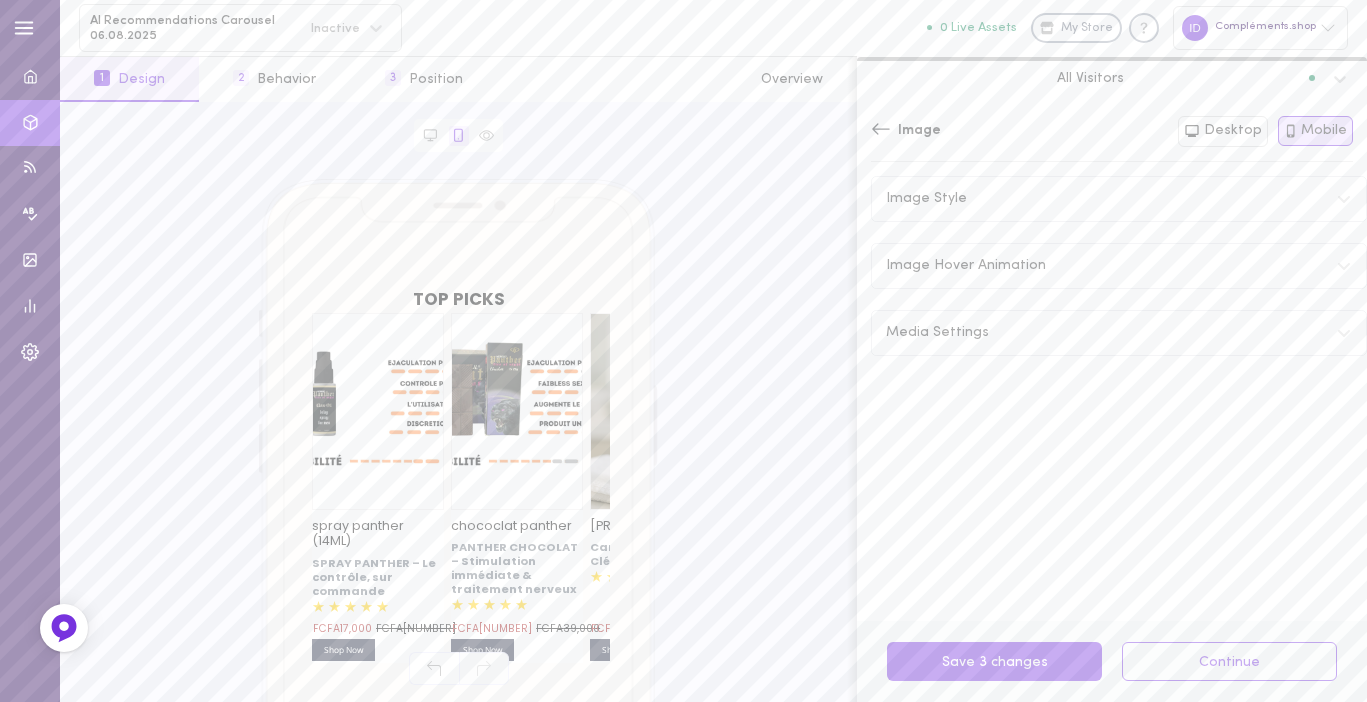 click on "Media Settings" at bounding box center [1119, 333] 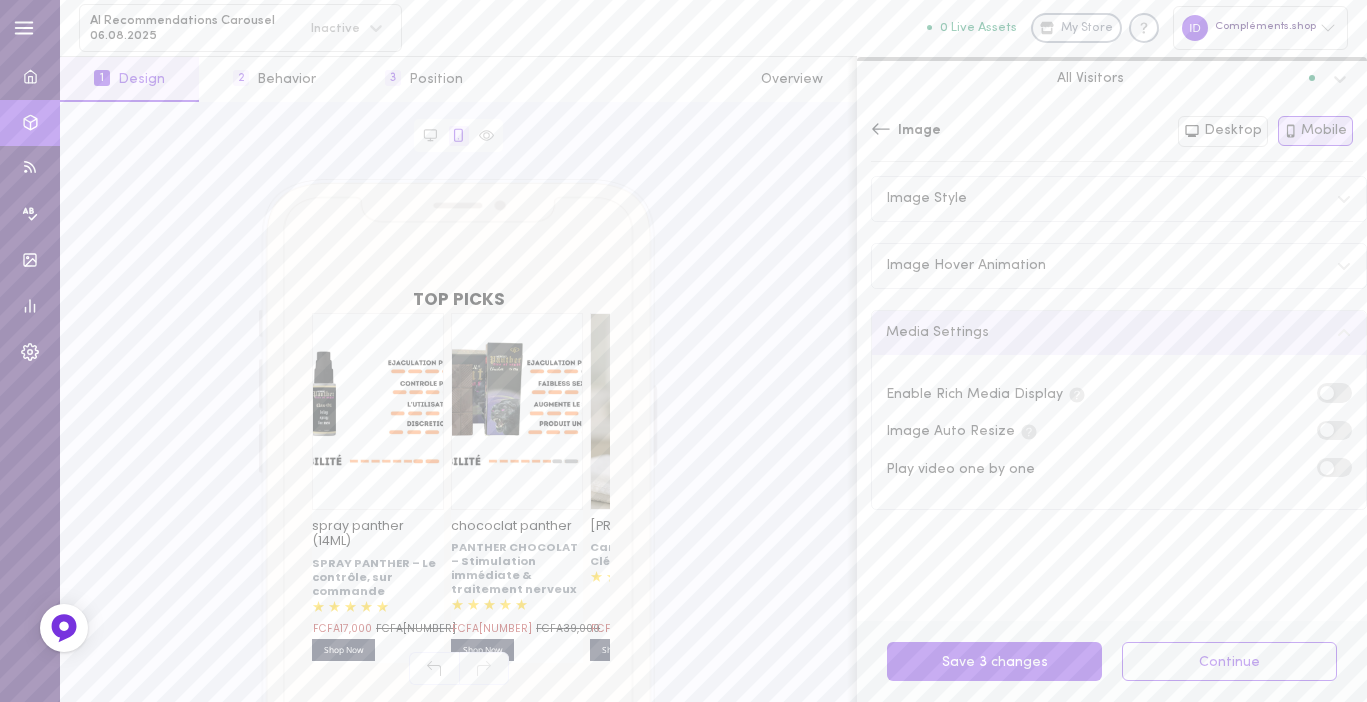 click on "Media Settings" at bounding box center [1119, 333] 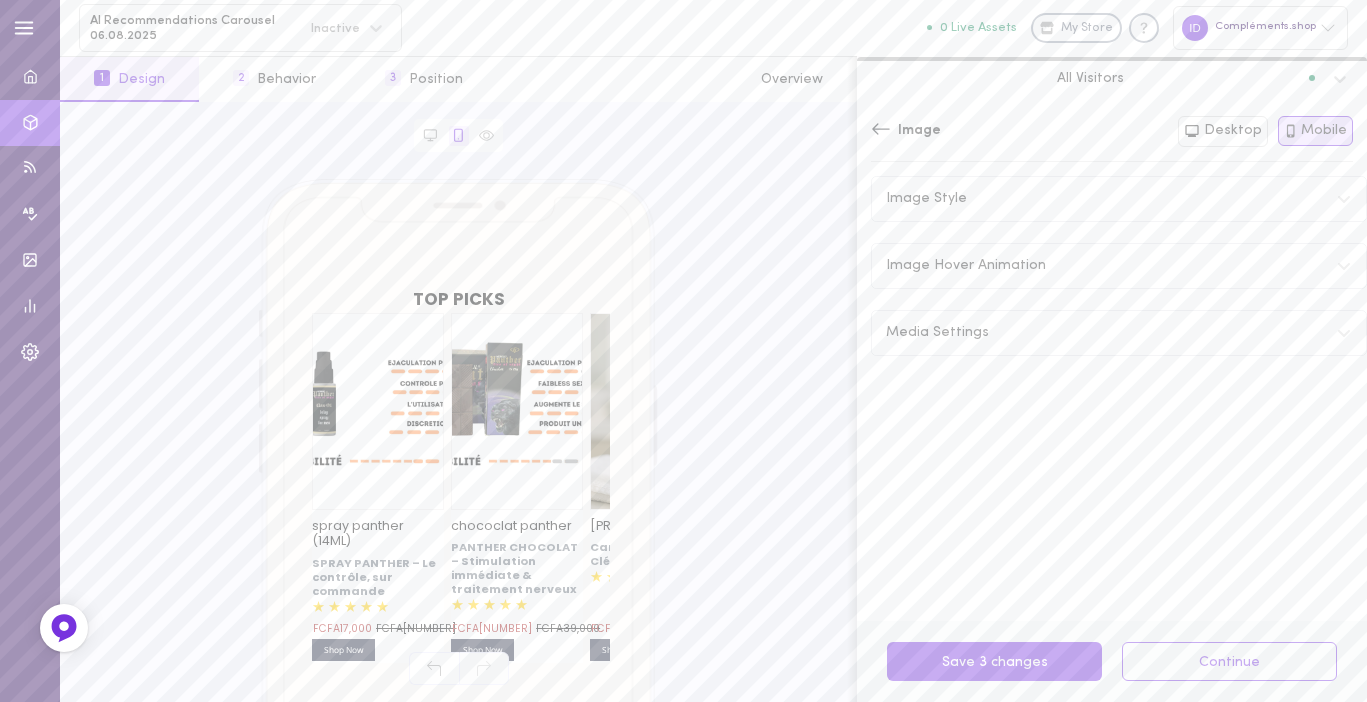 click 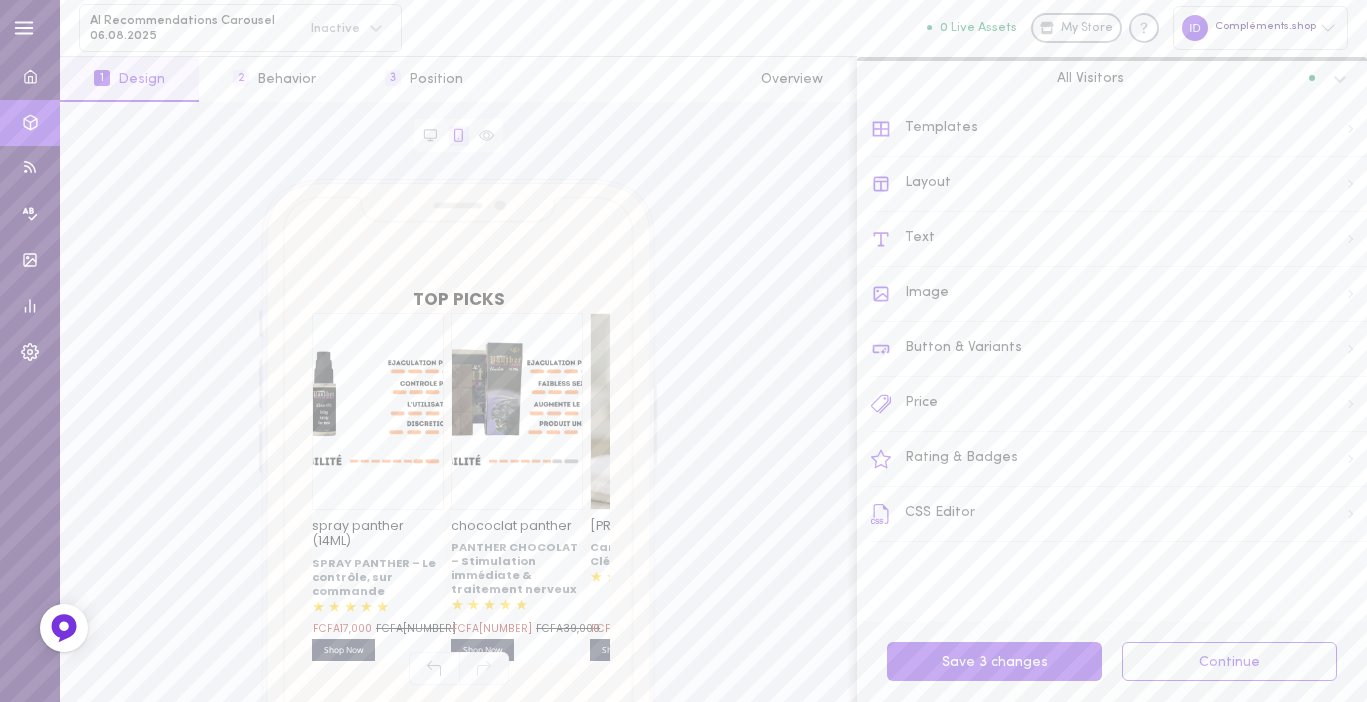 click on "Text" at bounding box center (1119, 239) 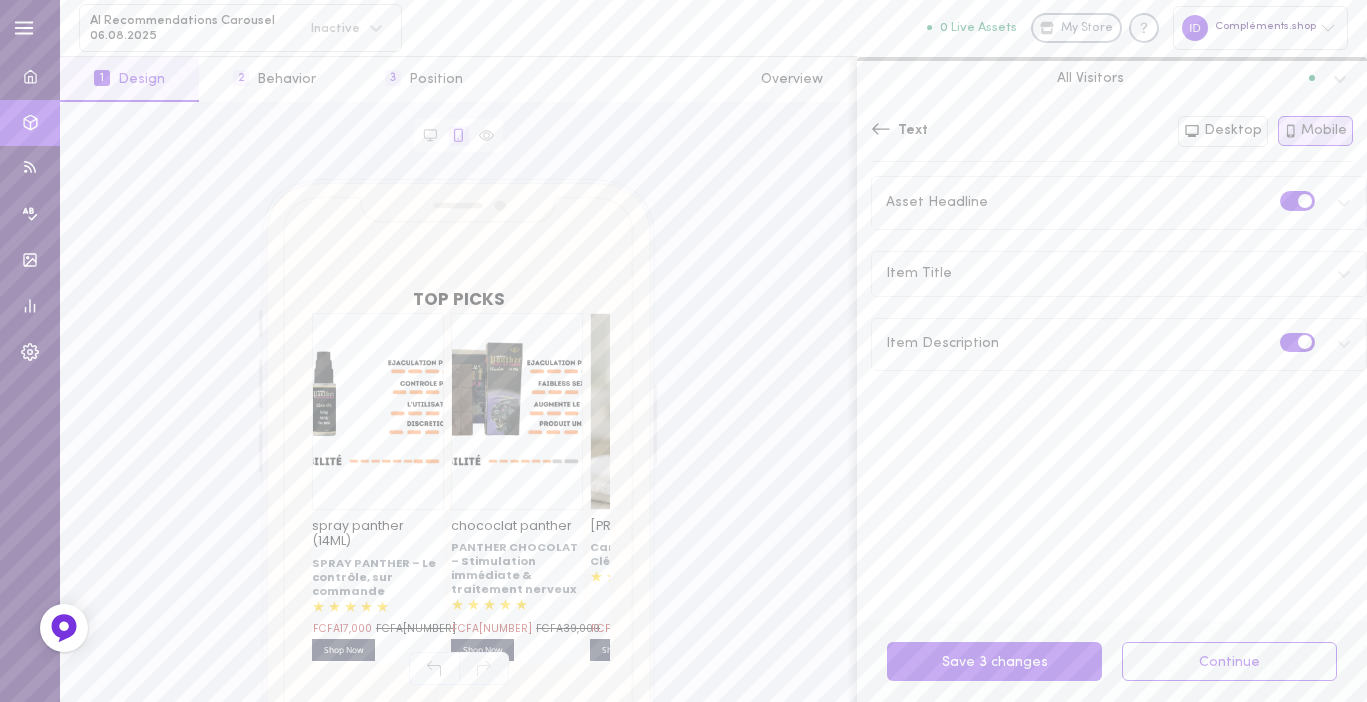 click 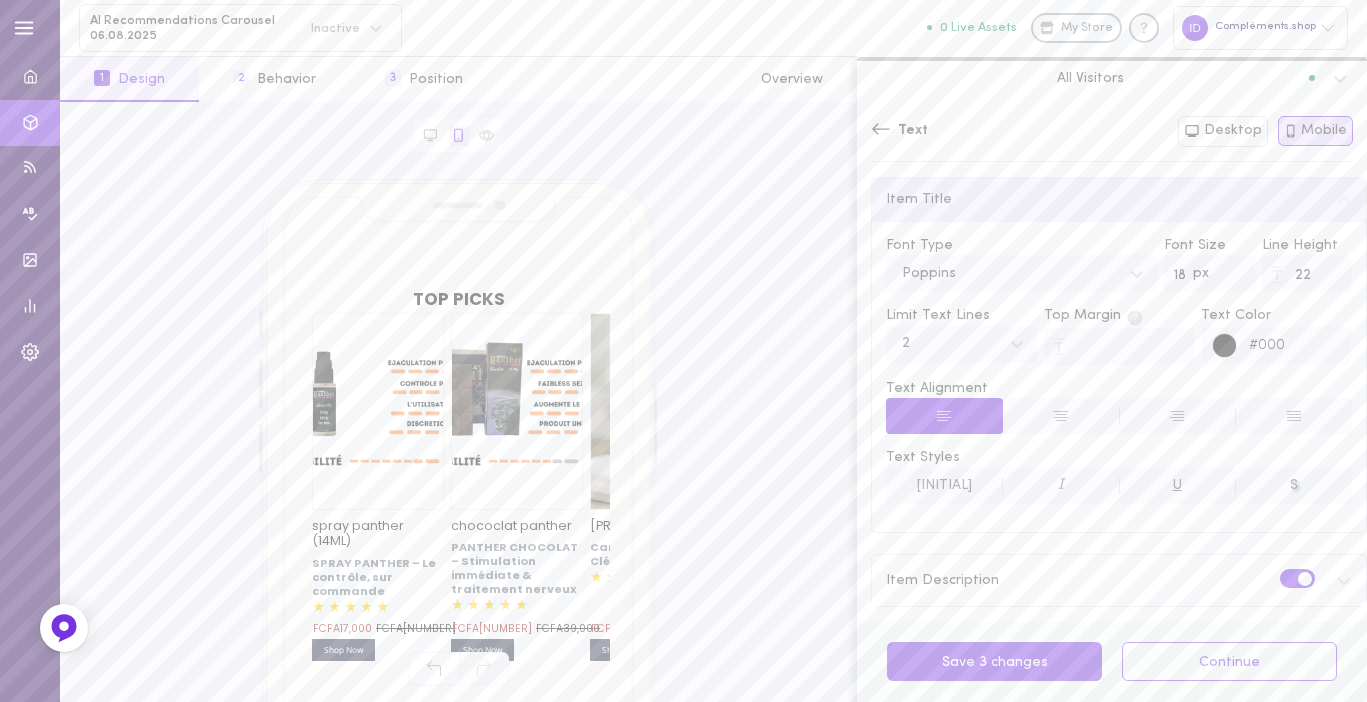 scroll, scrollTop: 94, scrollLeft: 0, axis: vertical 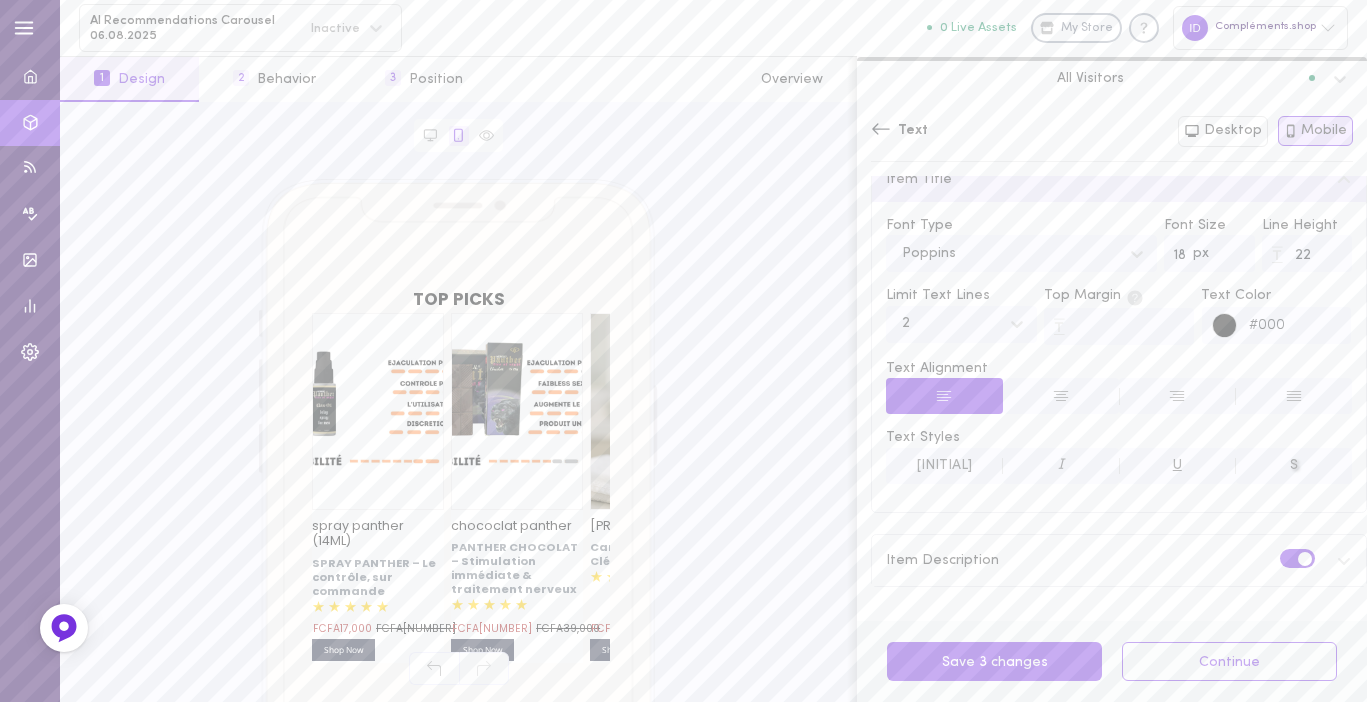click 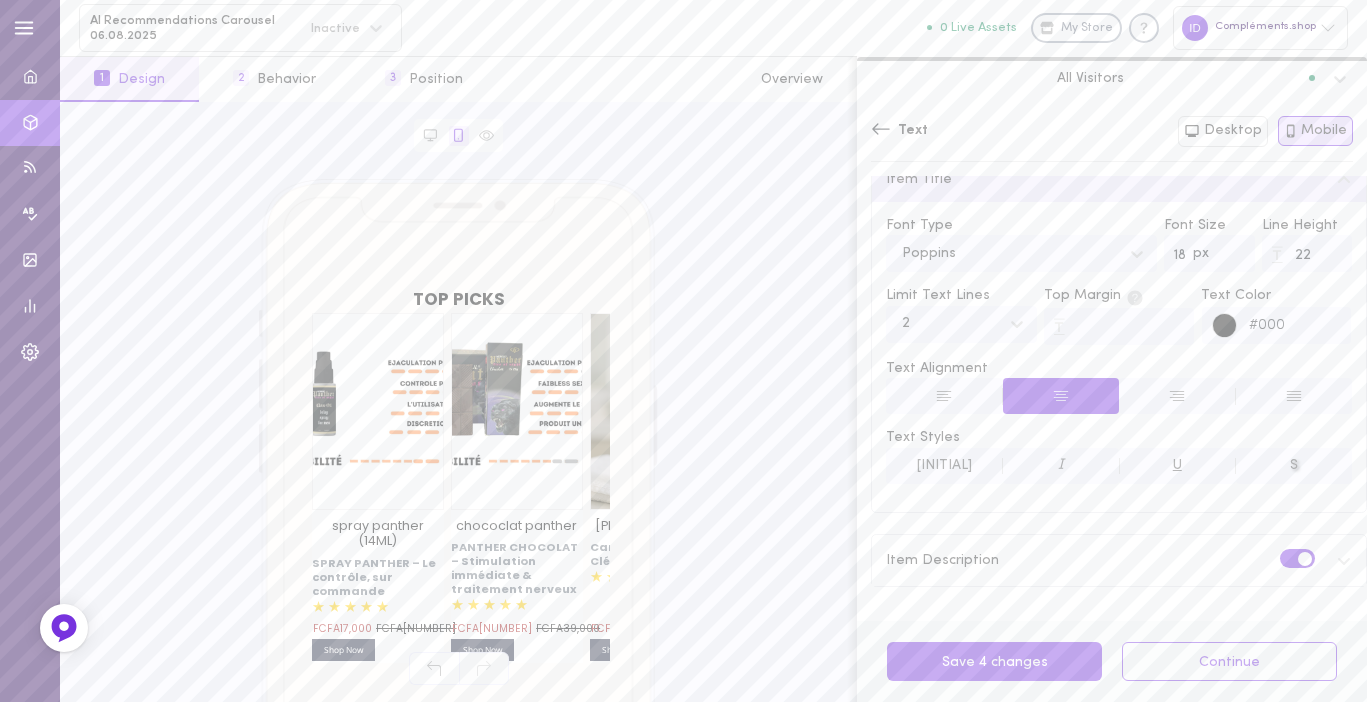 click at bounding box center [944, 396] 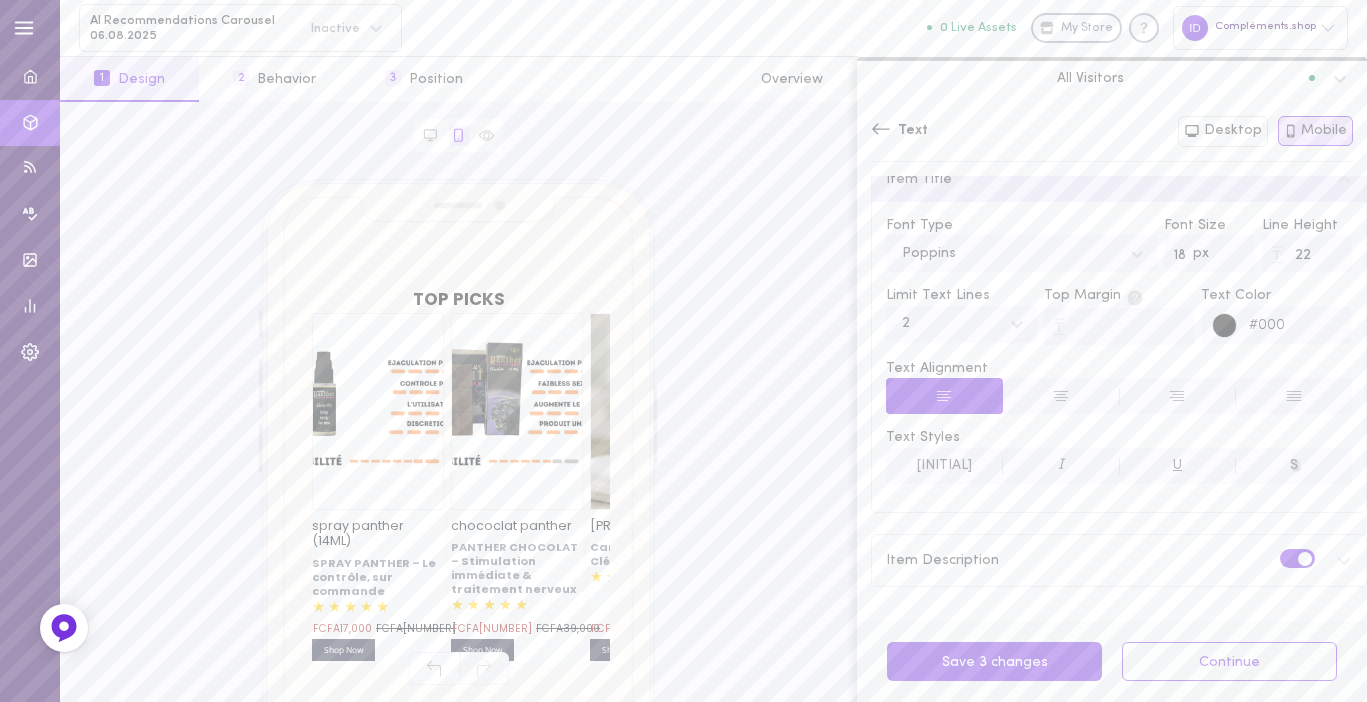 click 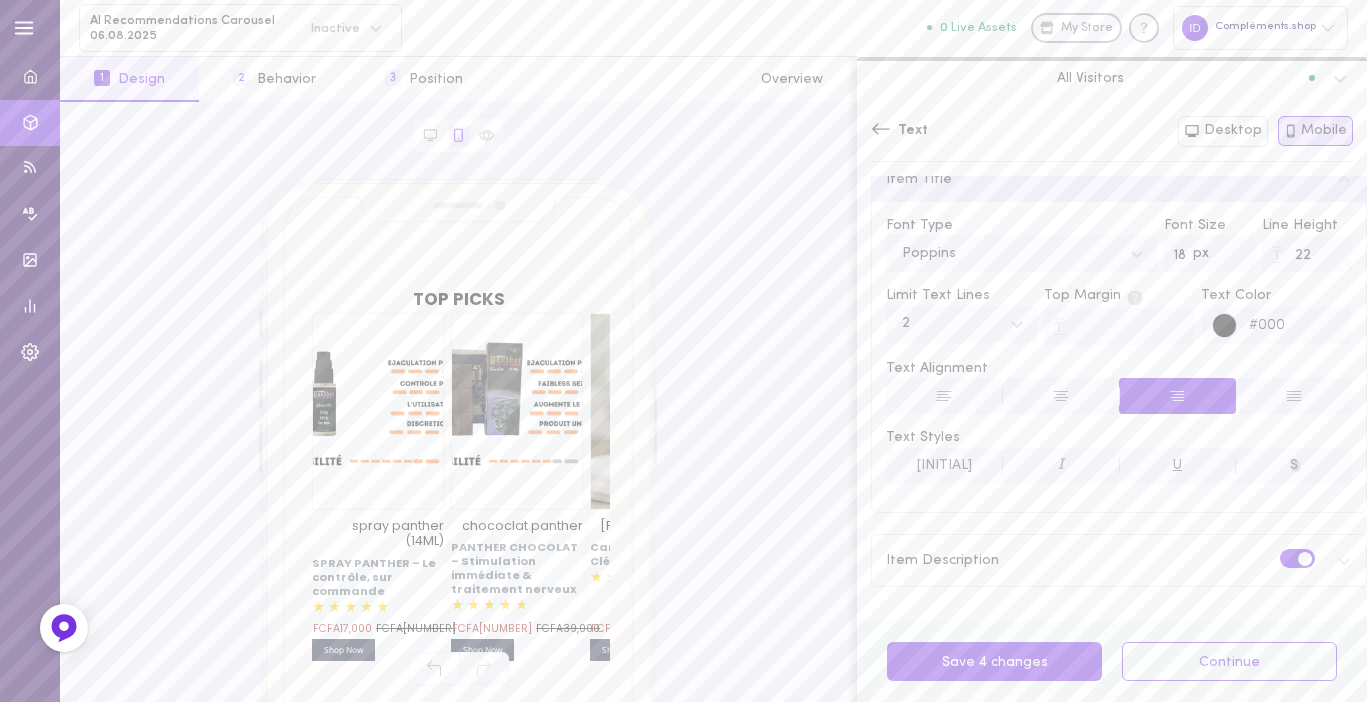 click at bounding box center (1294, 396) 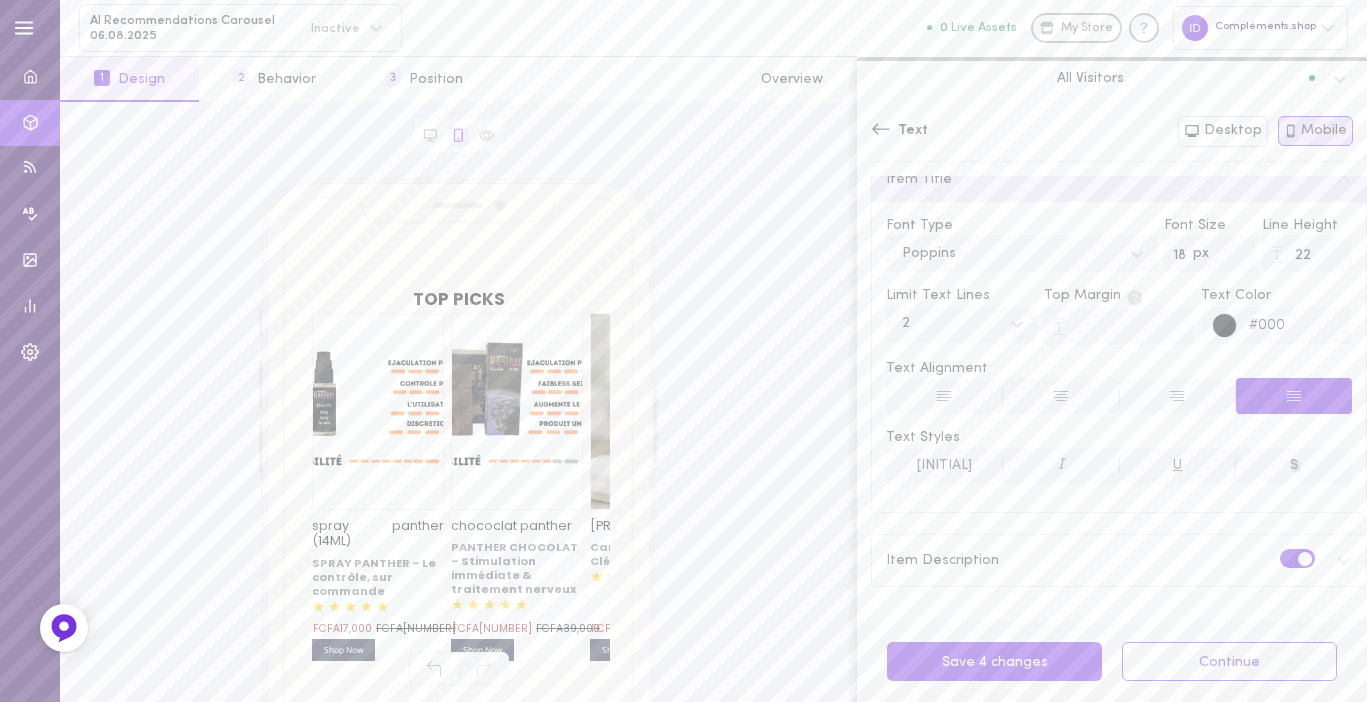 click at bounding box center (1177, 396) 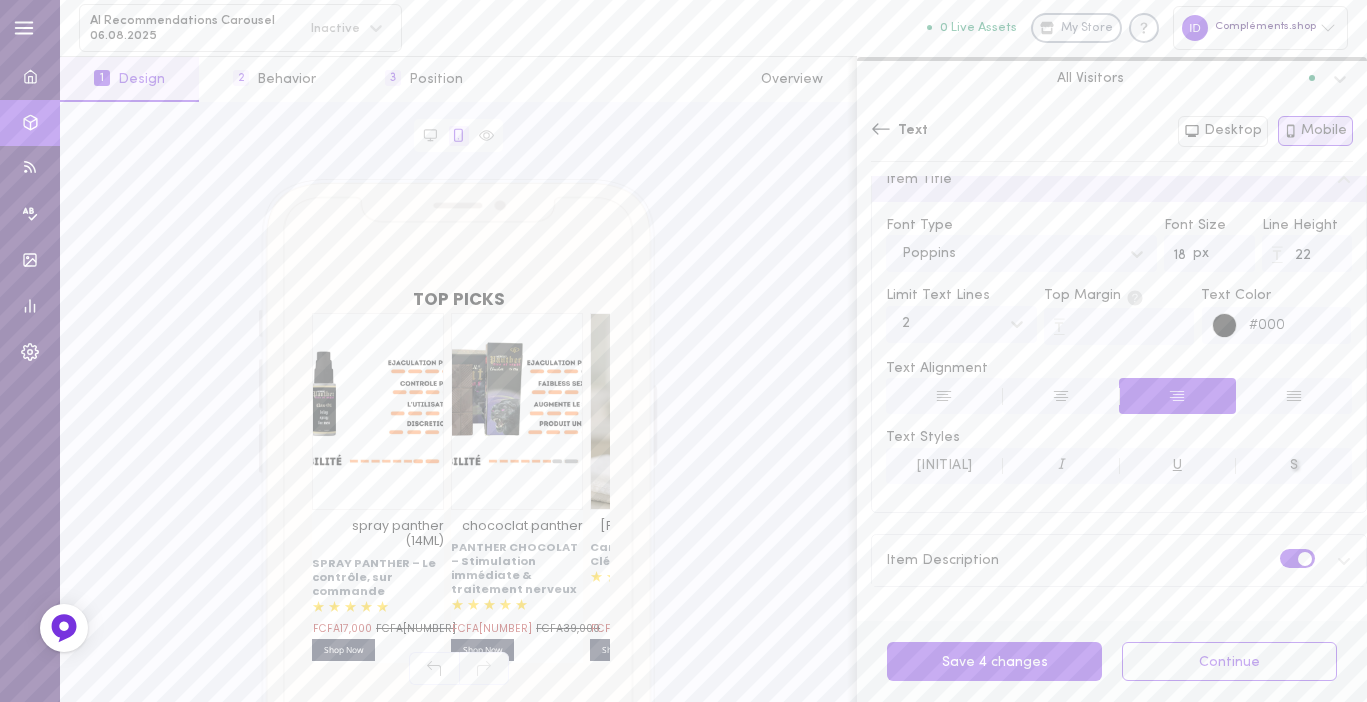 click 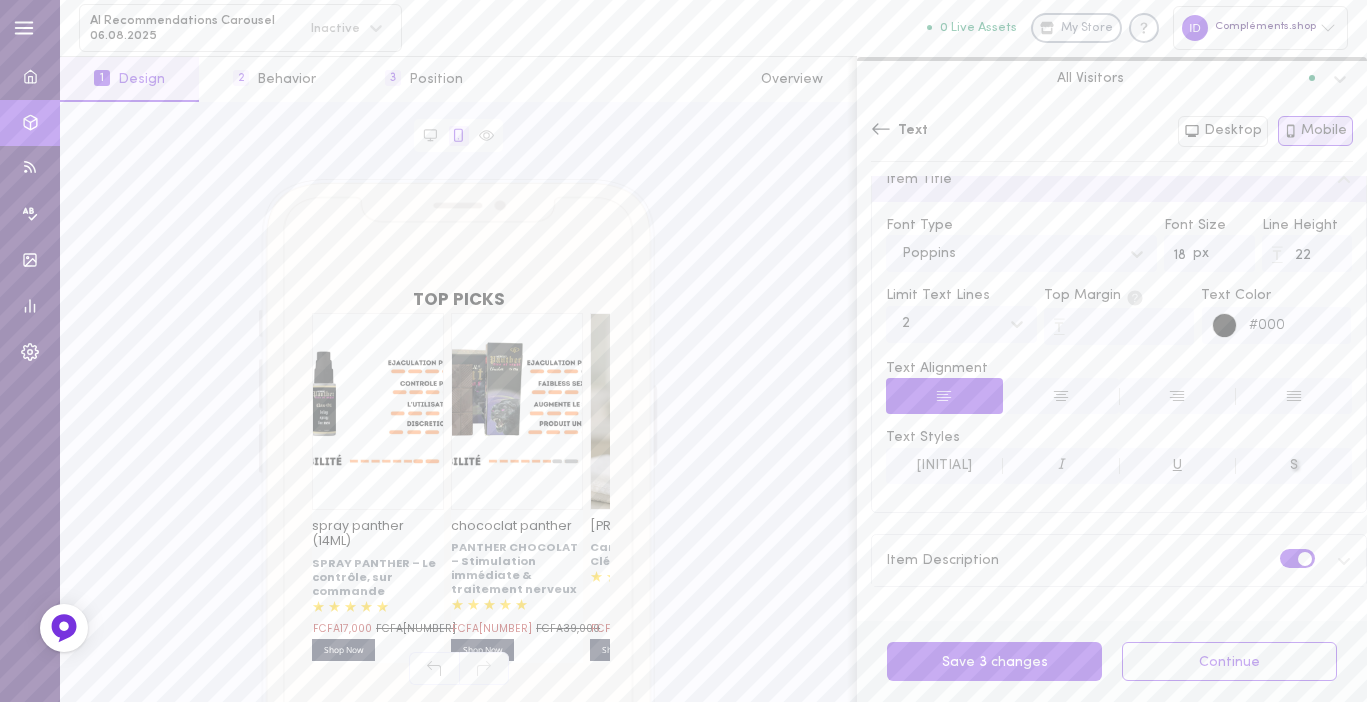 click on "S" at bounding box center [1294, 465] 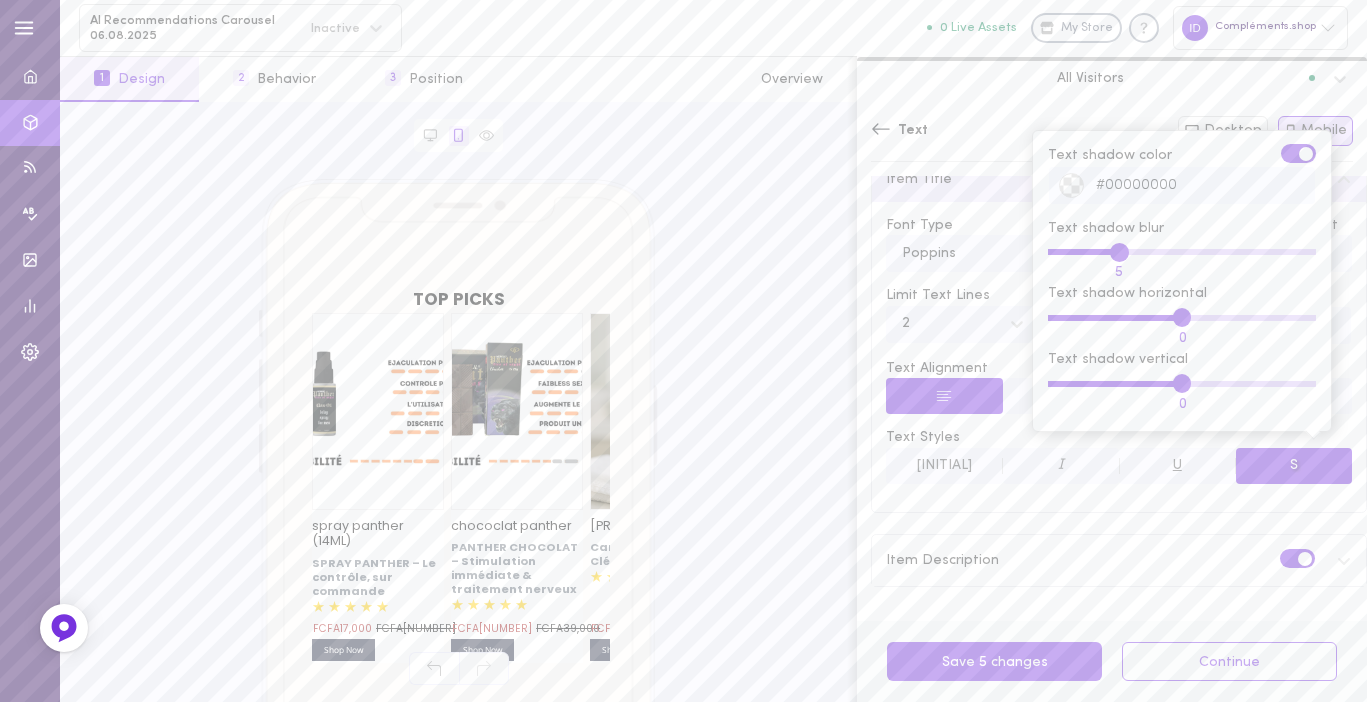 drag, startPoint x: 1058, startPoint y: 246, endPoint x: 1120, endPoint y: 244, distance: 62.03225 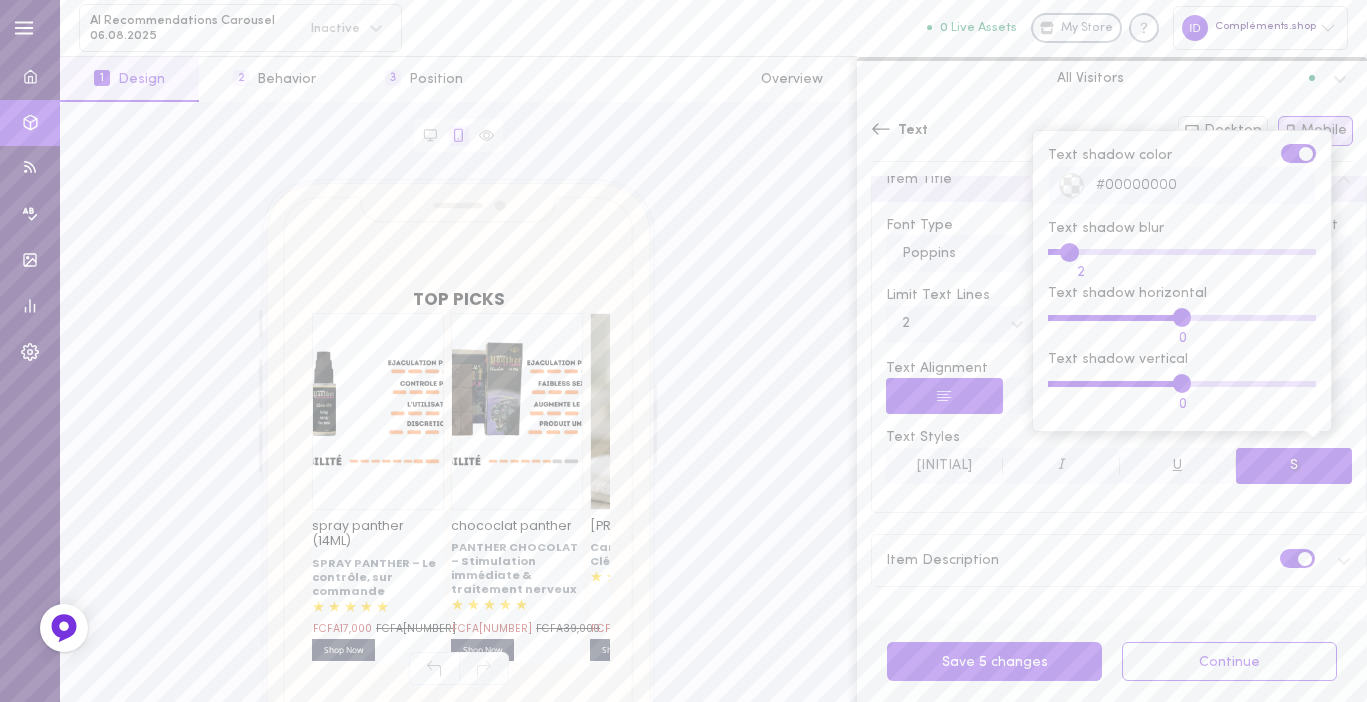 drag, startPoint x: 1119, startPoint y: 244, endPoint x: 1069, endPoint y: 247, distance: 50.08992 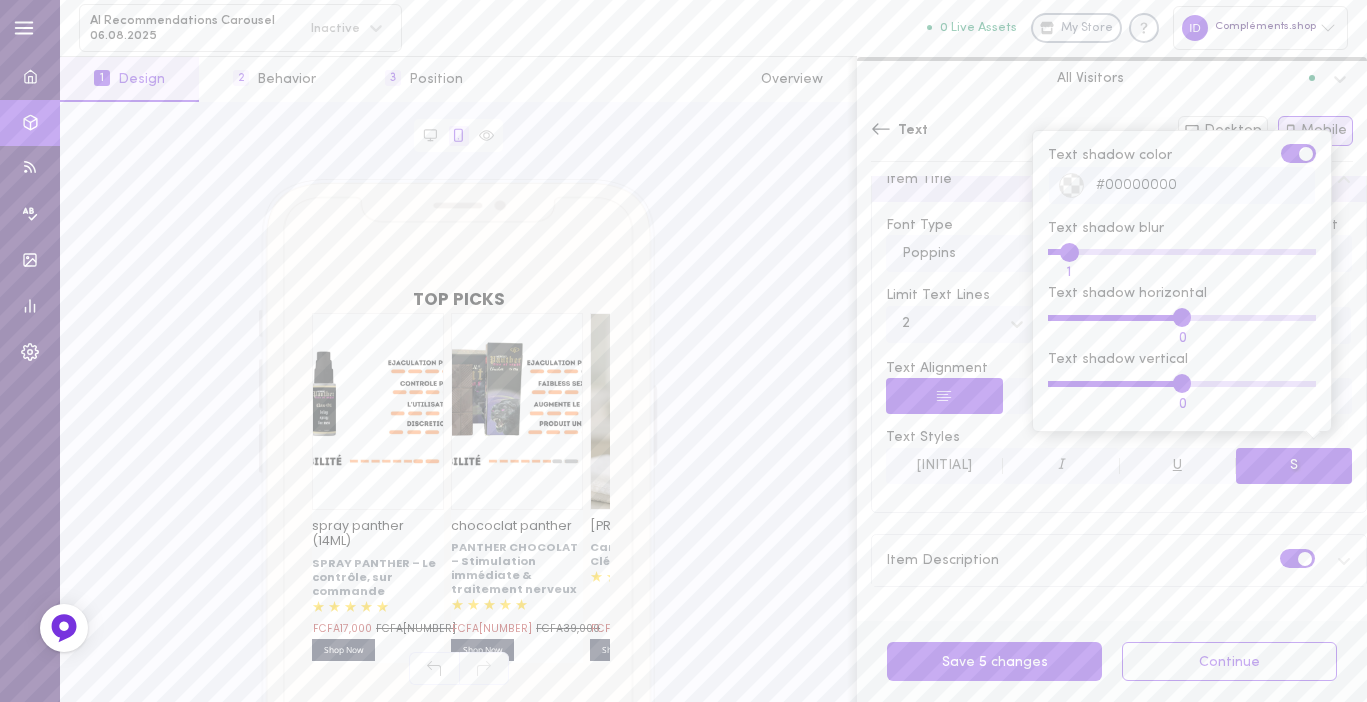click on "Item Description" at bounding box center (1119, 560) 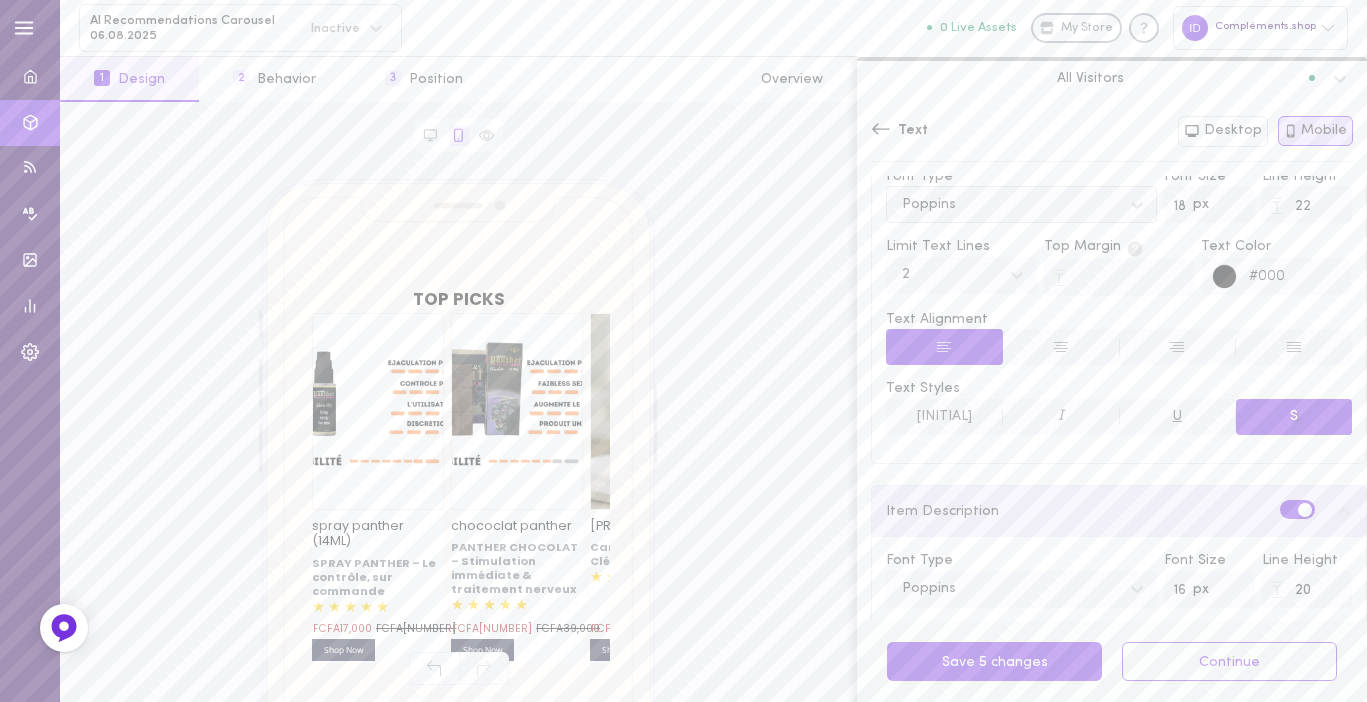 scroll, scrollTop: 153, scrollLeft: 0, axis: vertical 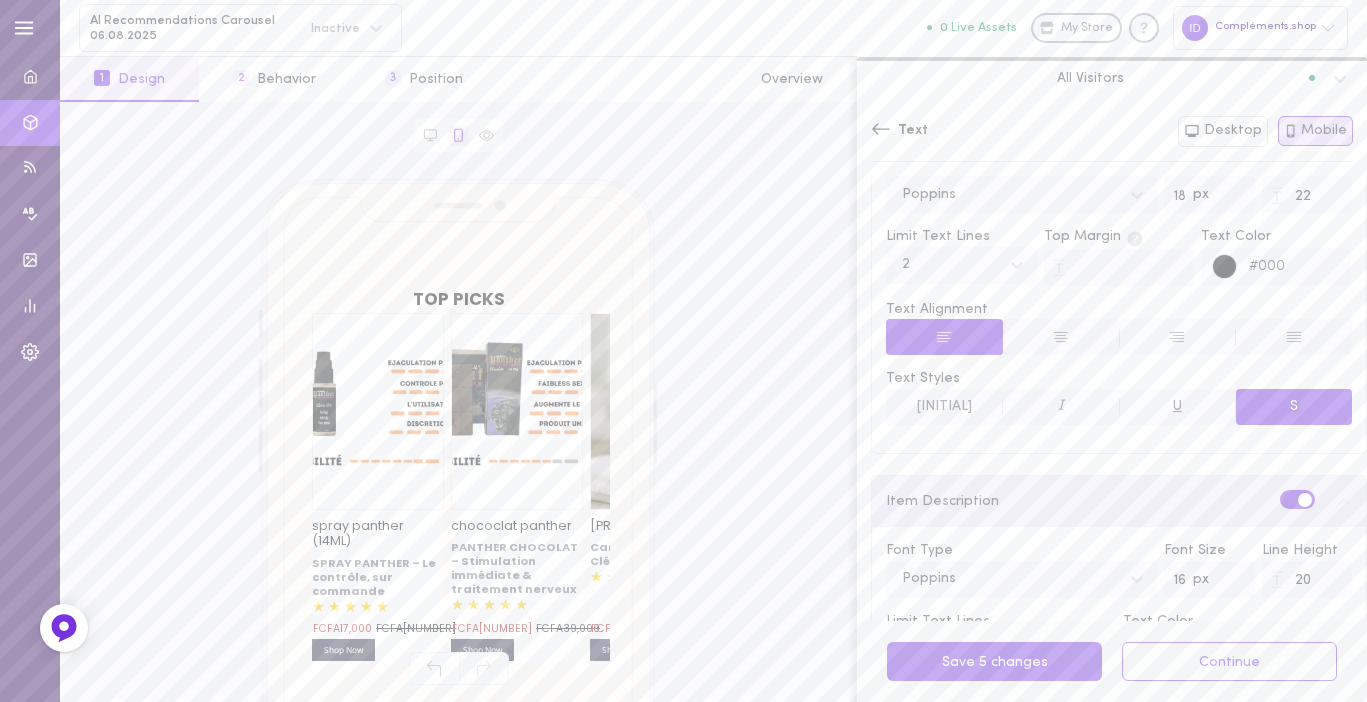 click 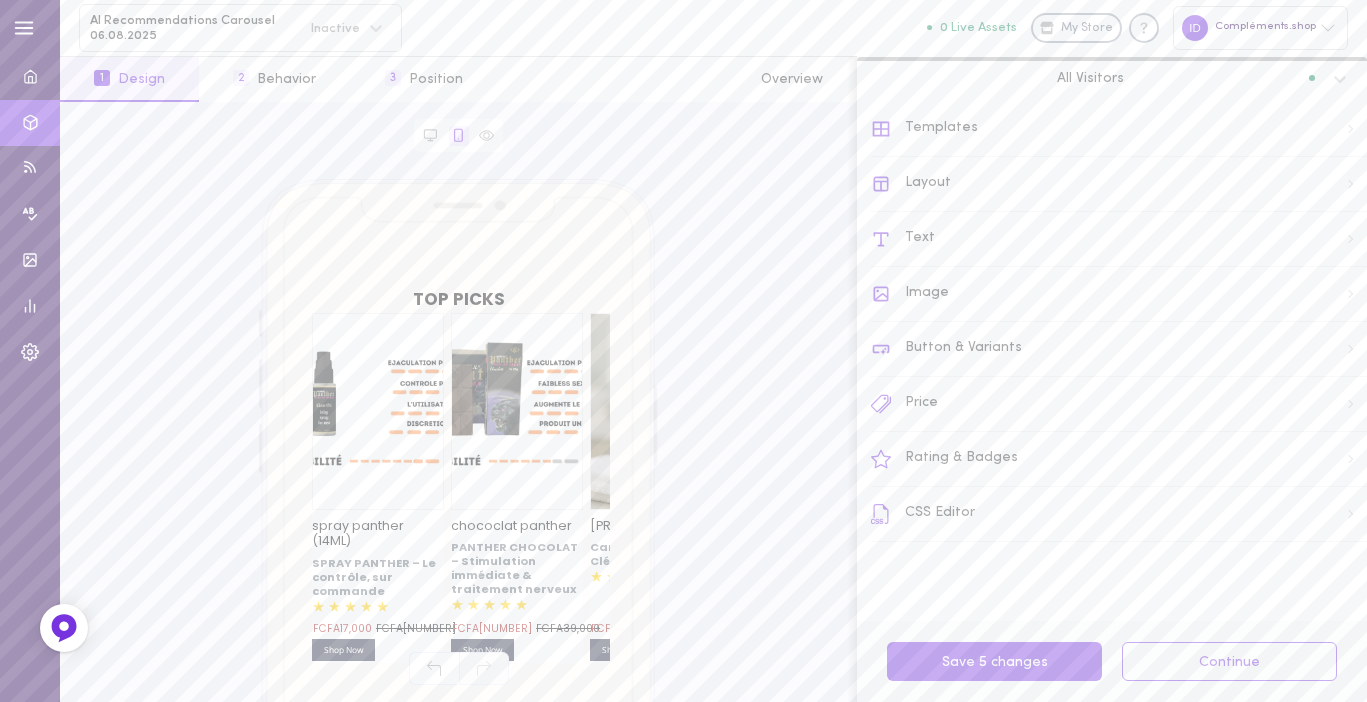 scroll, scrollTop: 0, scrollLeft: 0, axis: both 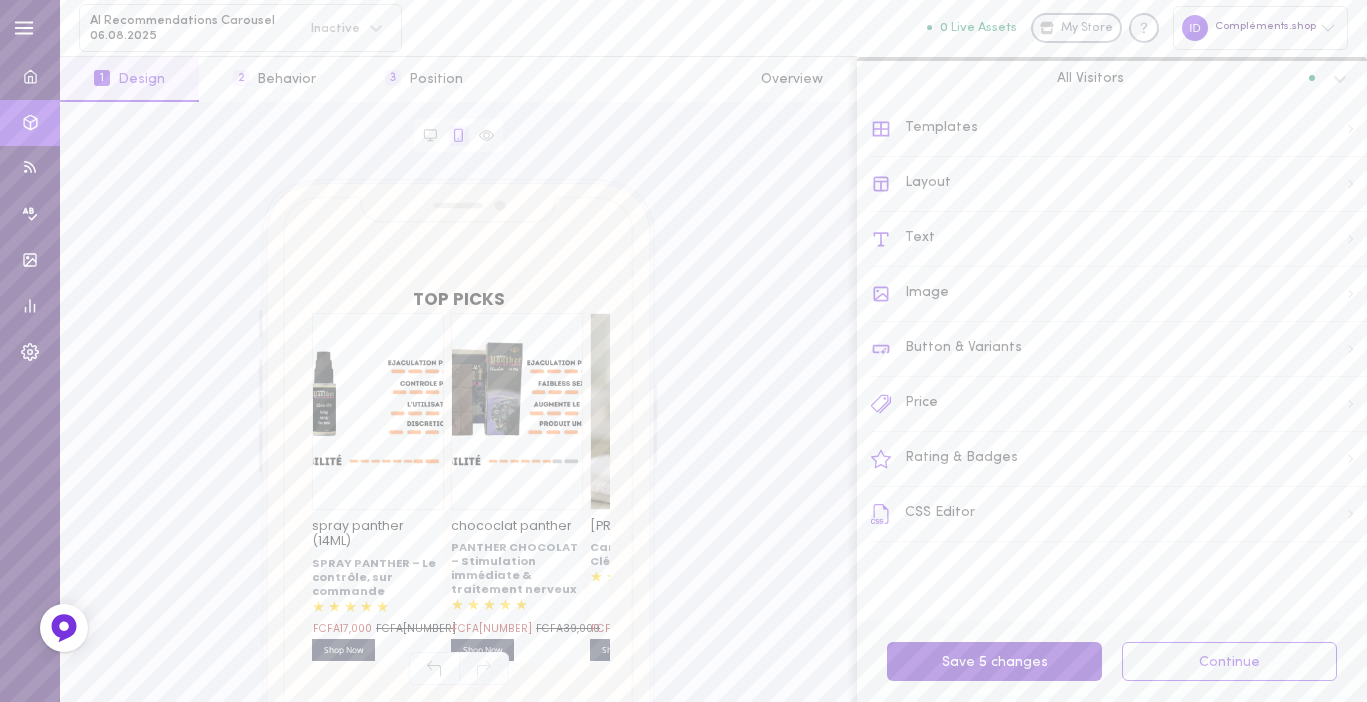 click on "Save 5 changes" at bounding box center (994, 661) 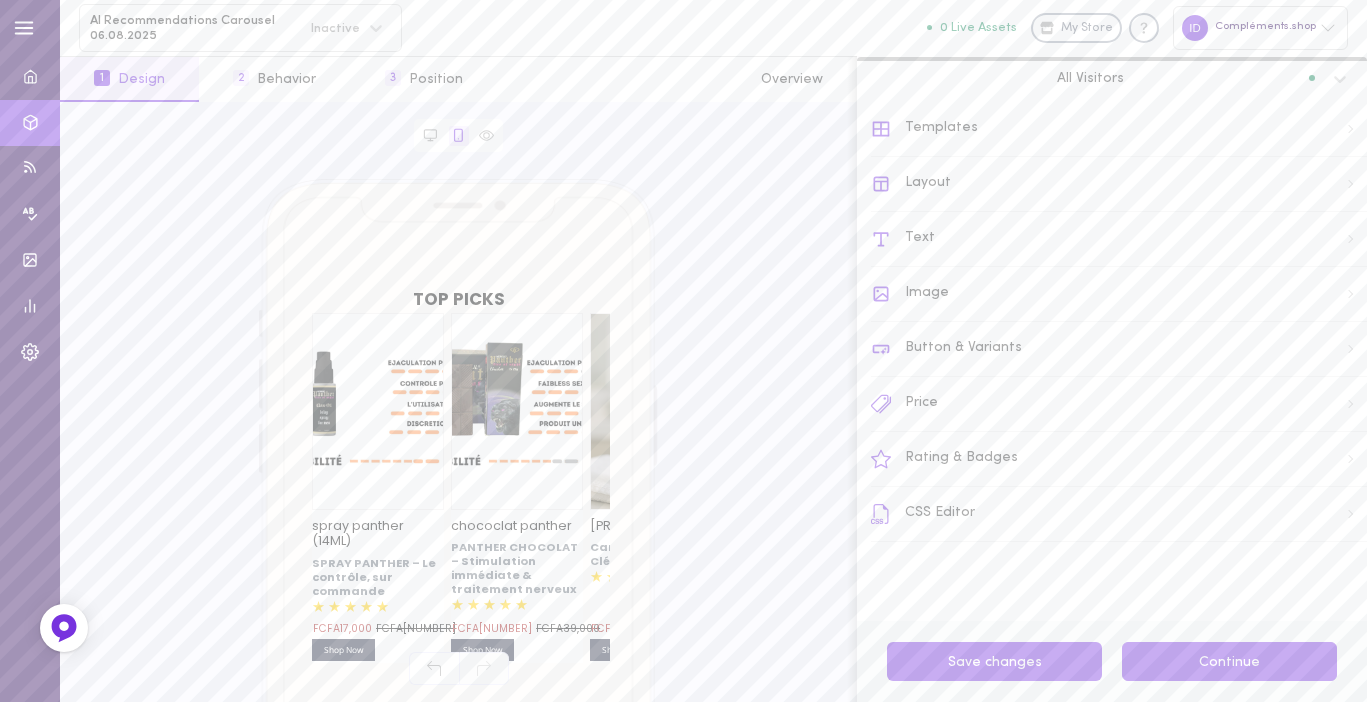 click on "Continue" at bounding box center [1229, 661] 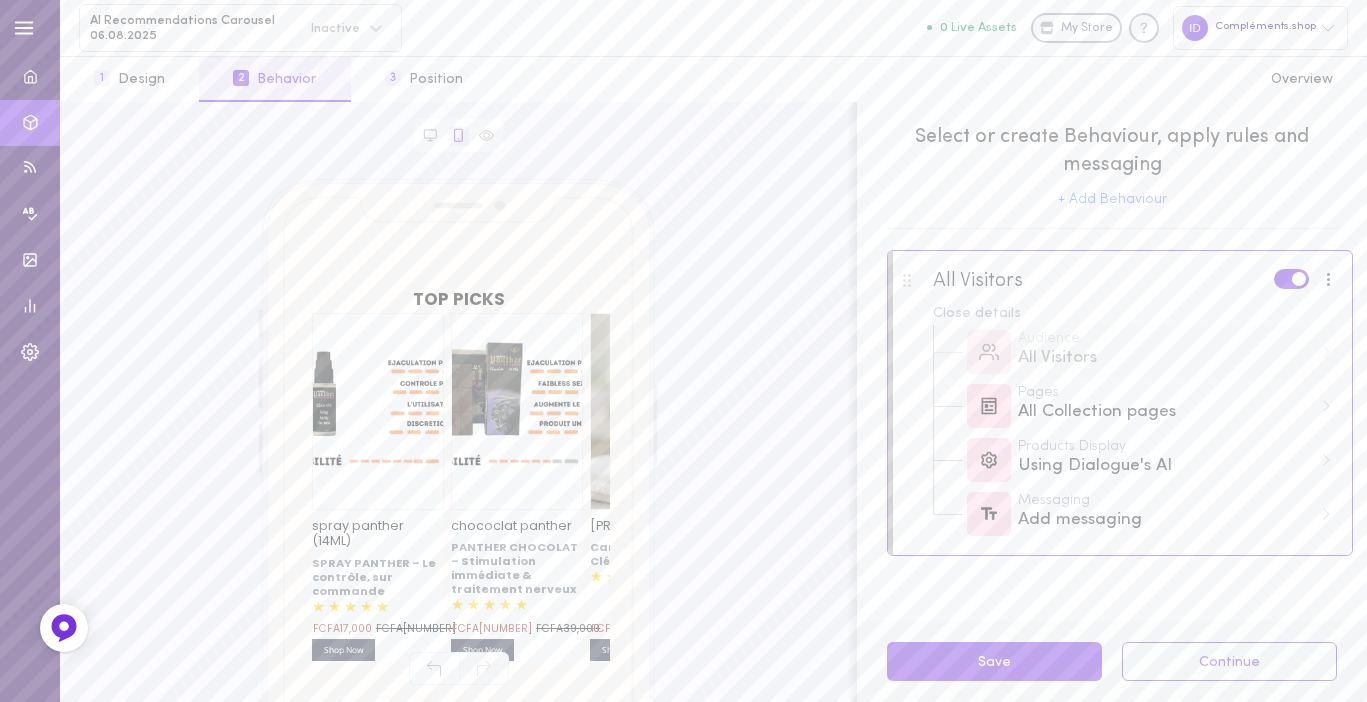 click on "All Visitors" at bounding box center (1165, 358) 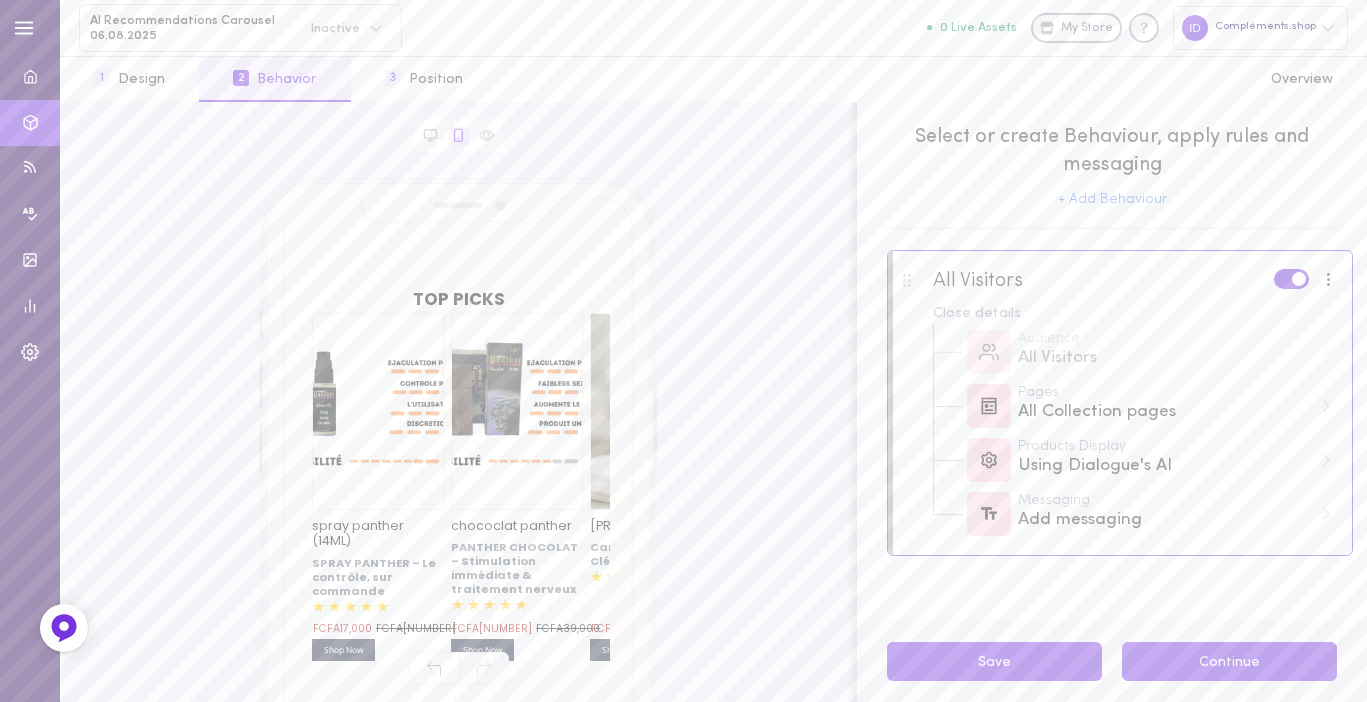 click on "Continue" at bounding box center (1229, 661) 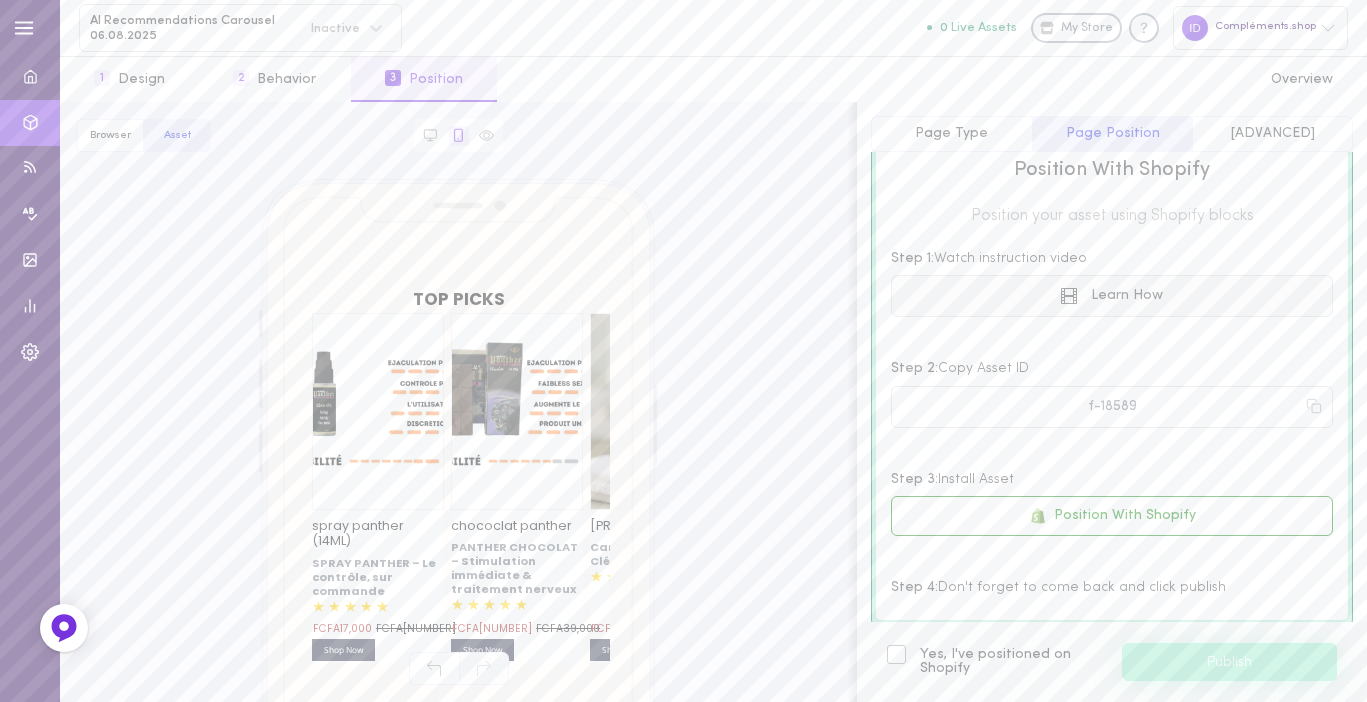 scroll, scrollTop: 171, scrollLeft: 0, axis: vertical 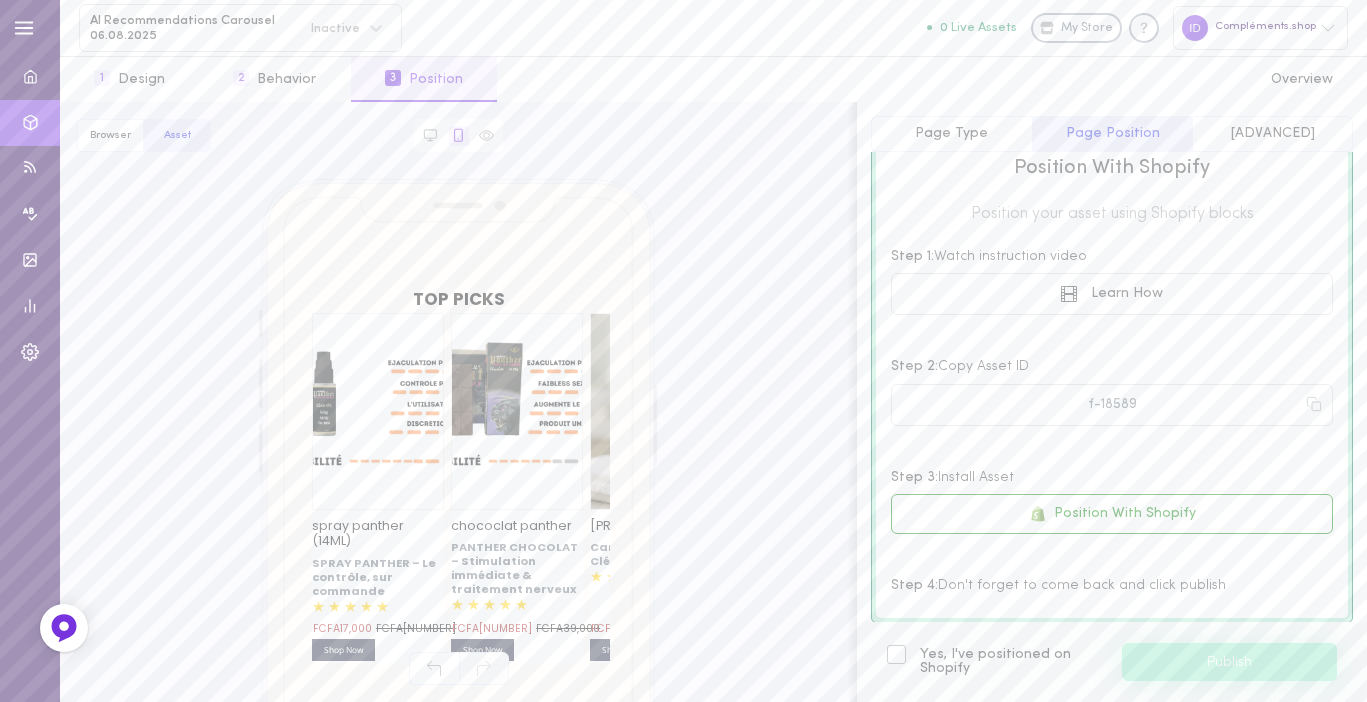 click on "Yes, I've positioned on Shopify" at bounding box center (994, 662) 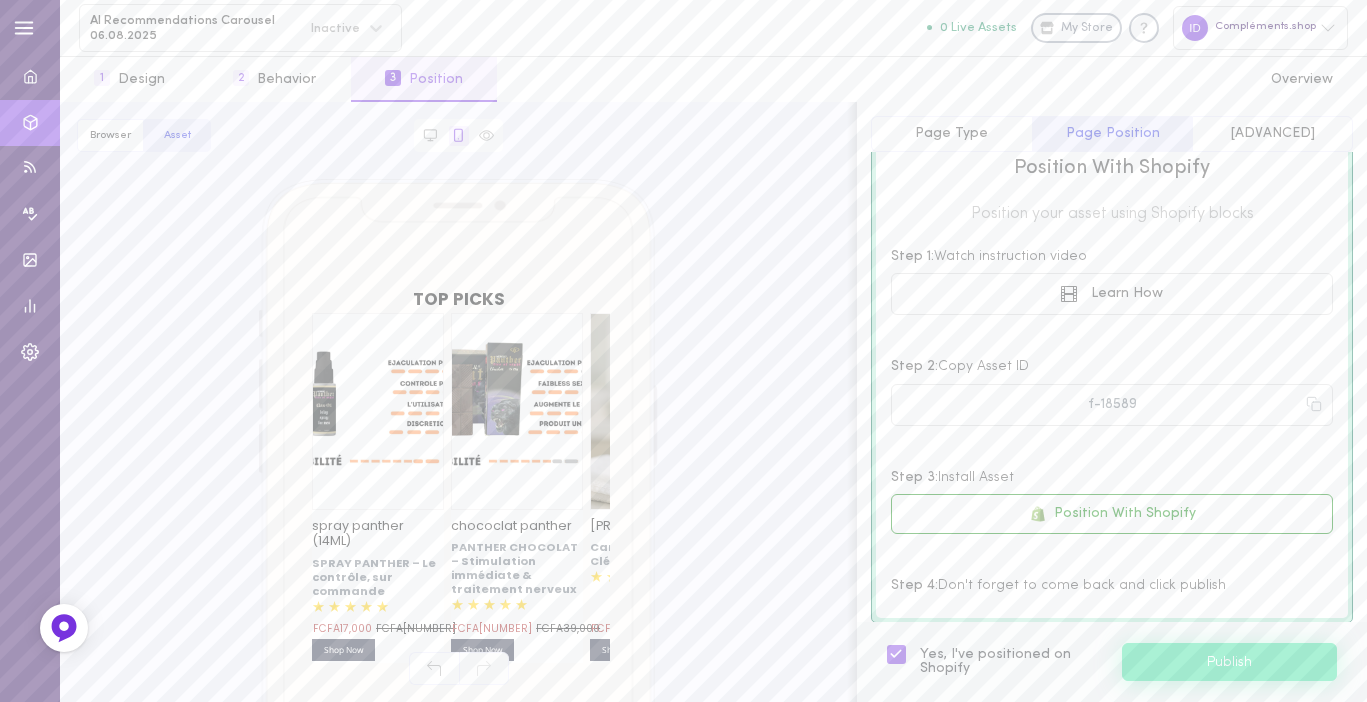click on "Publish" at bounding box center (1229, 662) 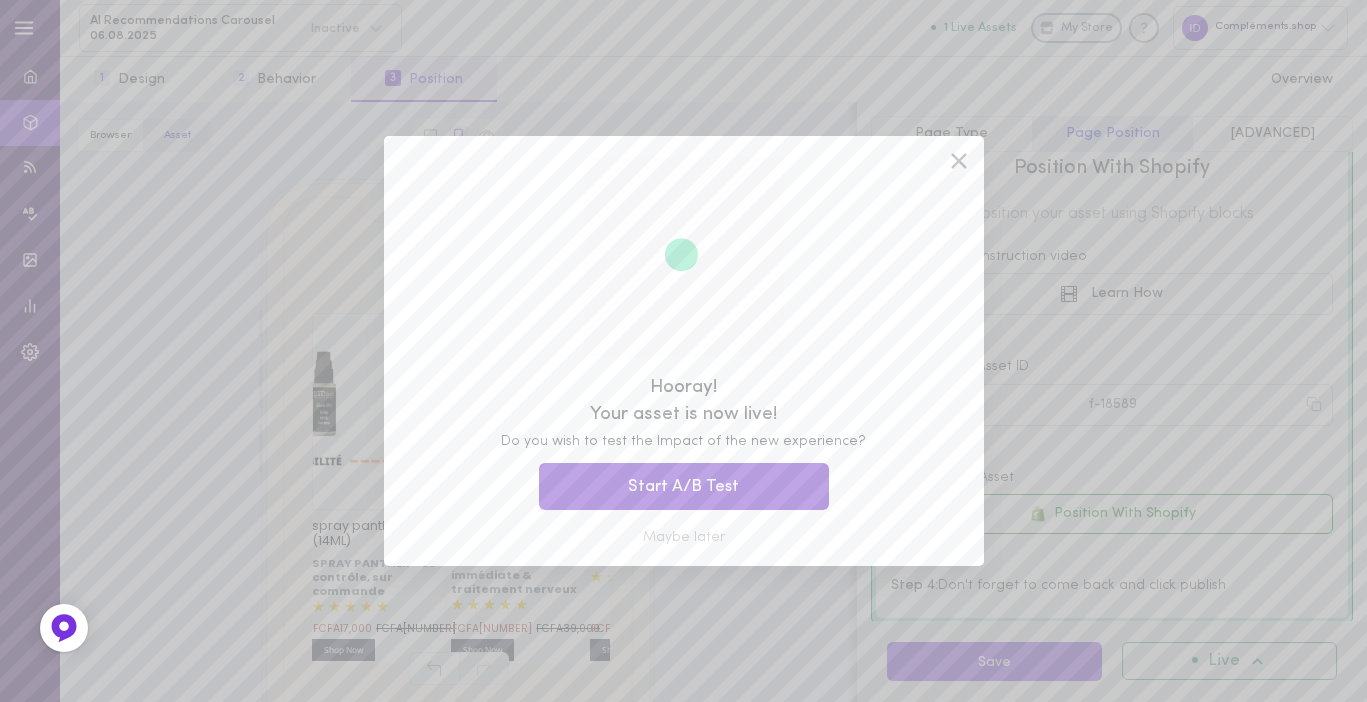 click on "Start A/B Test" at bounding box center (684, 486) 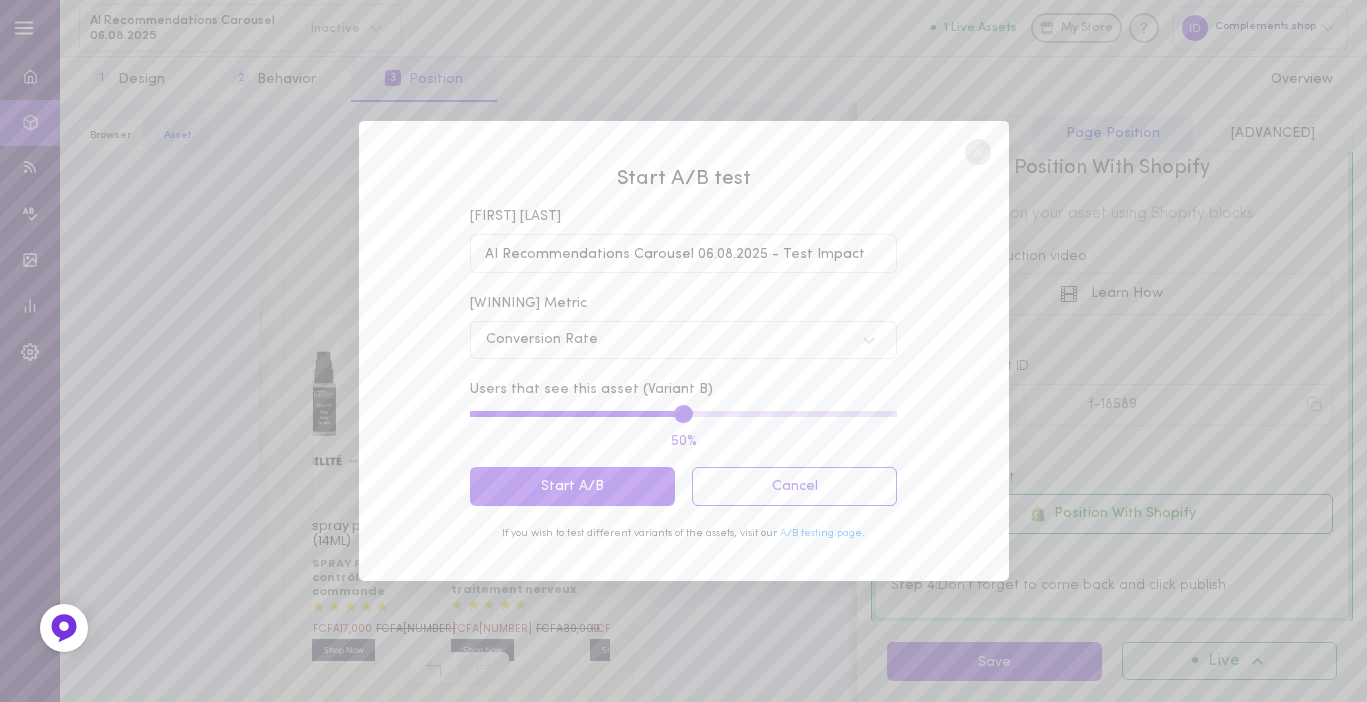 click 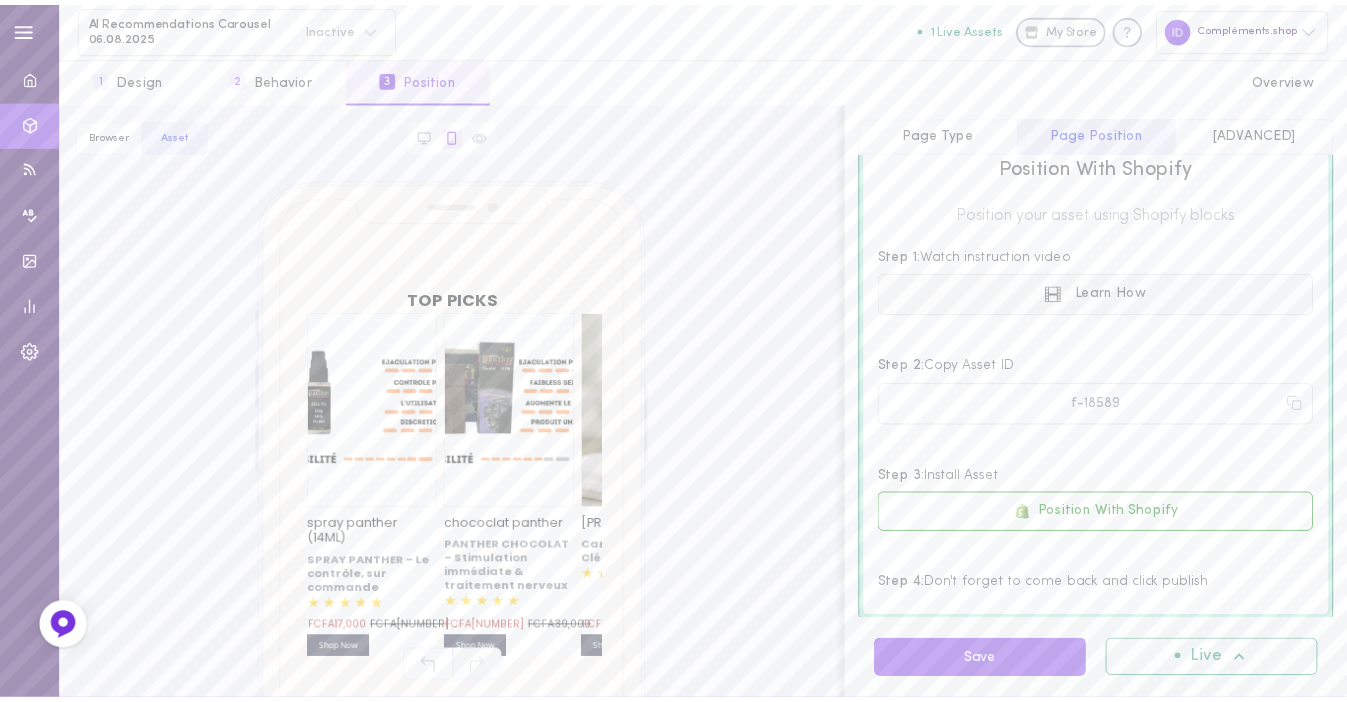 scroll, scrollTop: 0, scrollLeft: 0, axis: both 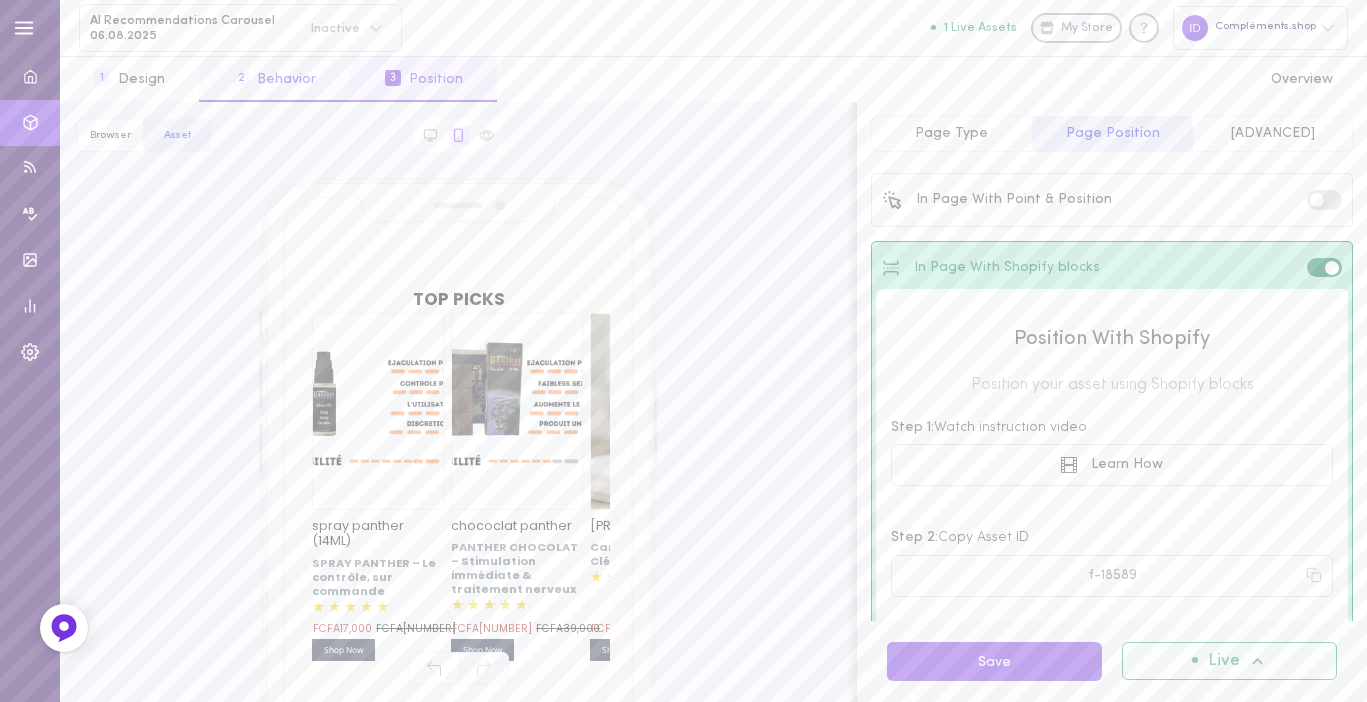 click on "2 Behavior" at bounding box center (274, 79) 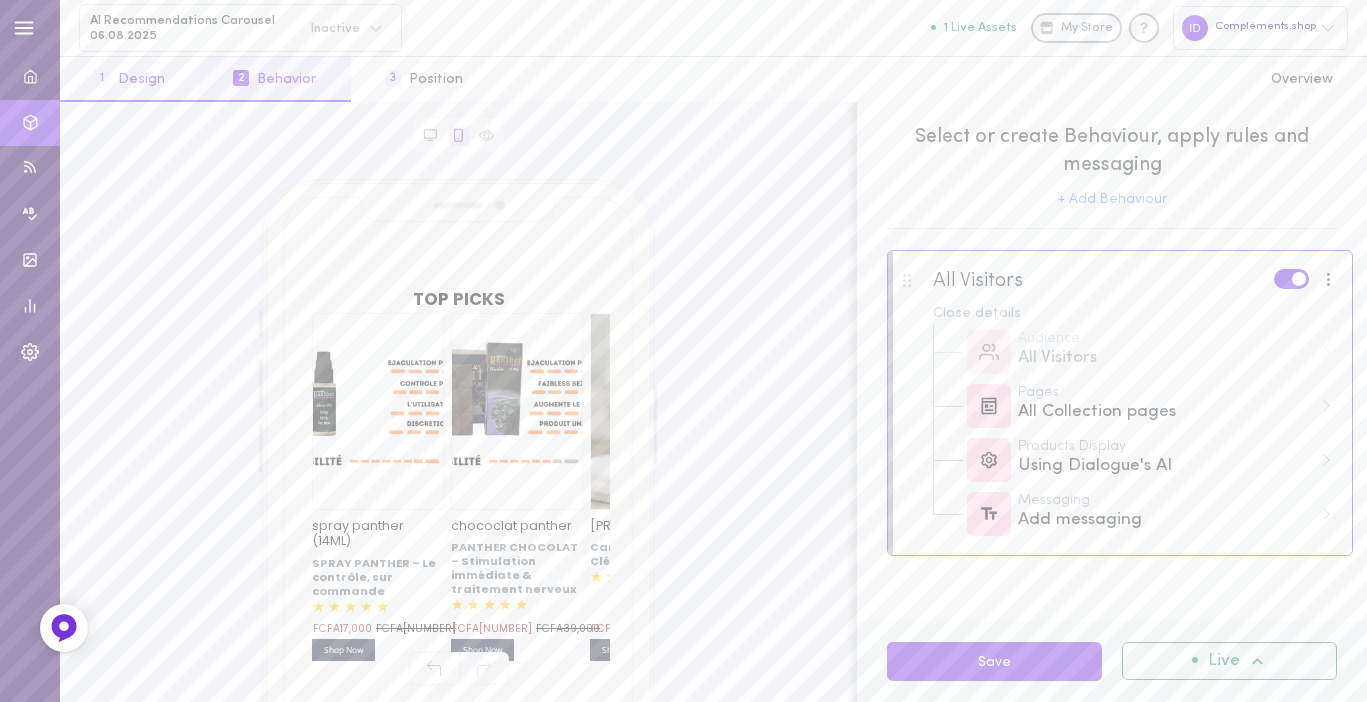 click on "[NUMBER] [DESIGN]" at bounding box center [129, 79] 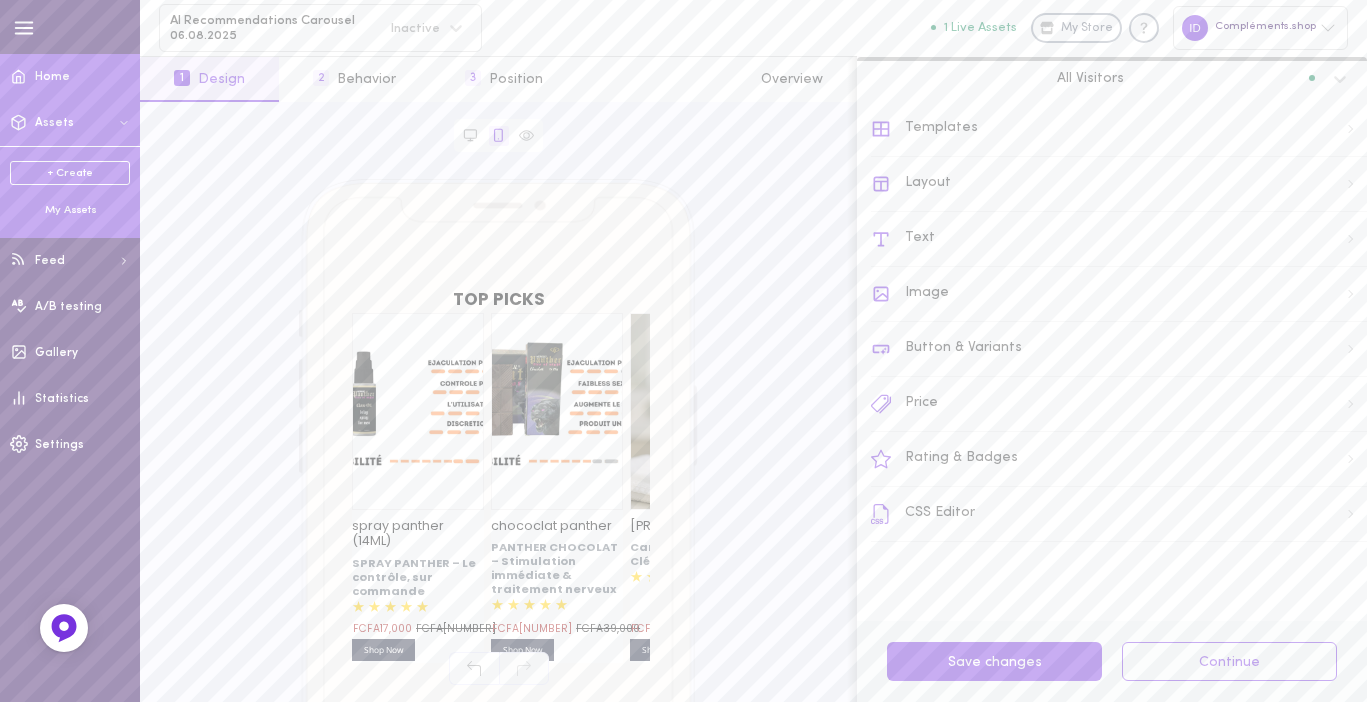 click at bounding box center [19, 76] 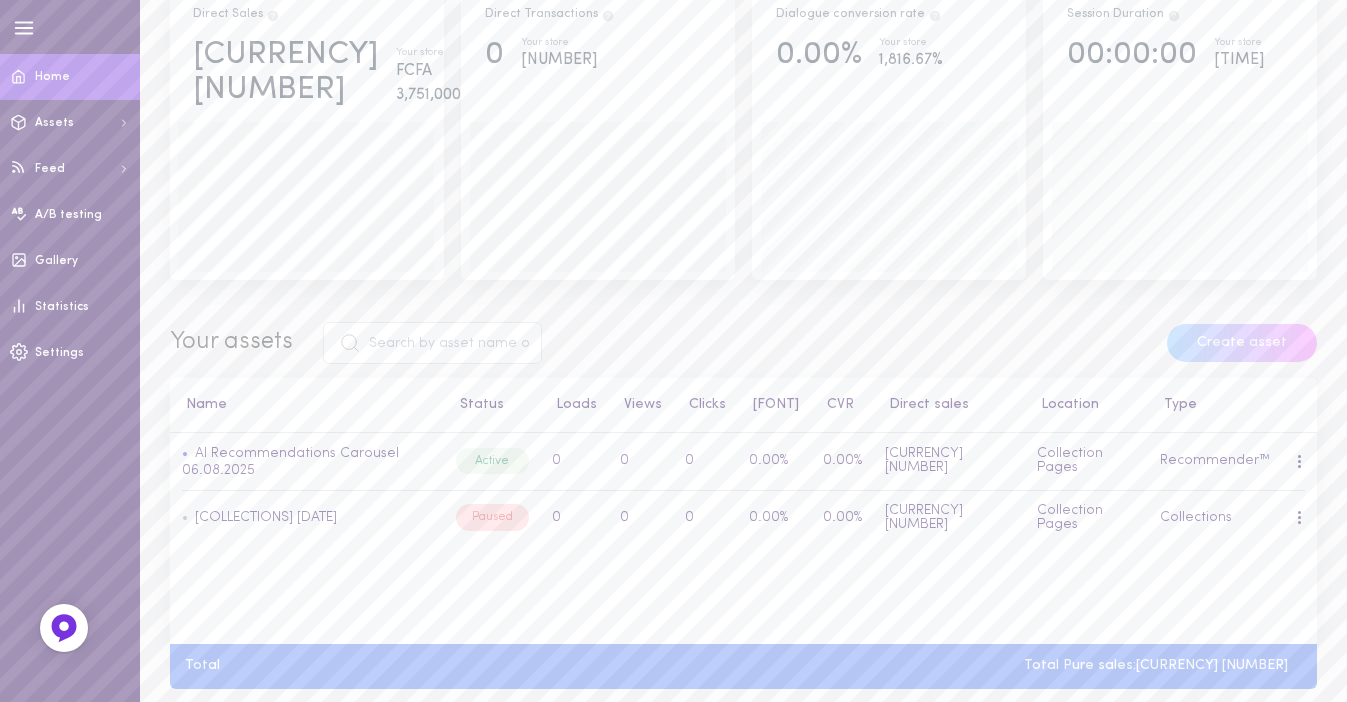 scroll, scrollTop: 390, scrollLeft: 0, axis: vertical 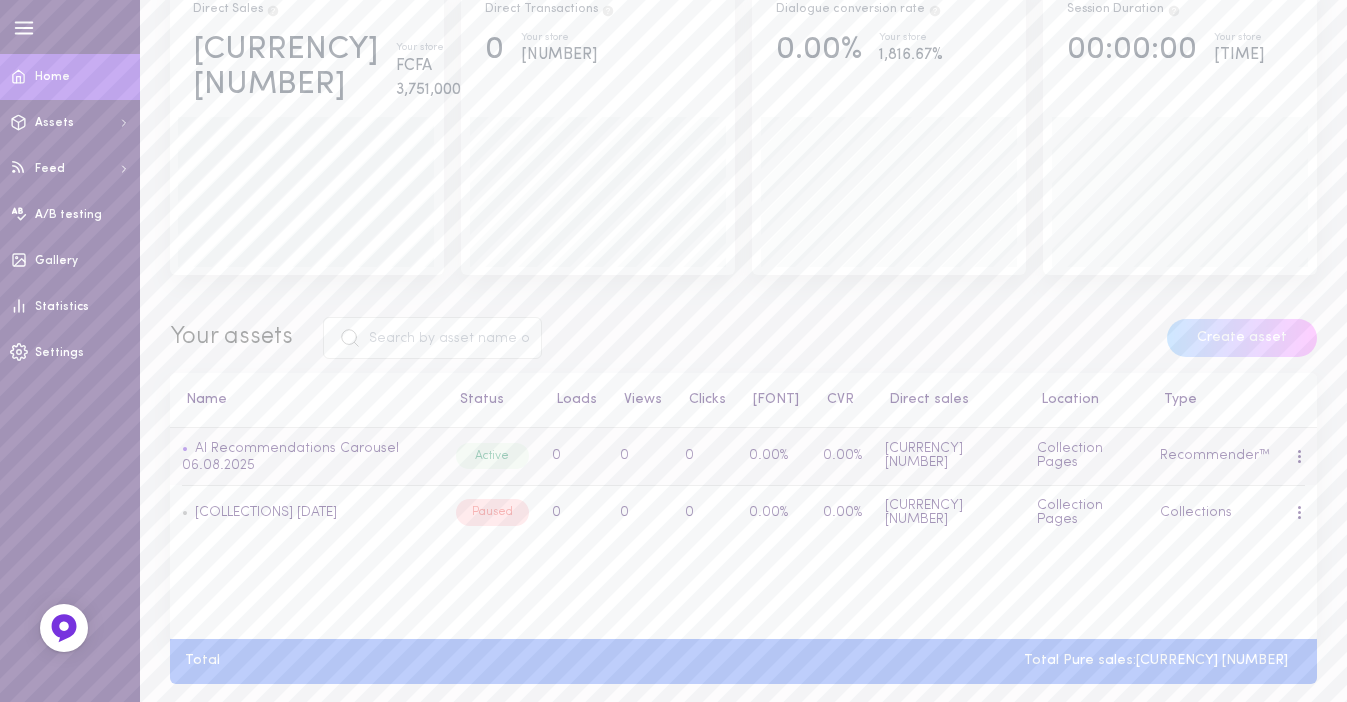 click on "0" at bounding box center [640, 456] 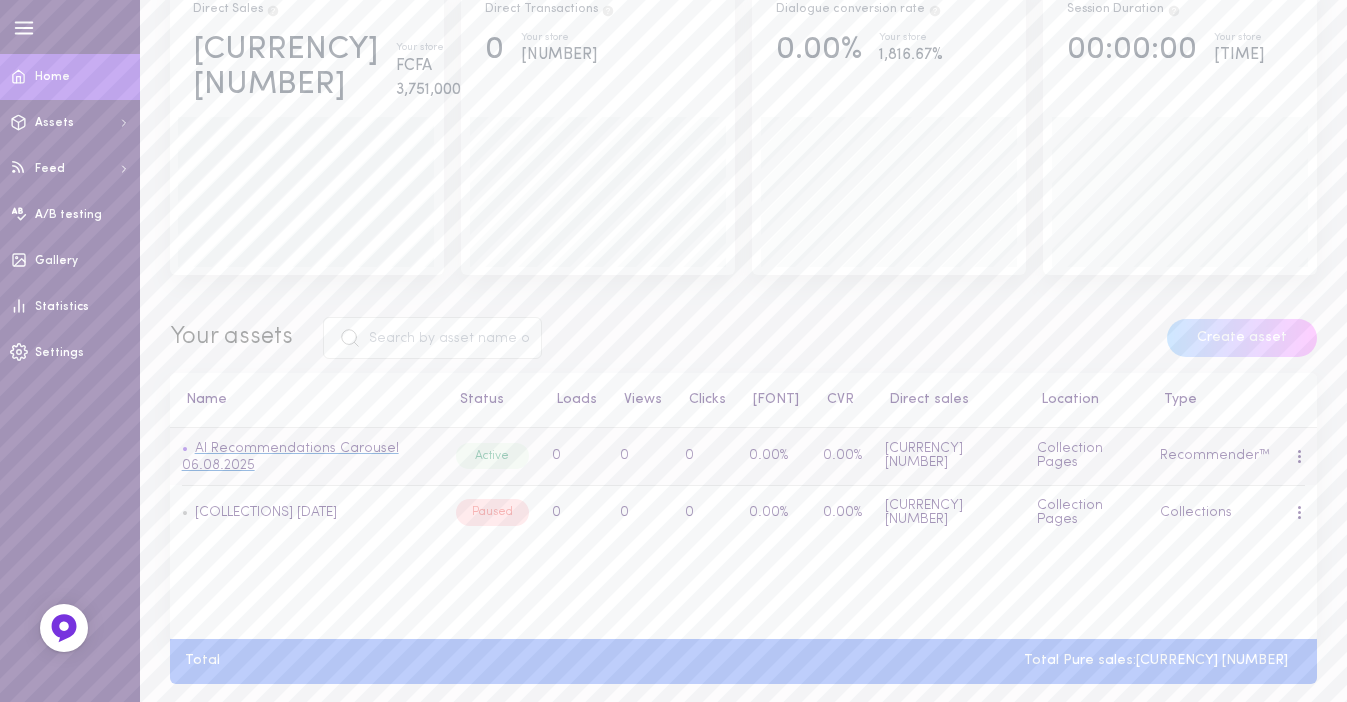 click on "AI Recommendations Carousel 06.08.2025" at bounding box center (290, 457) 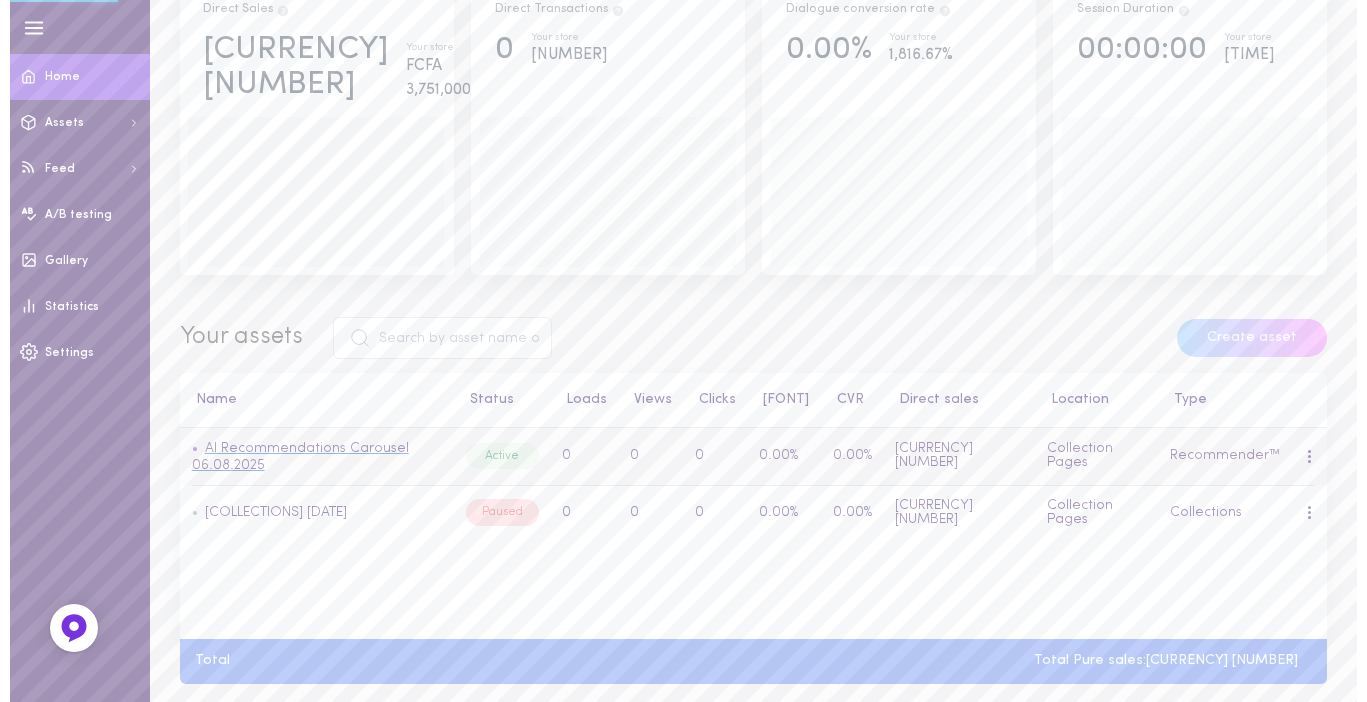 scroll, scrollTop: 0, scrollLeft: 0, axis: both 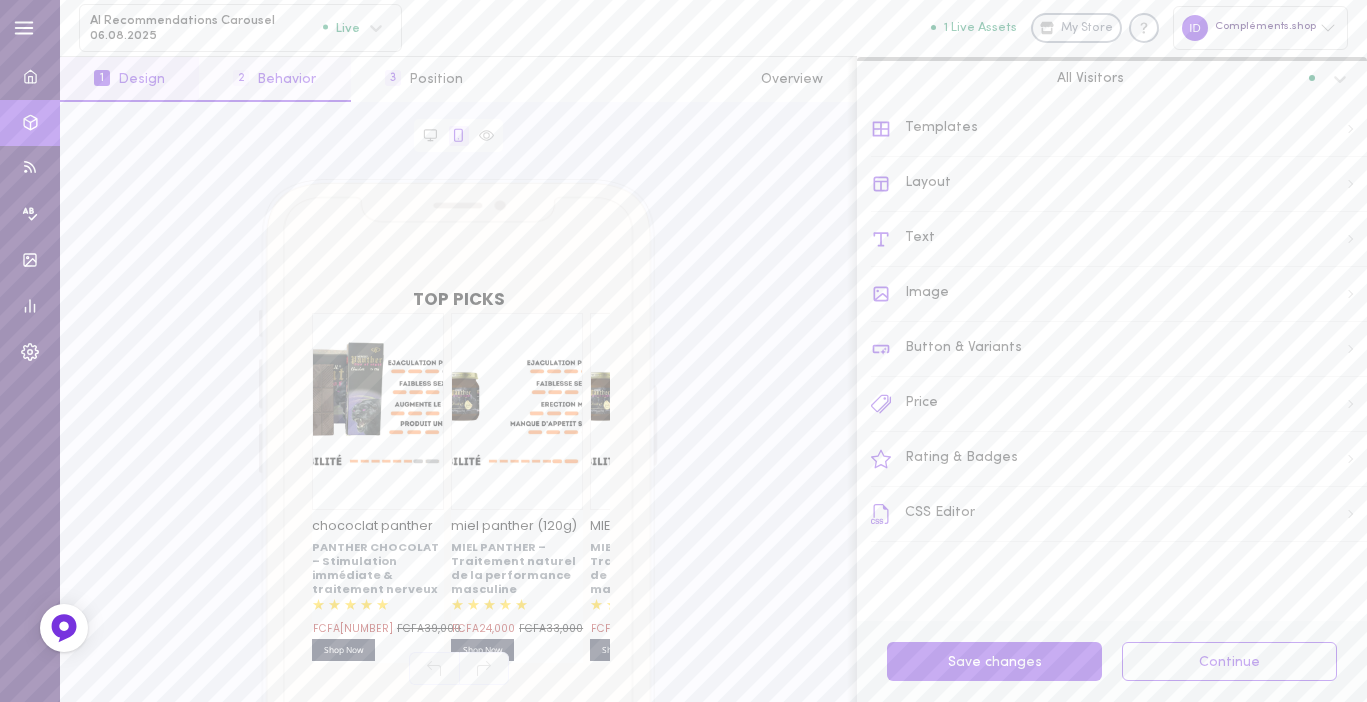 click on "2 Behavior" at bounding box center (274, 79) 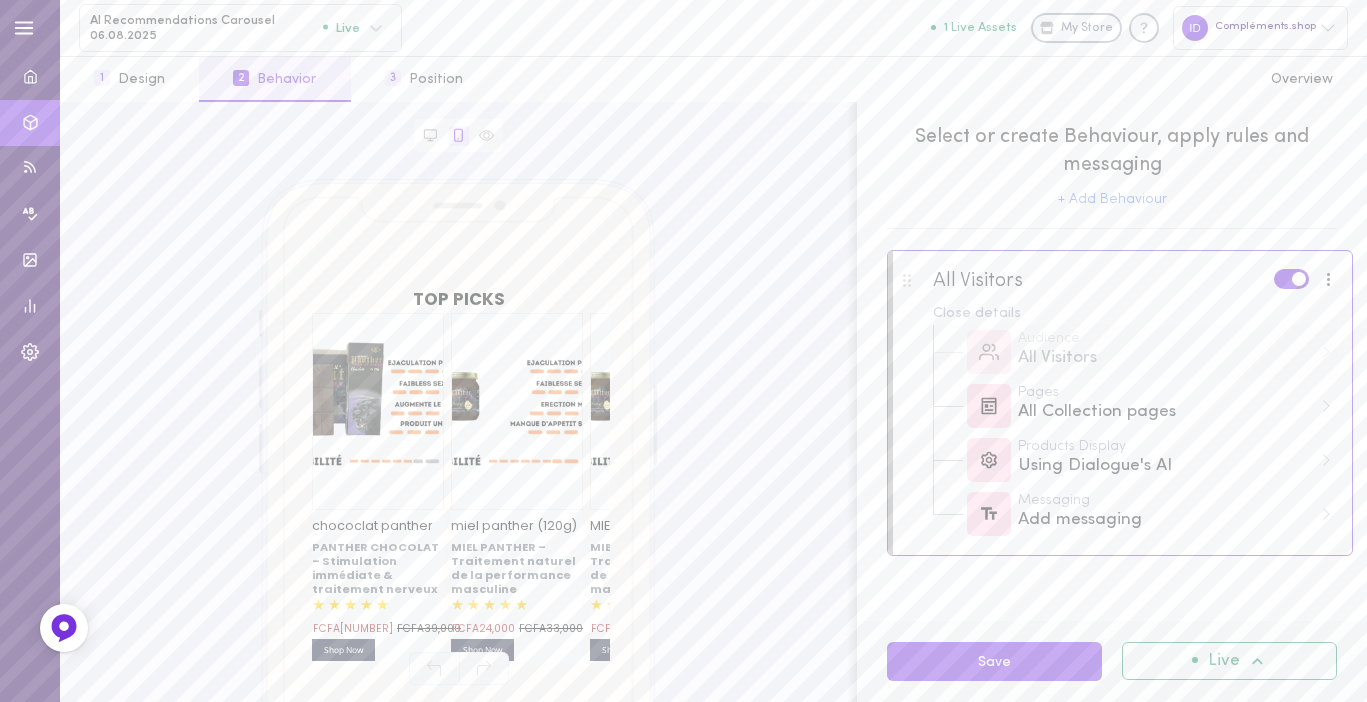 click at bounding box center (989, 352) 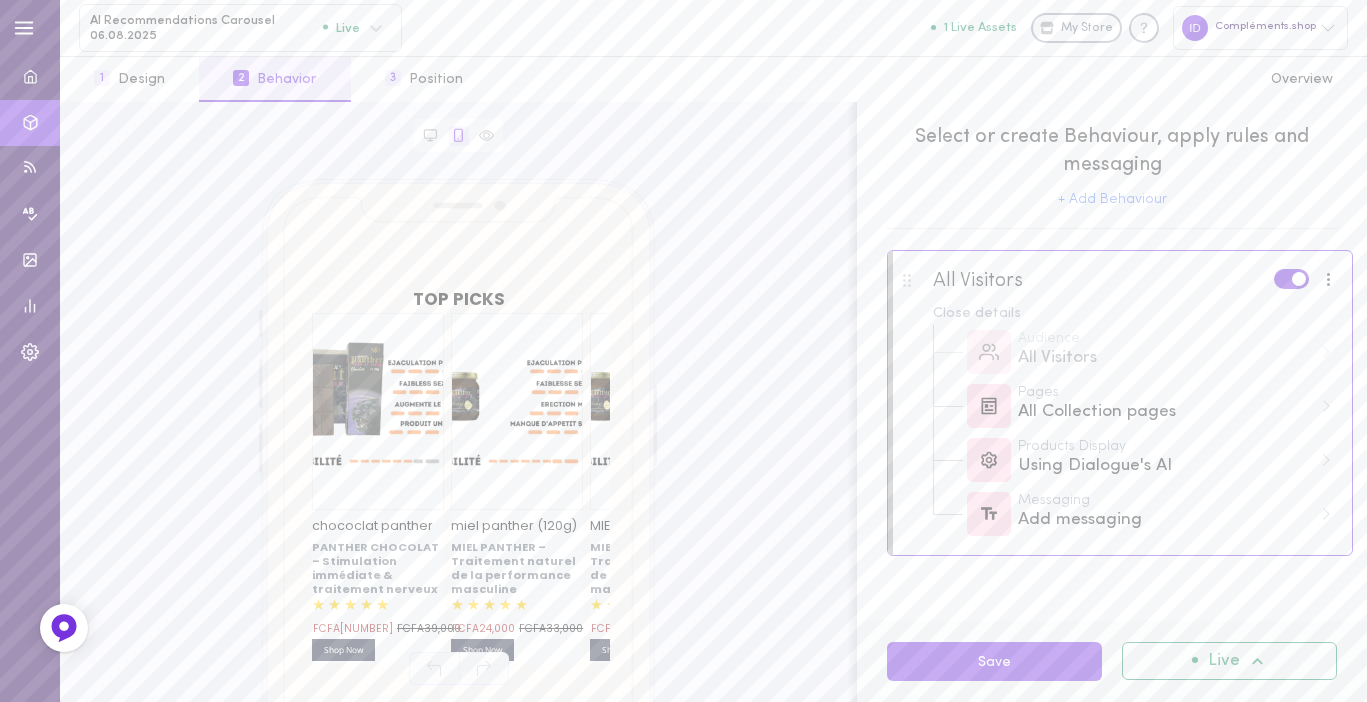click at bounding box center [1299, 279] 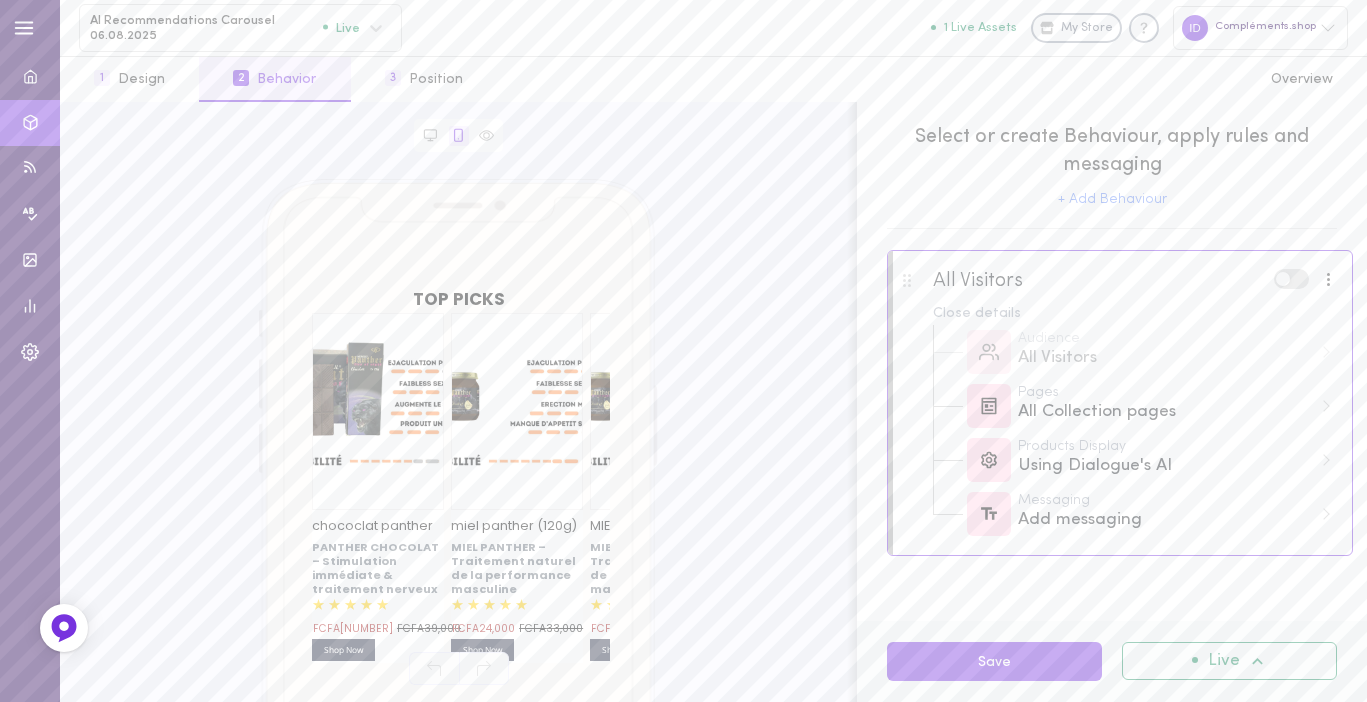 click at bounding box center [1291, 278] 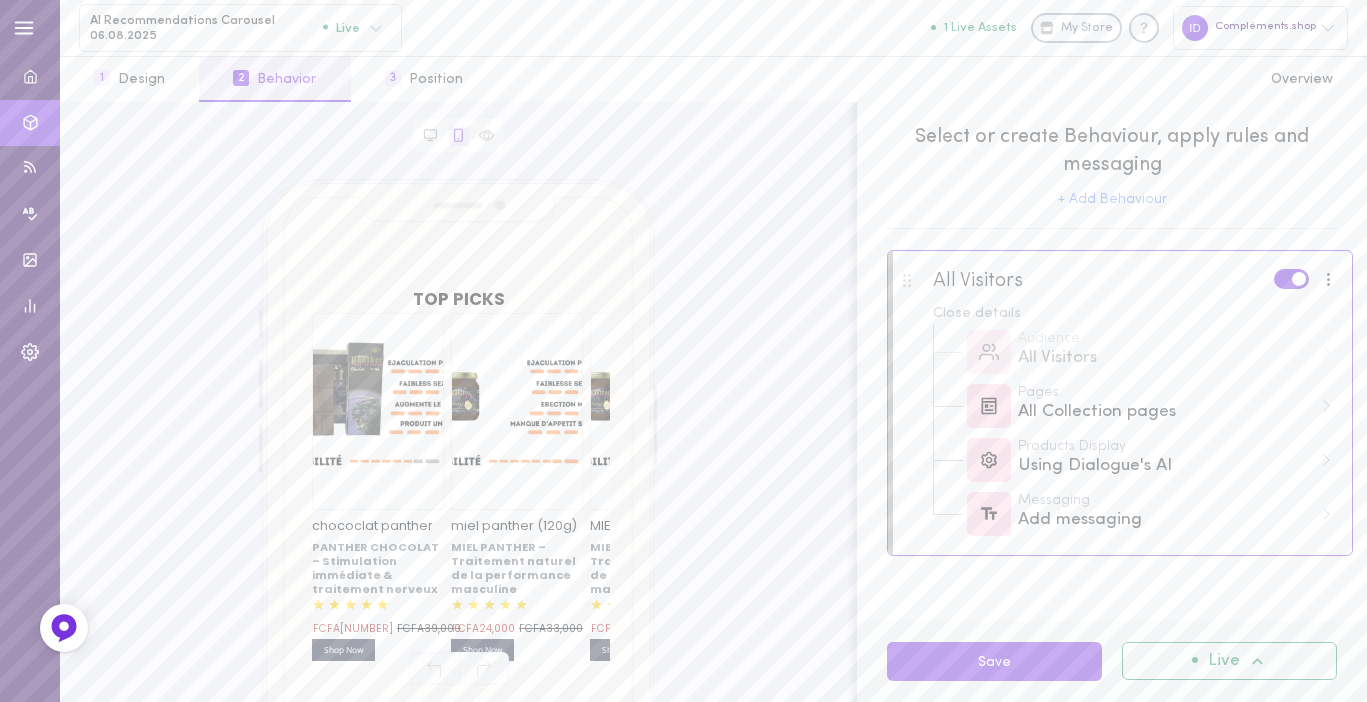 click at bounding box center [1329, 279] 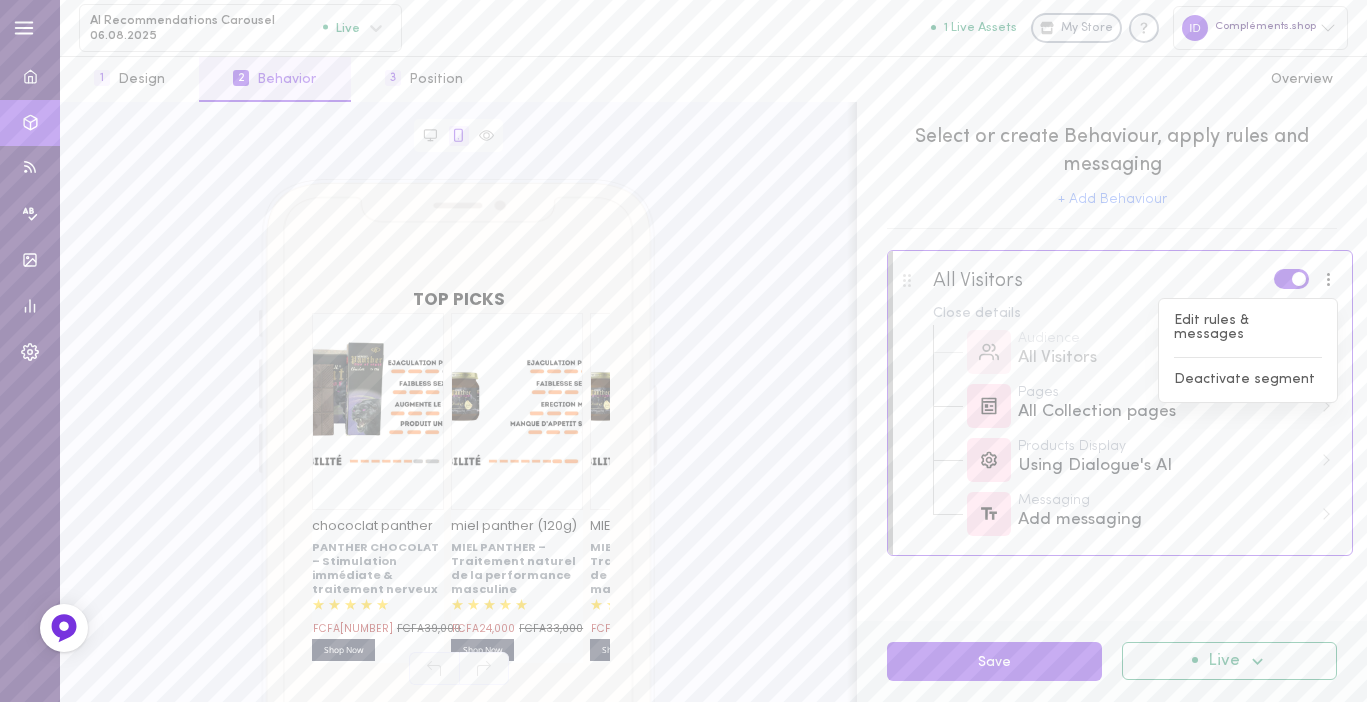 click at bounding box center [1120, 305] 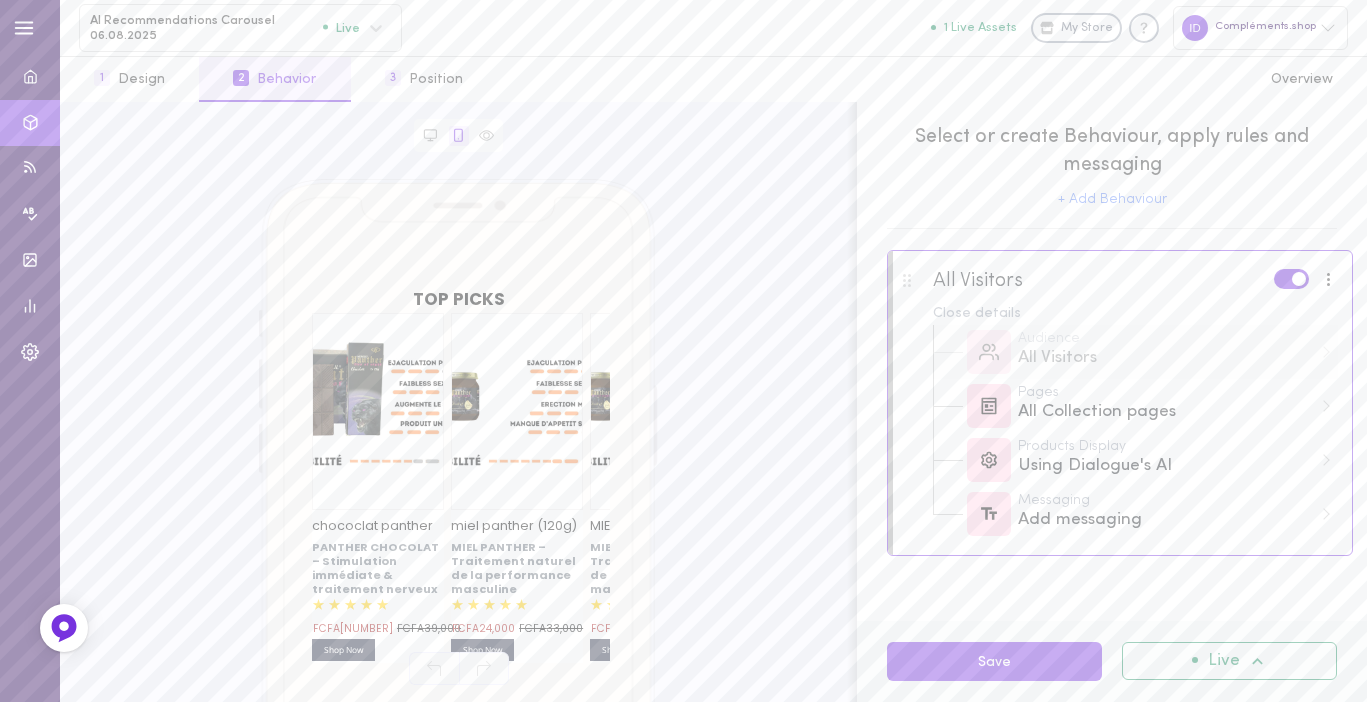click on "Audience All Visitors" at bounding box center (1135, 352) 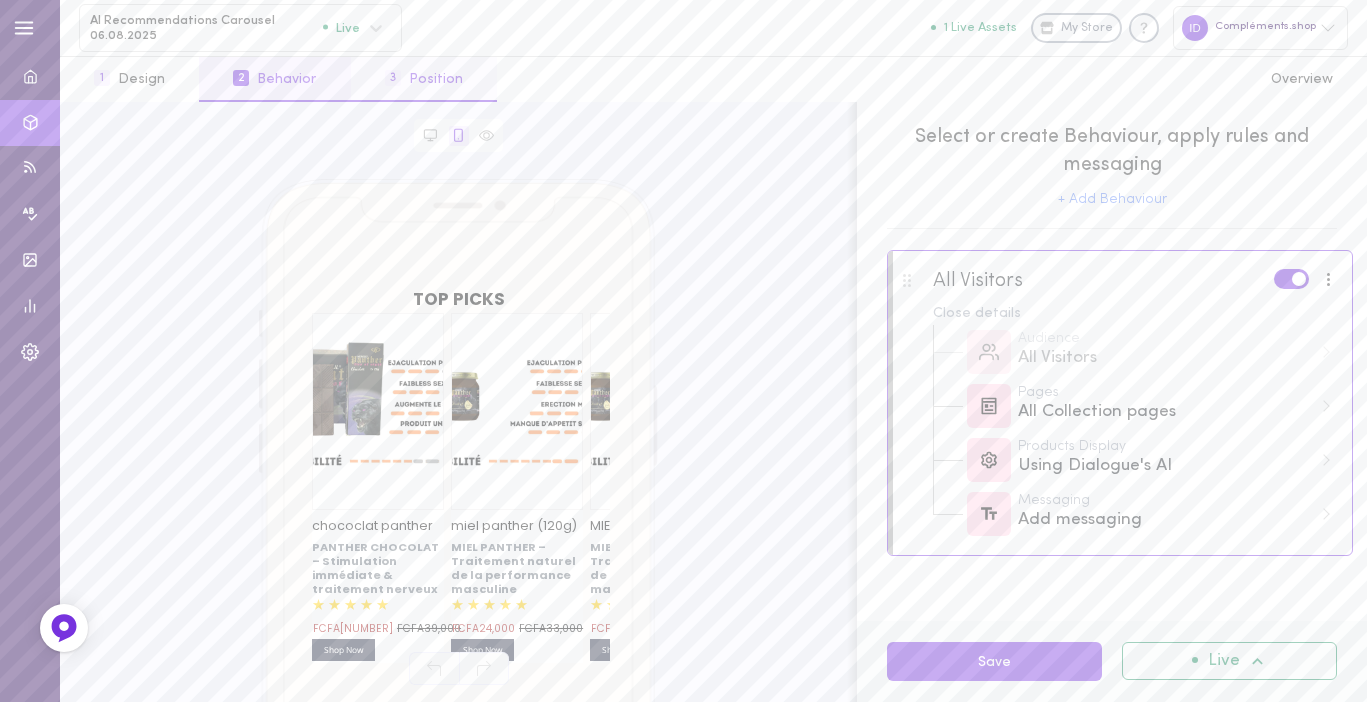 click on "3 Position" at bounding box center (424, 79) 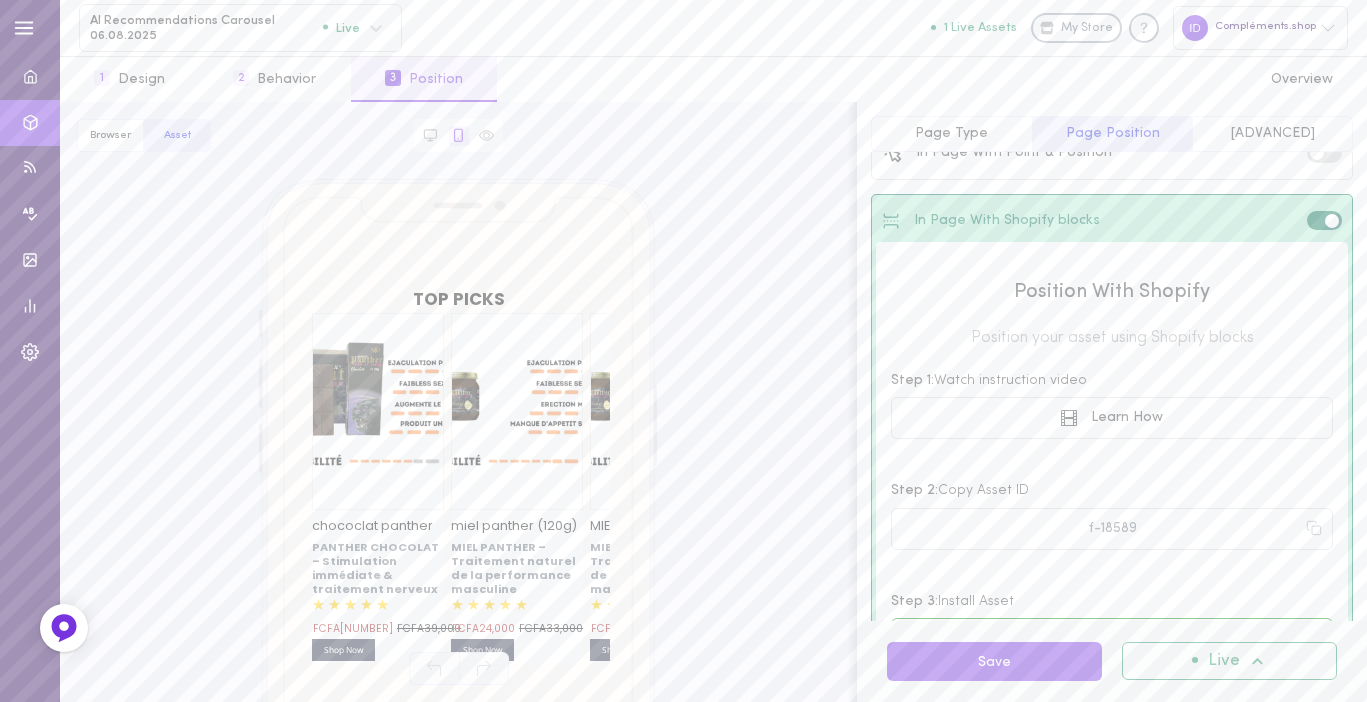 scroll, scrollTop: 0, scrollLeft: 0, axis: both 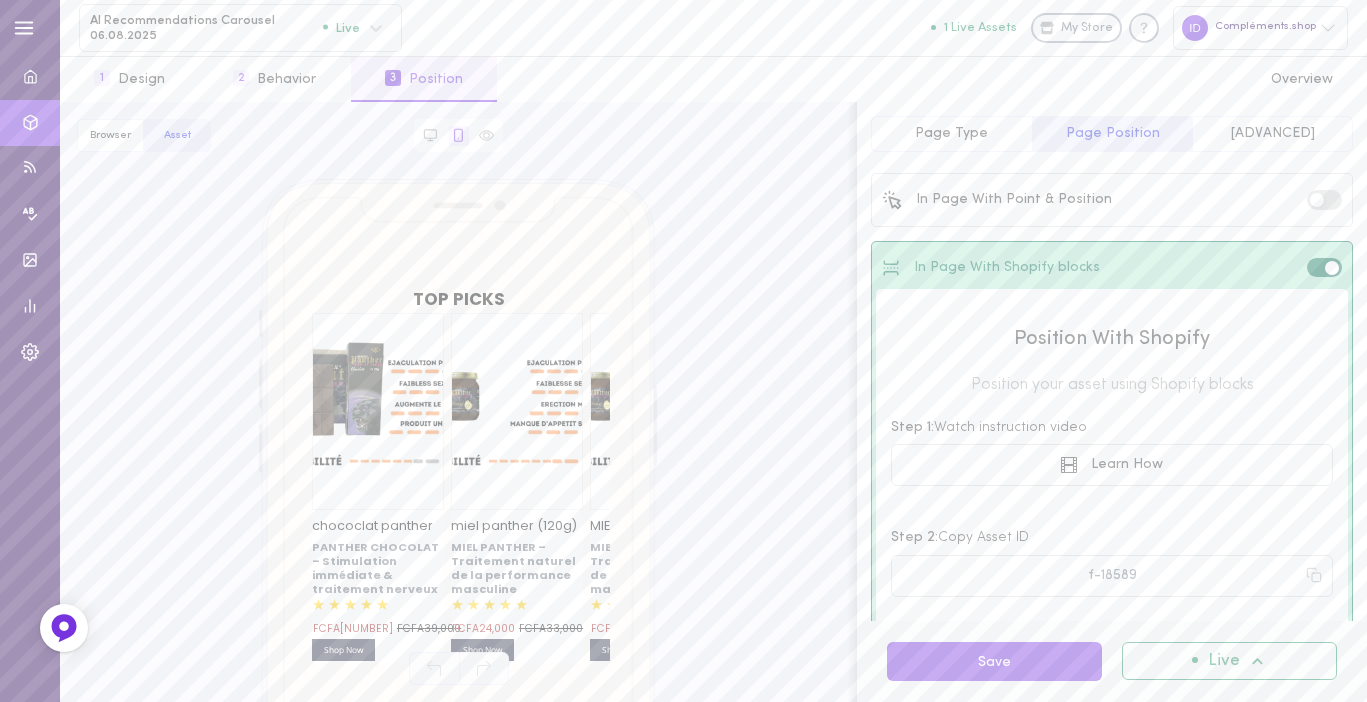 click at bounding box center (1317, 200) 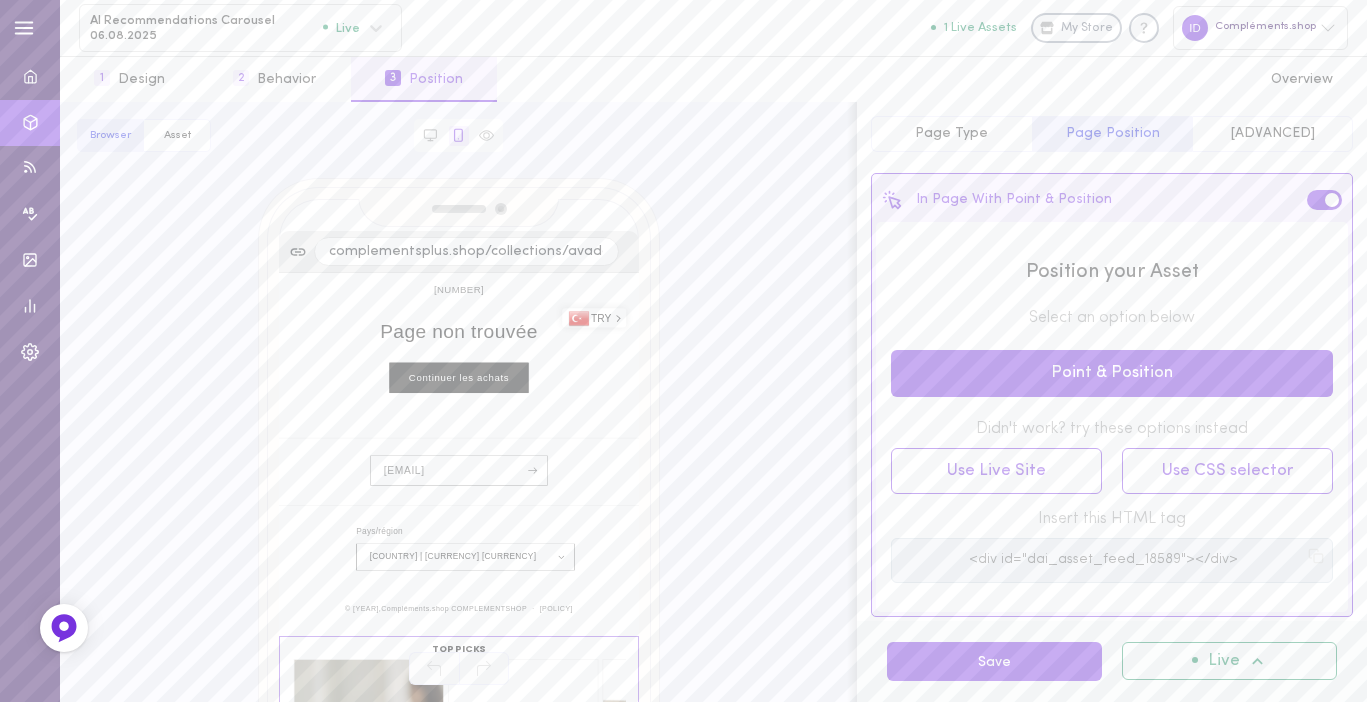 scroll, scrollTop: 302, scrollLeft: 0, axis: vertical 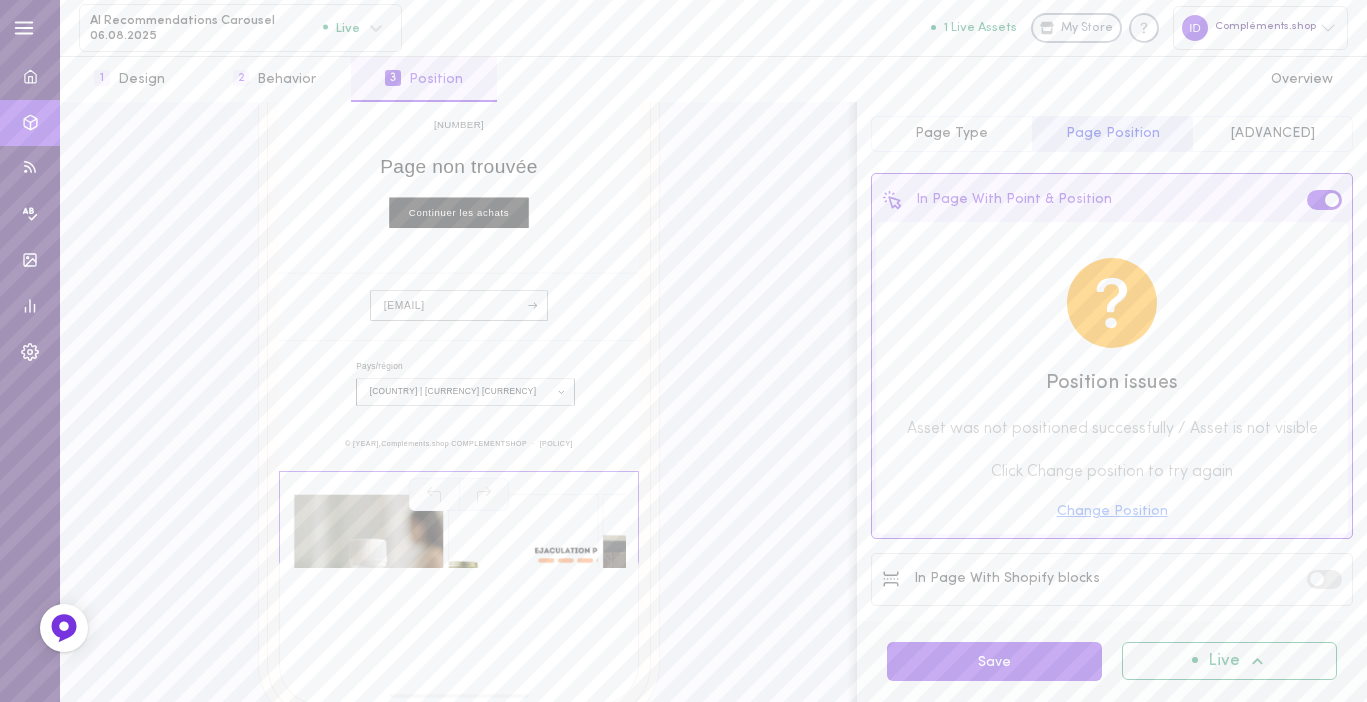 click at bounding box center [1332, 200] 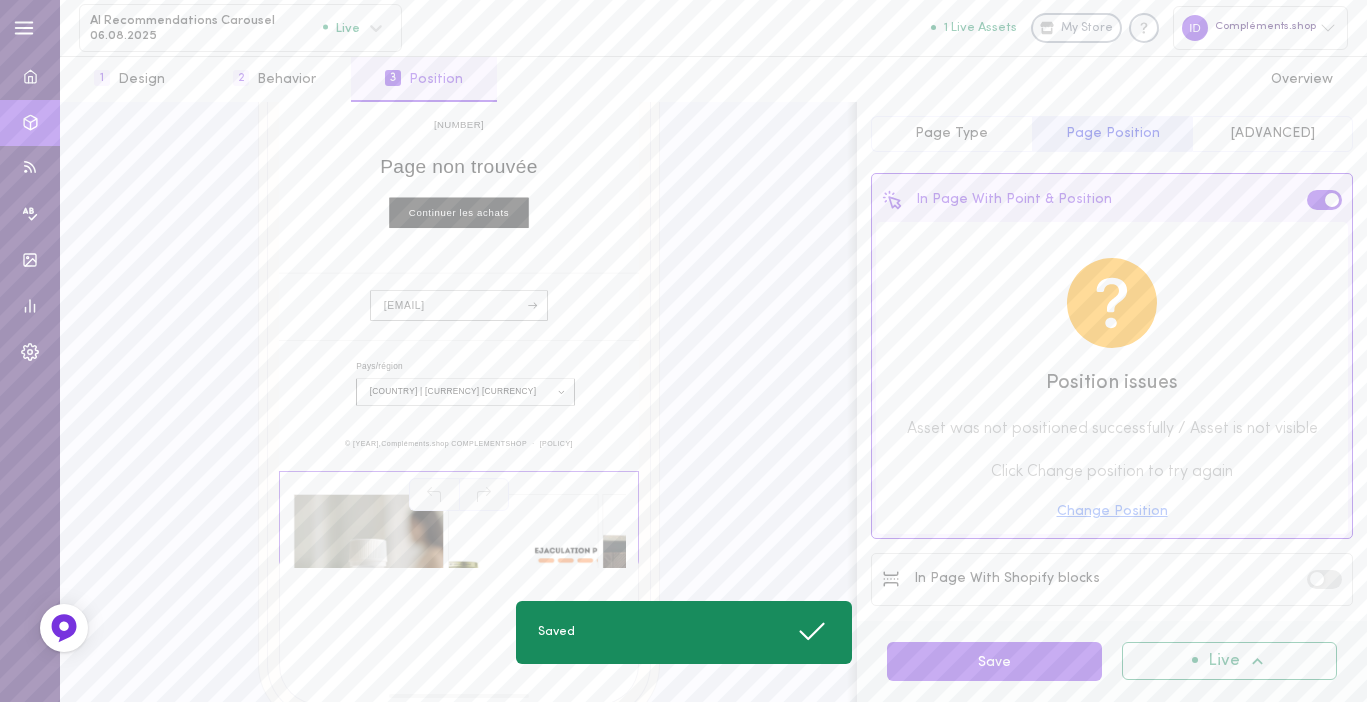 click at bounding box center [1332, 200] 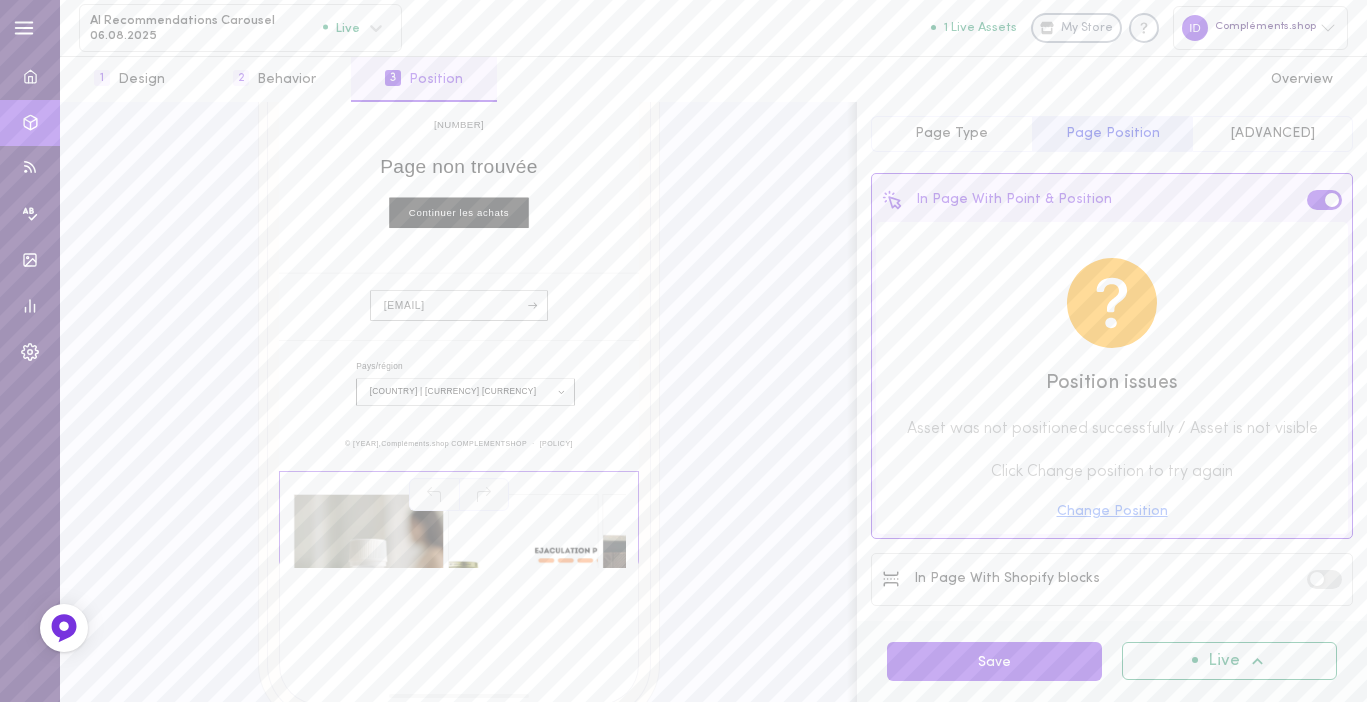 click on "Page Type" at bounding box center [951, 133] 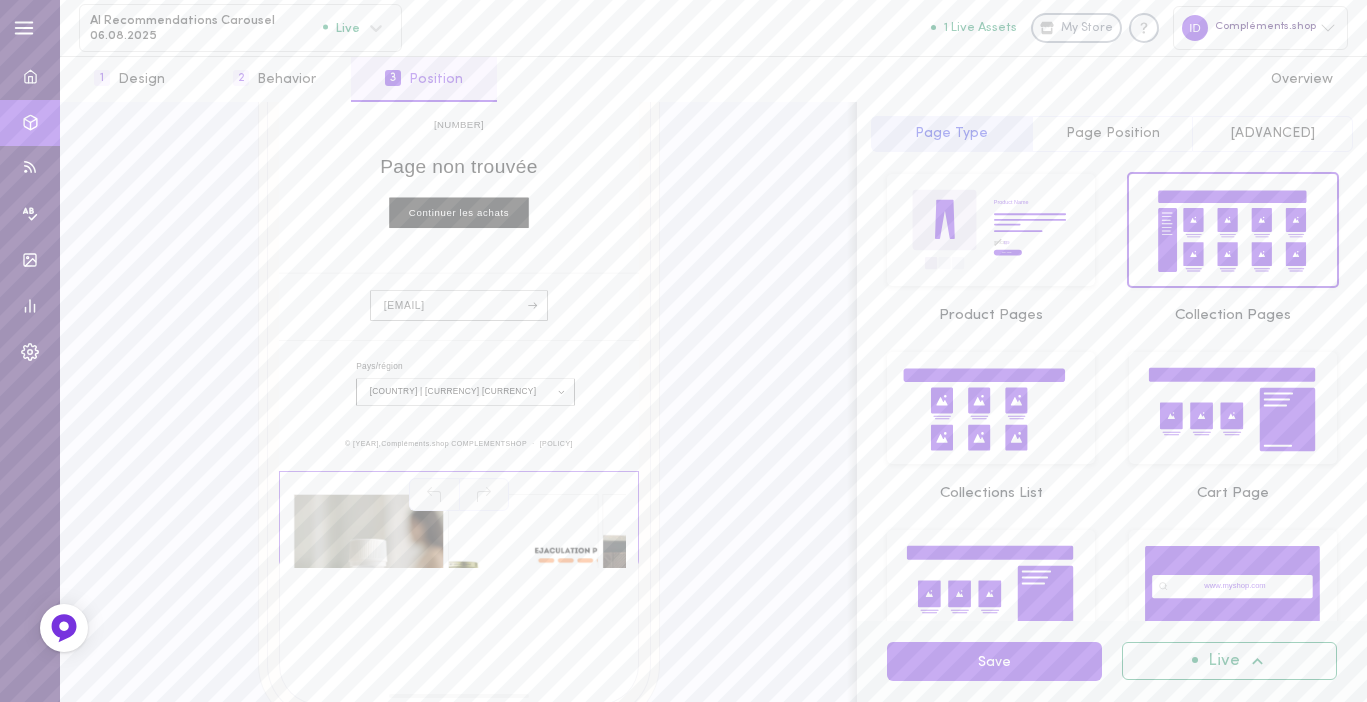 click on "Page Position" at bounding box center (1113, 133) 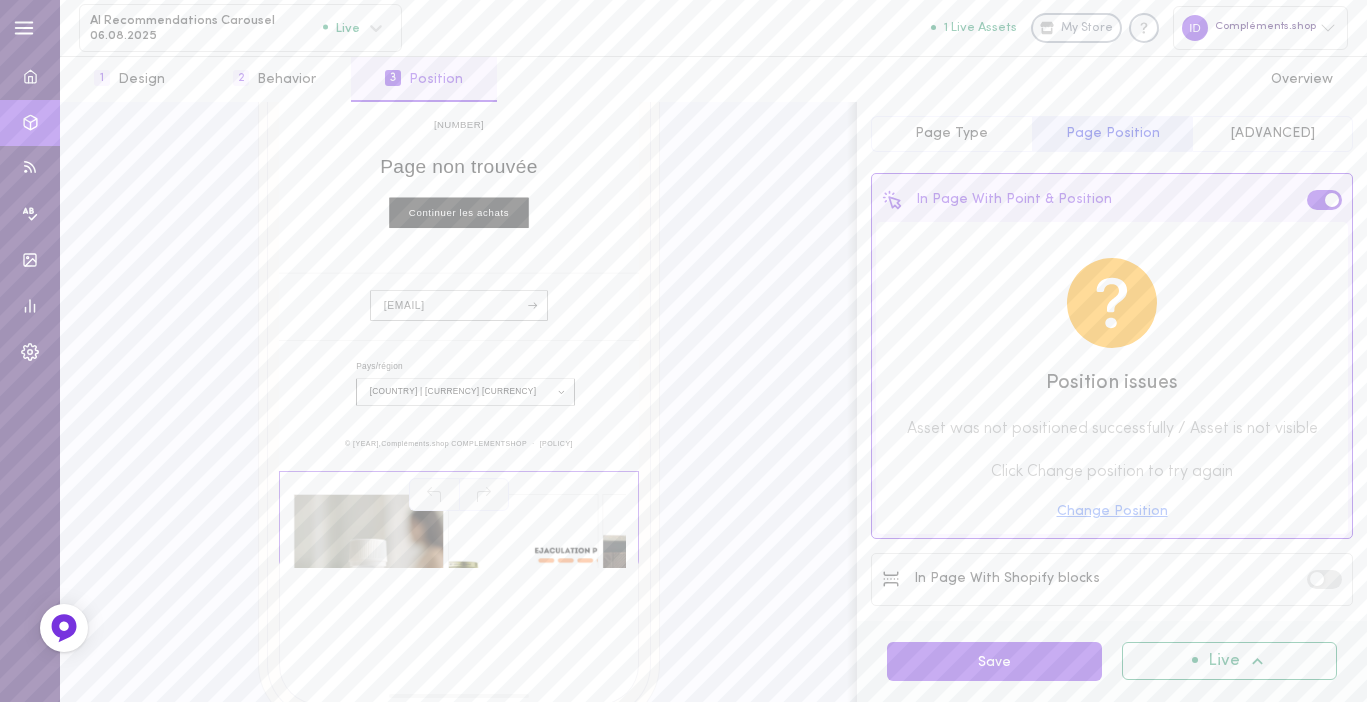 click at bounding box center (1317, 579) 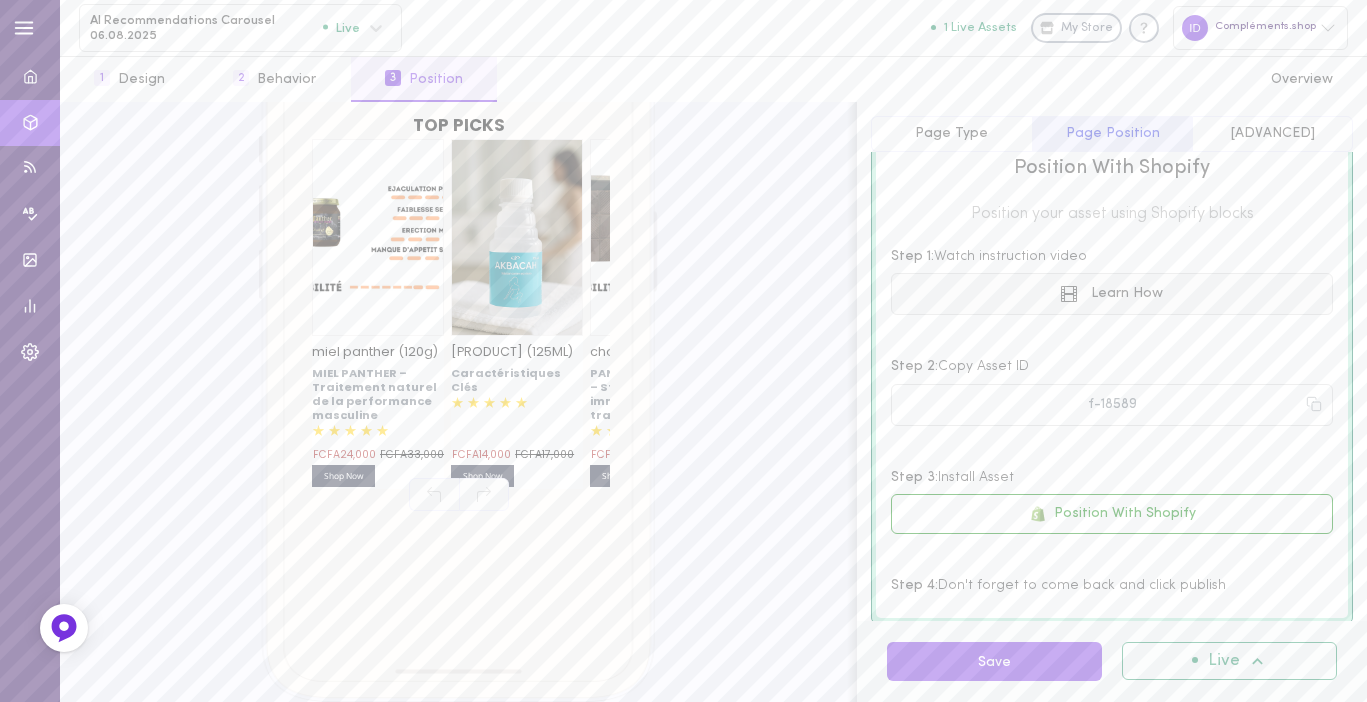 scroll, scrollTop: 0, scrollLeft: 0, axis: both 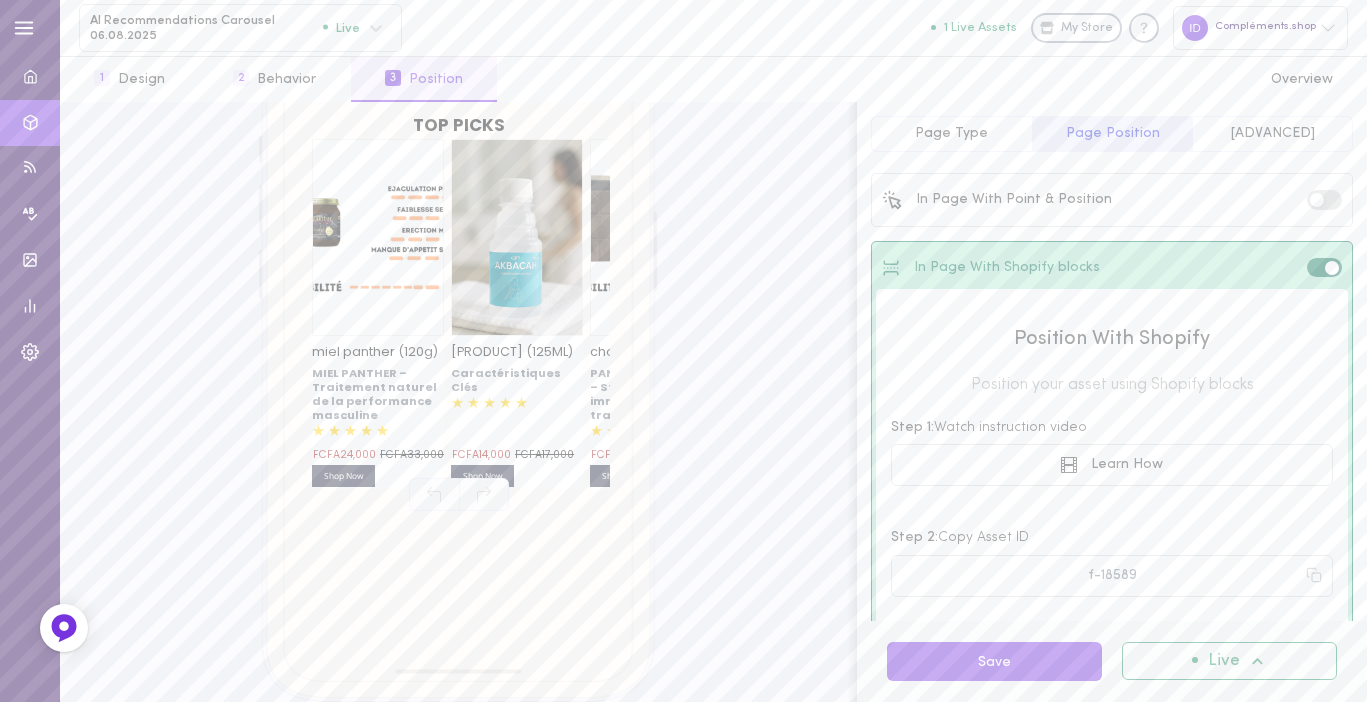click on "[ADVANCED]" at bounding box center [1272, 134] 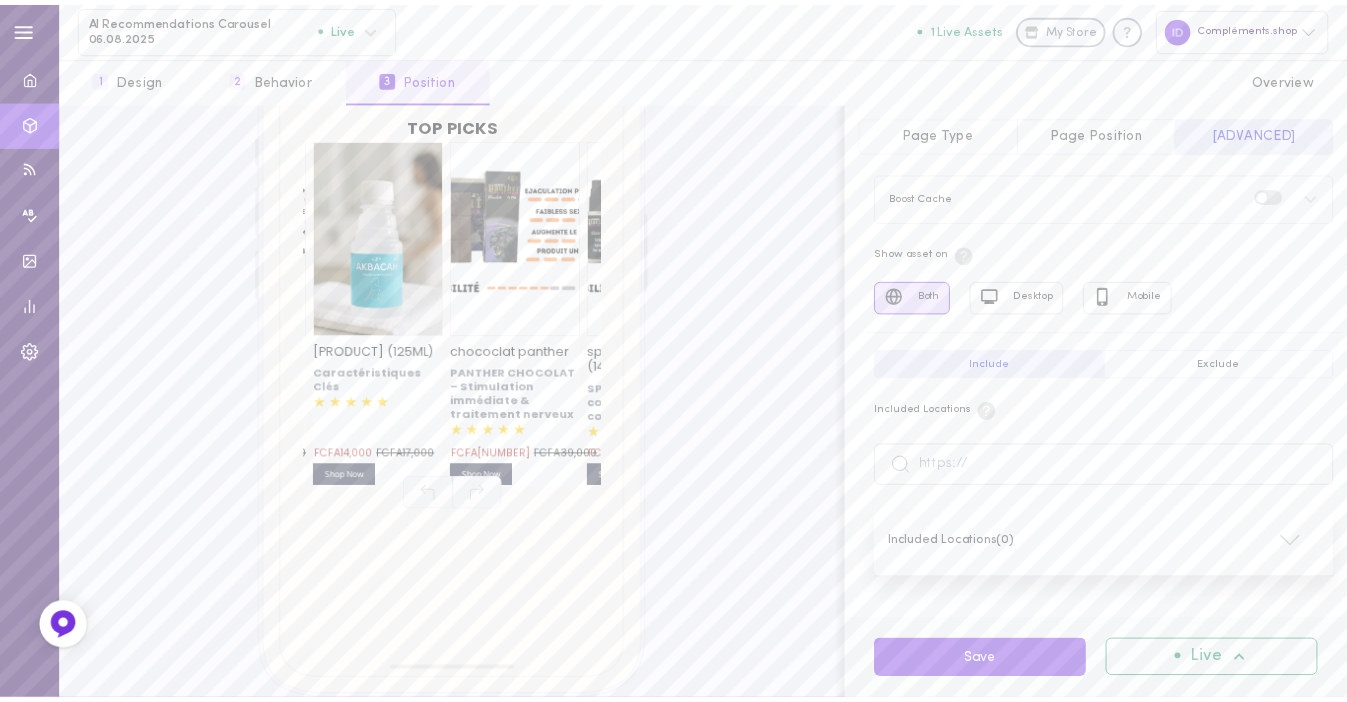 scroll, scrollTop: 0, scrollLeft: 0, axis: both 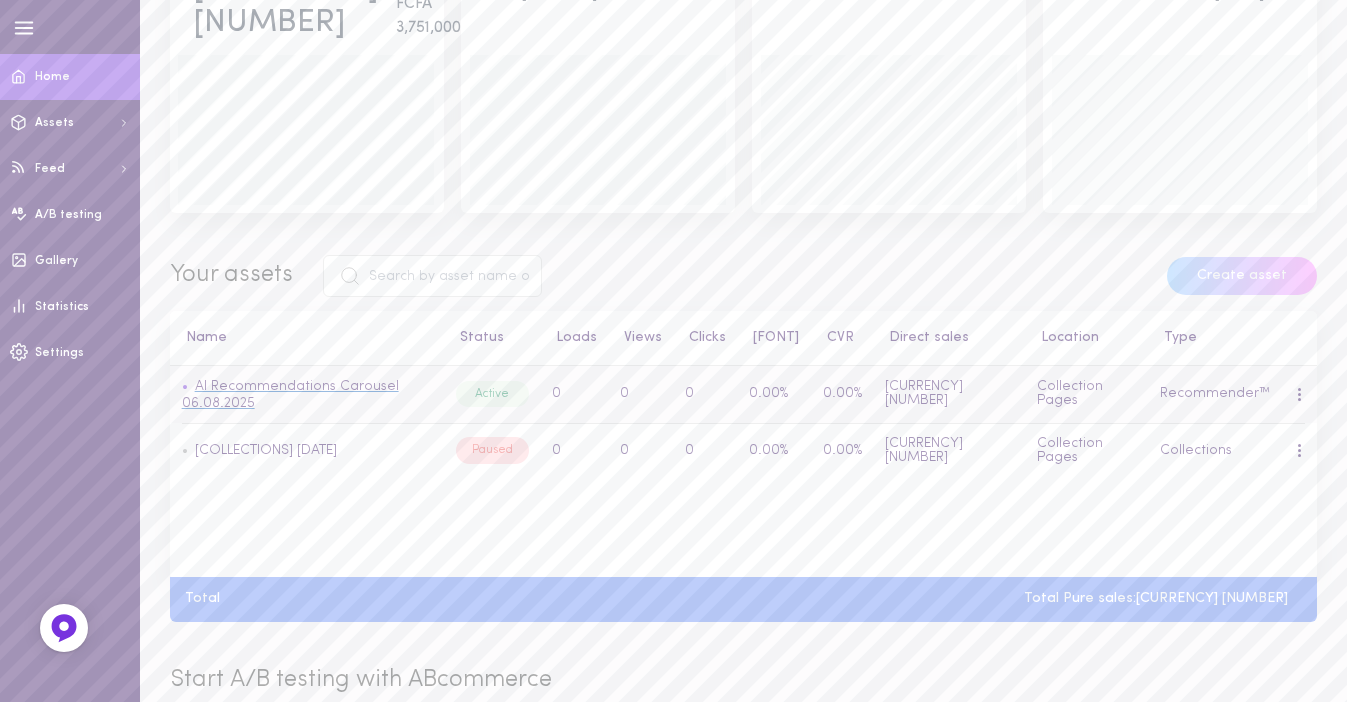 click on "AI Recommendations Carousel 06.08.2025" at bounding box center [290, 395] 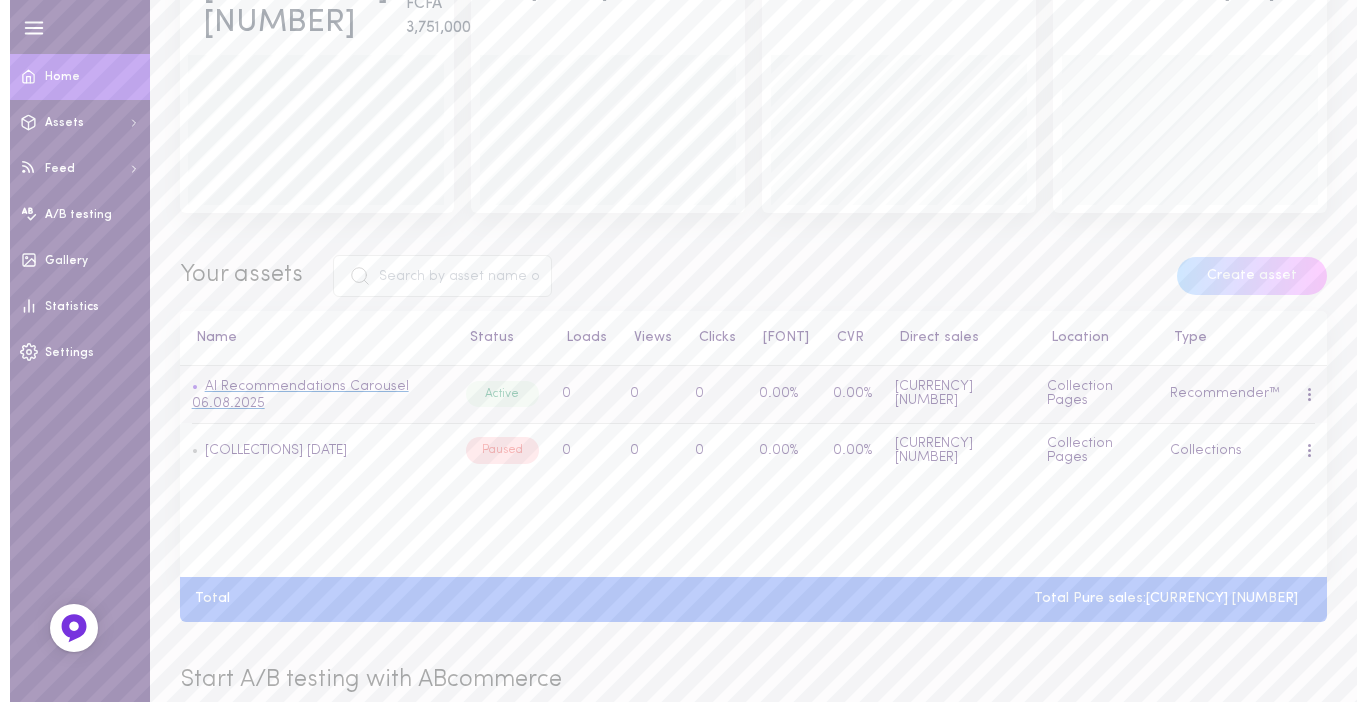 scroll, scrollTop: 0, scrollLeft: 0, axis: both 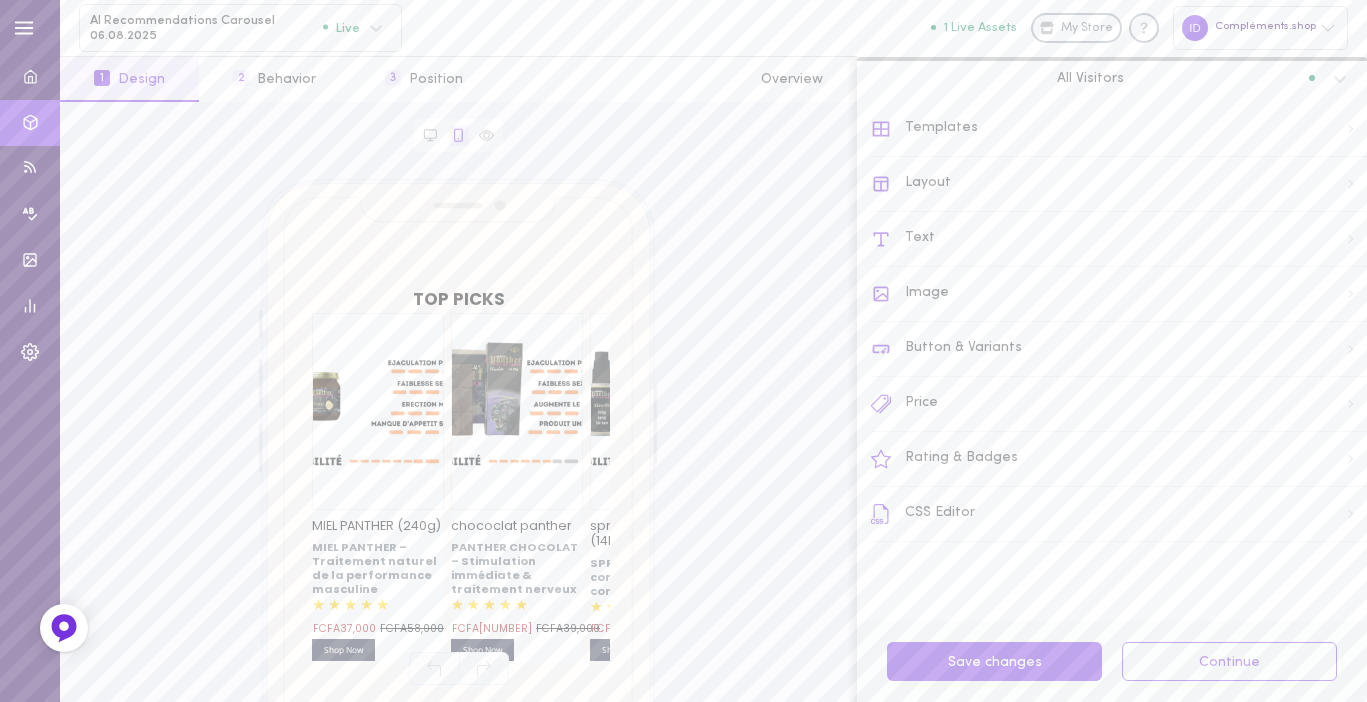 click on "Text" at bounding box center (1119, 239) 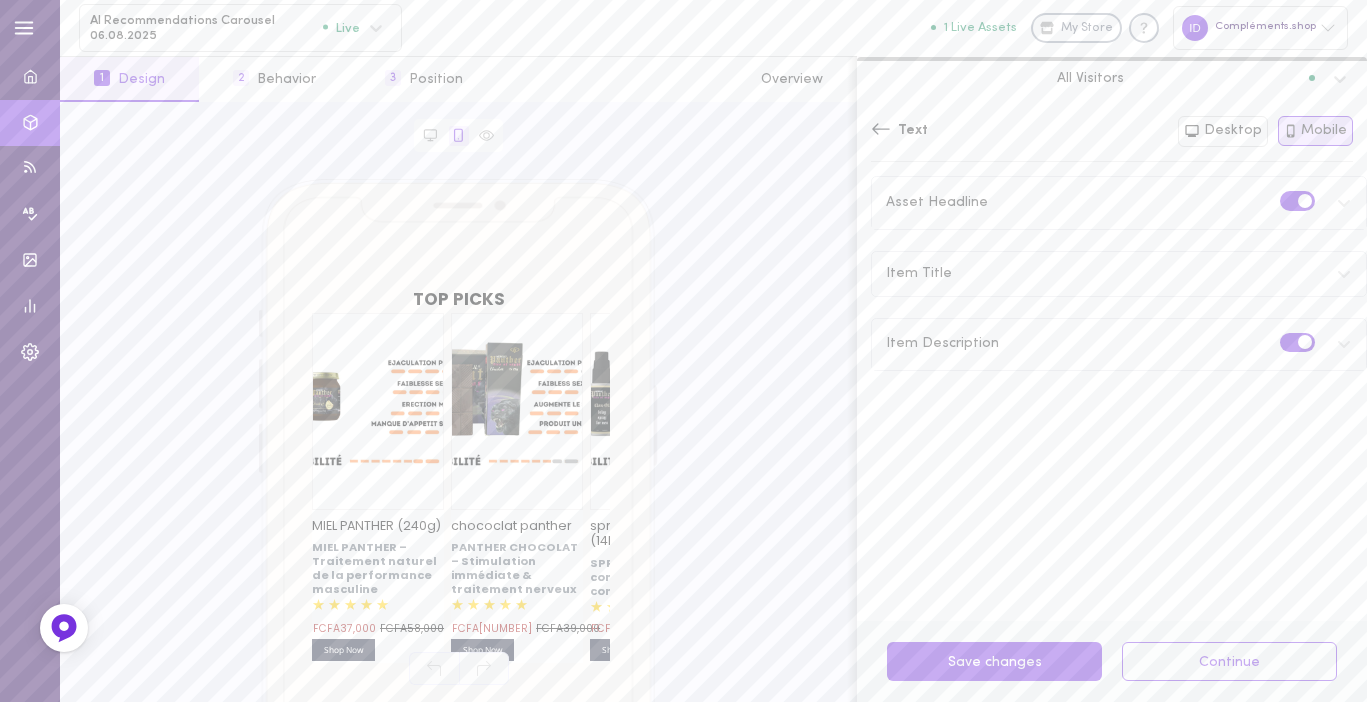click on "Item Title" at bounding box center (1119, 274) 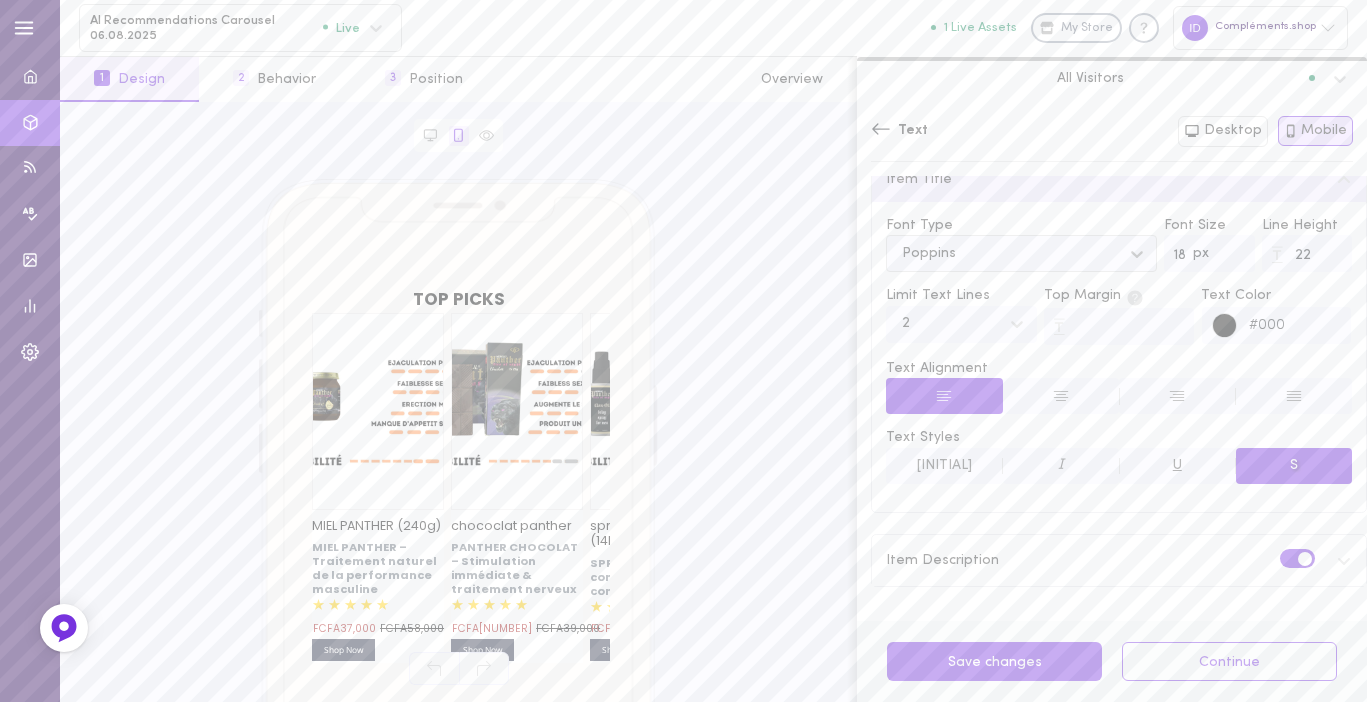 scroll, scrollTop: 0, scrollLeft: 0, axis: both 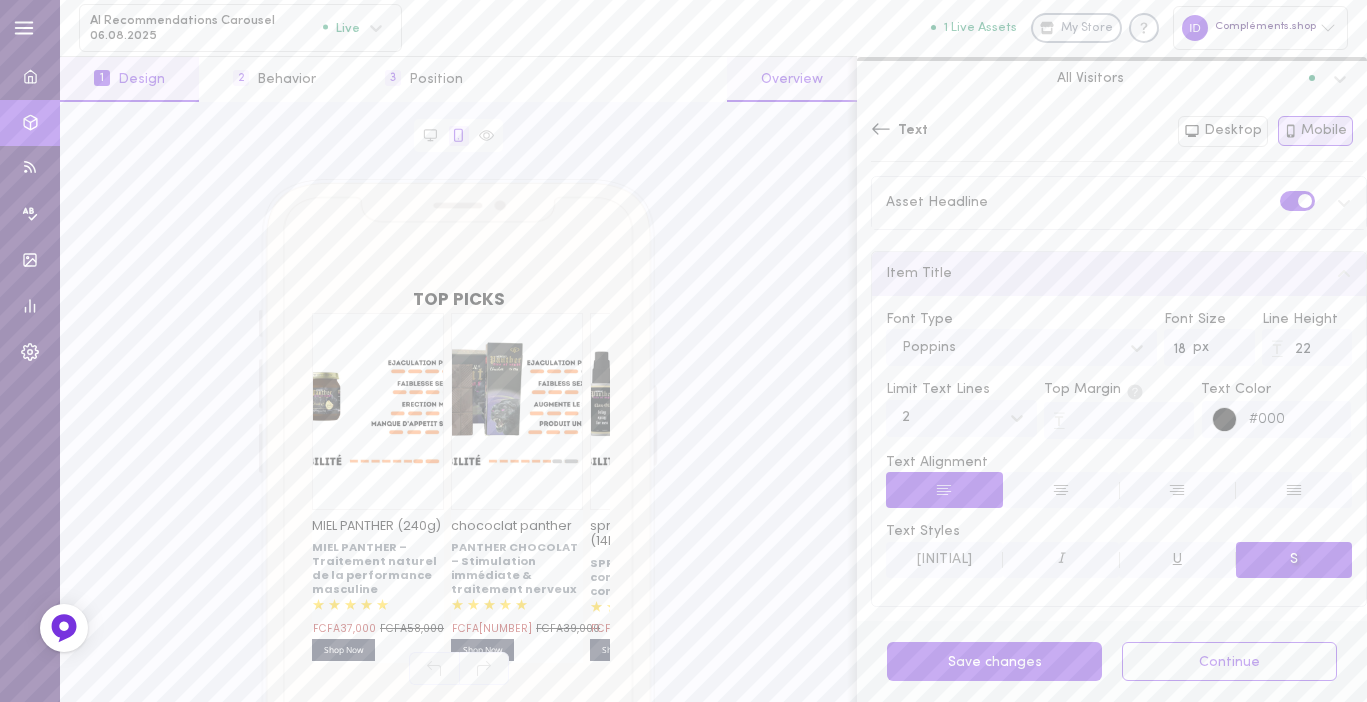 click on "4 Overview" at bounding box center (792, 79) 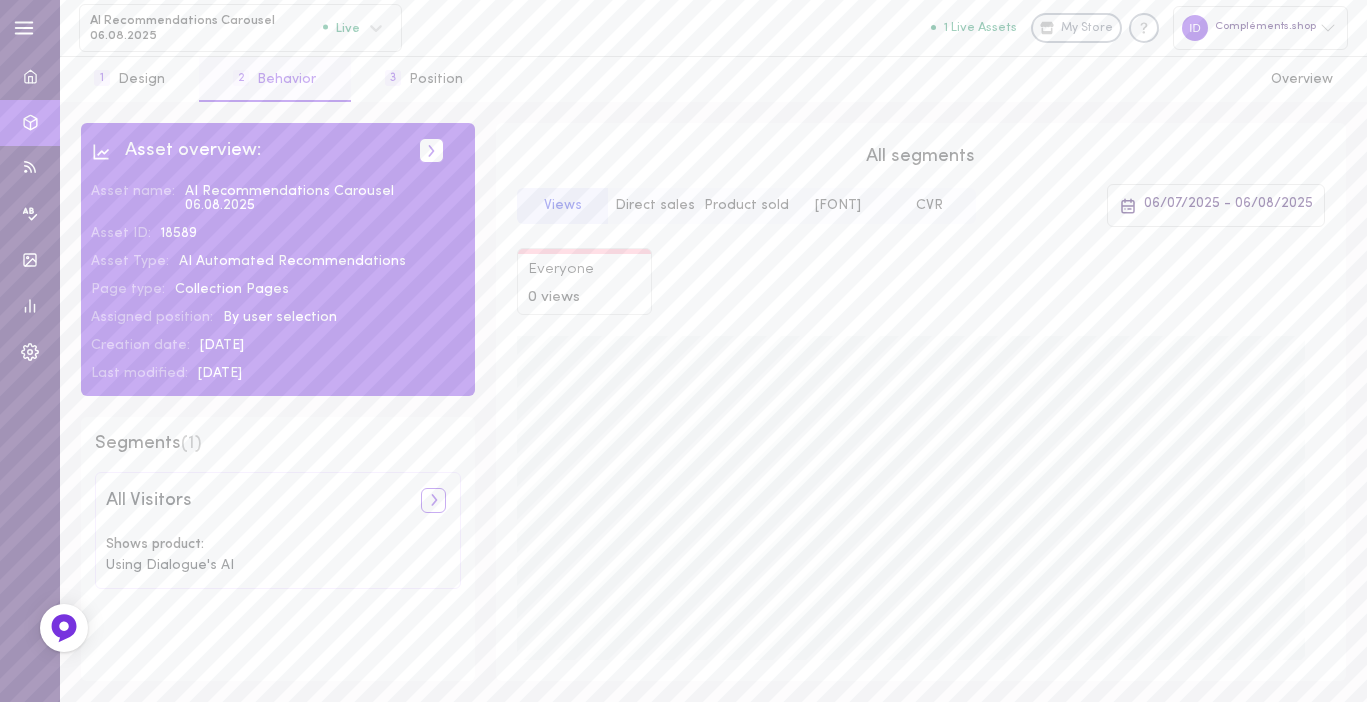 click on "2 Behavior" at bounding box center (274, 79) 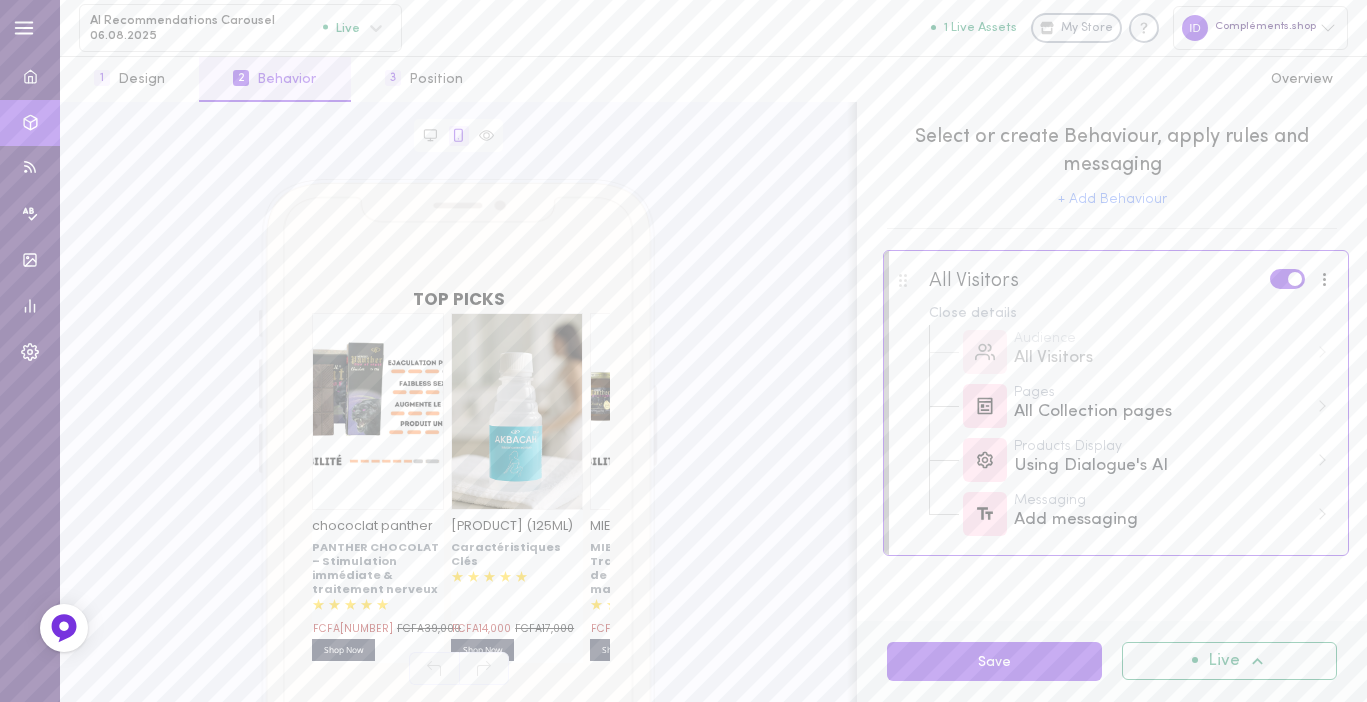 click on "All Visitors Close details Audience All Visitors Pages All Collection pages Products Display Using Dialogue's AI Messaging Add messaging" at bounding box center [1120, 403] 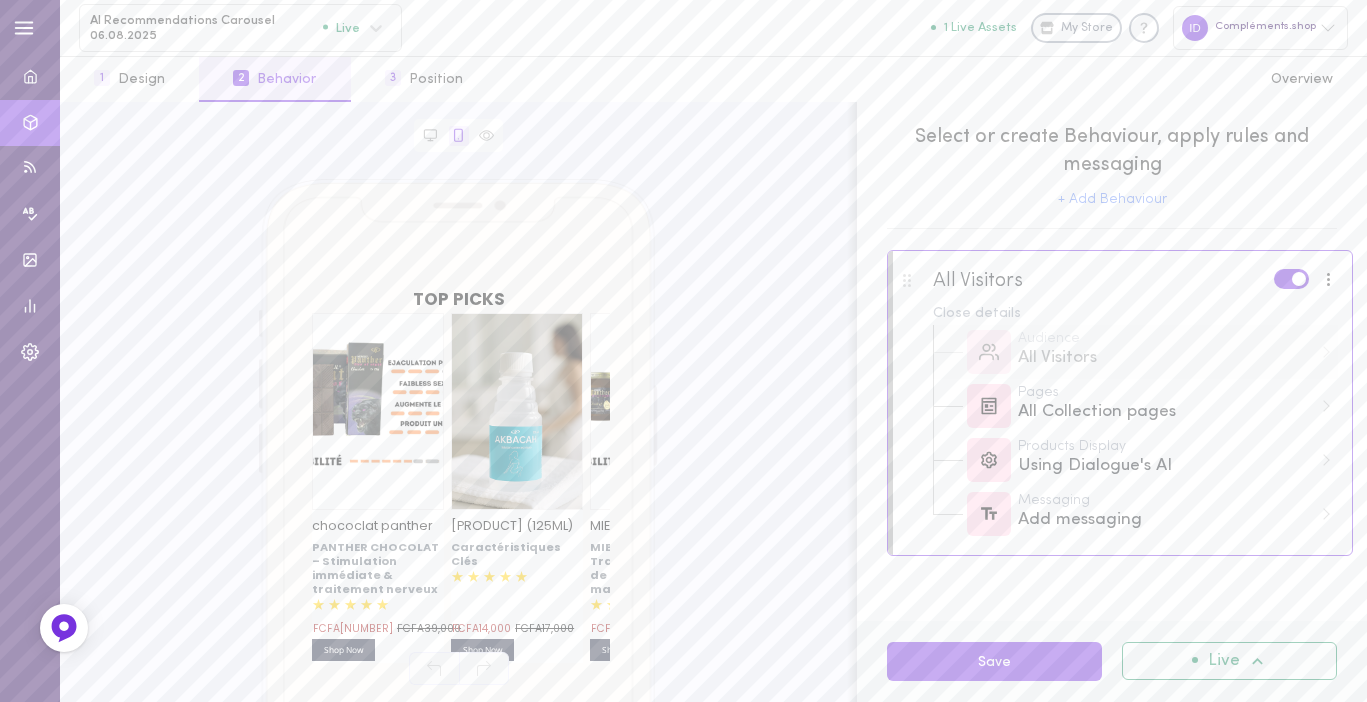 click on "All Visitors" at bounding box center (1165, 358) 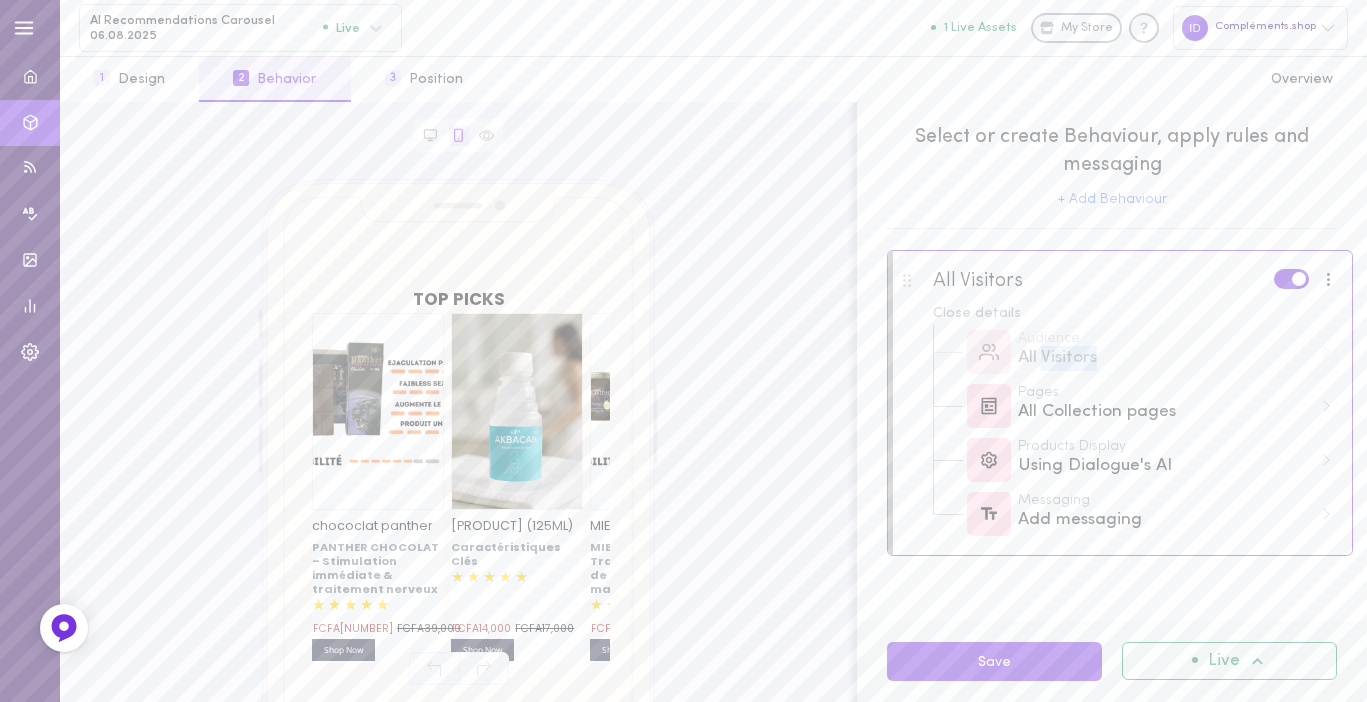 click on "Audience All Visitors" at bounding box center (1135, 352) 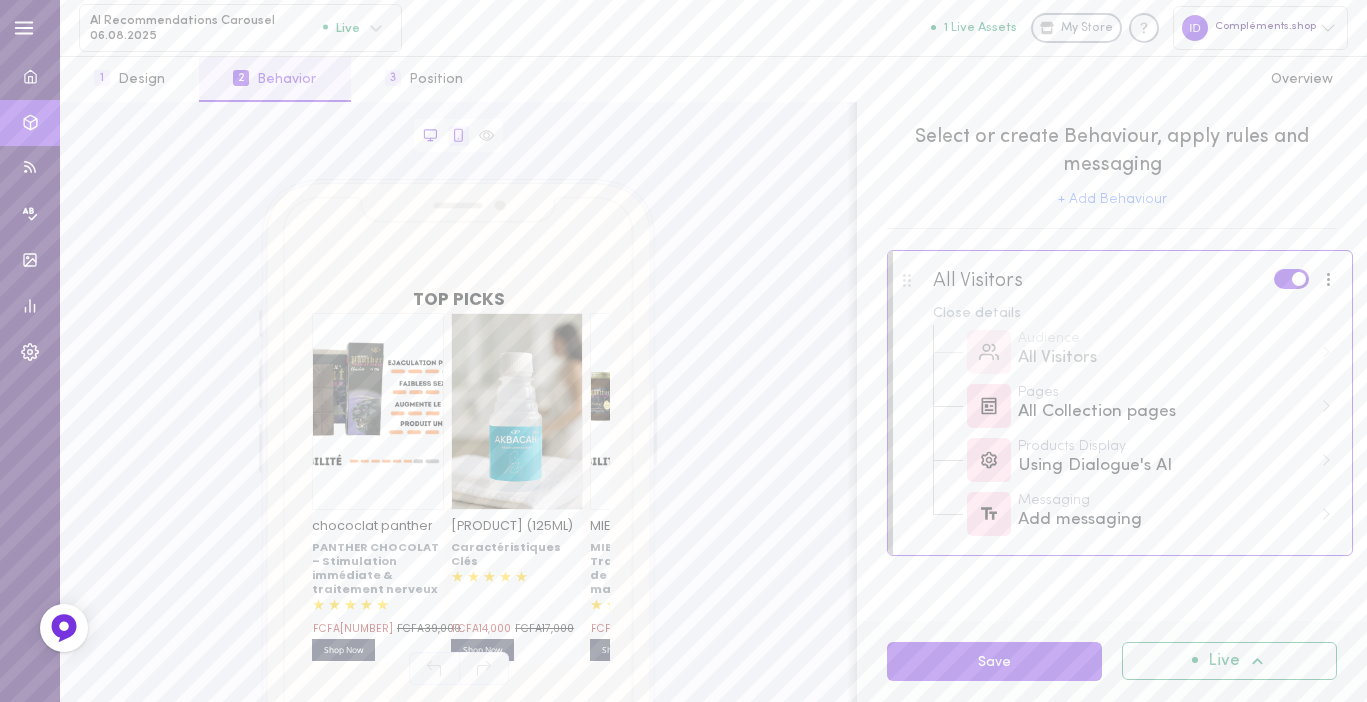 click 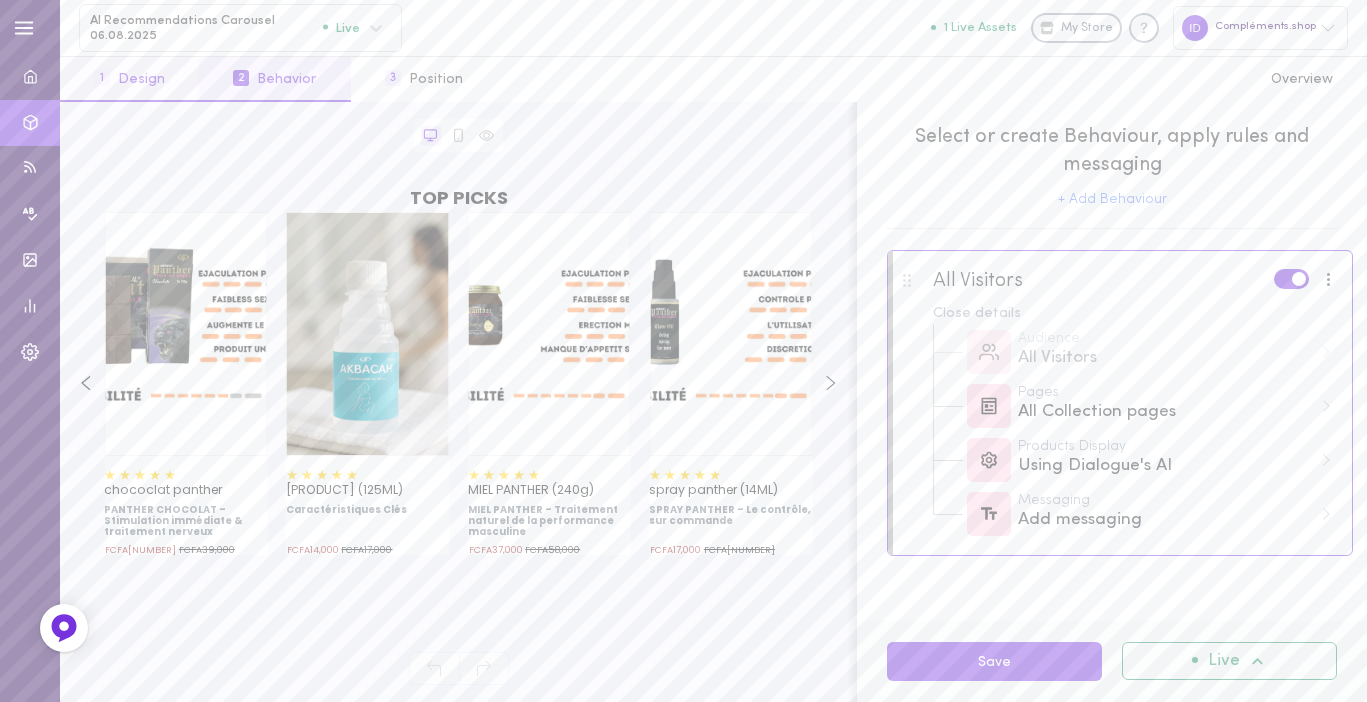 click on "[NUMBER] [DESIGN]" at bounding box center [129, 79] 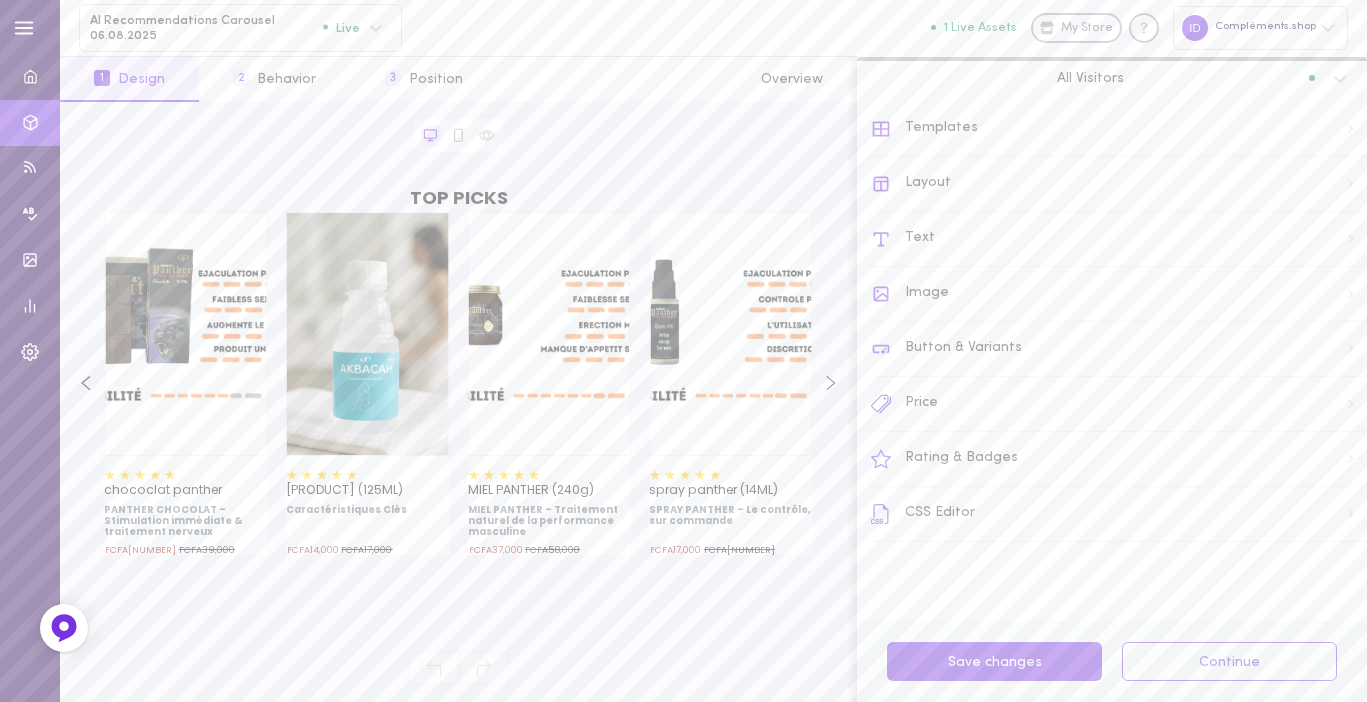 click on "[NUMBER] [DESIGN]" at bounding box center [129, 79] 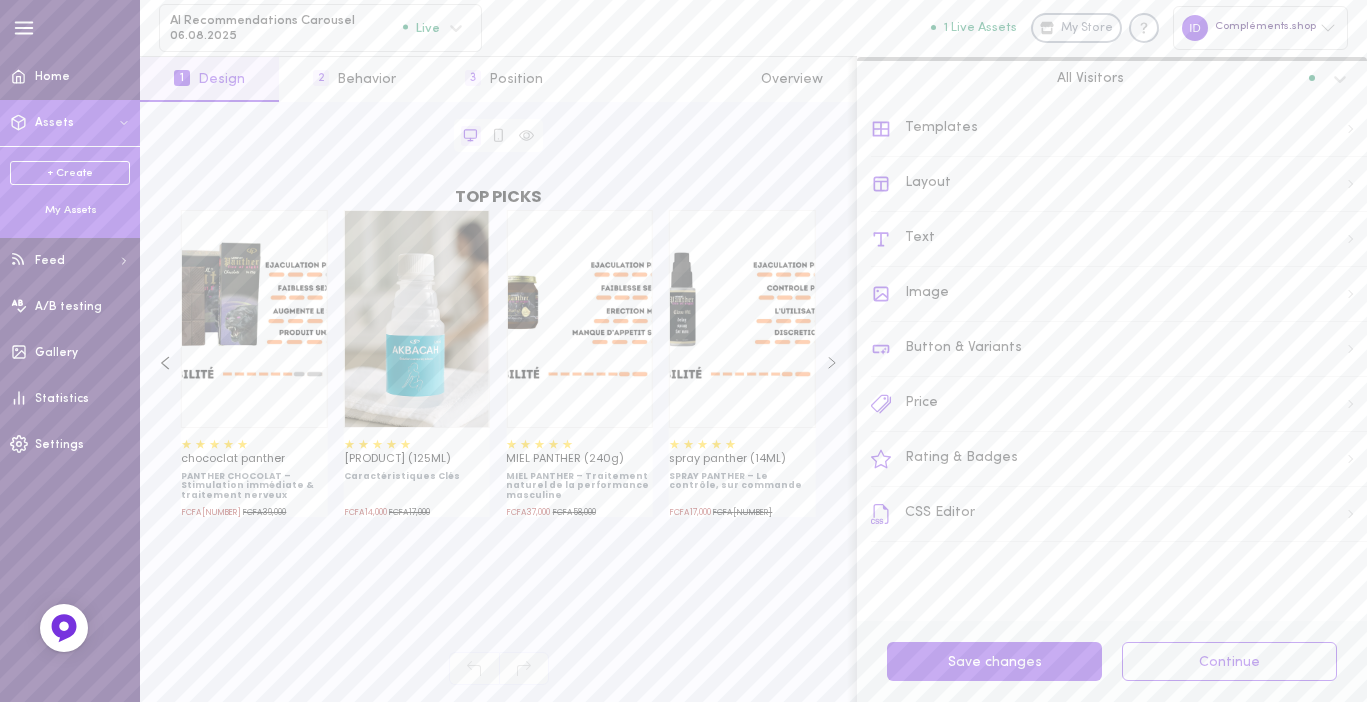 click on "My Assets" at bounding box center [70, 211] 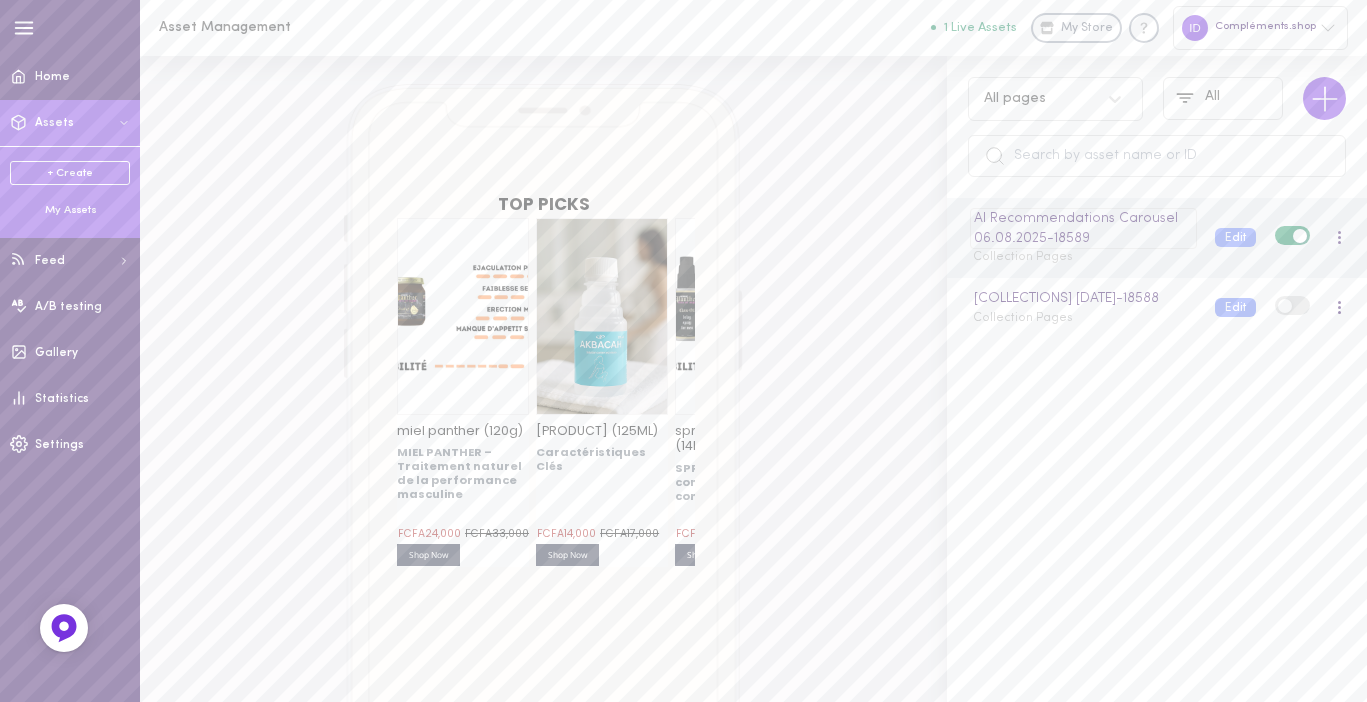 click on "AI Recommendations Carousel 06.08.[YEAR]  -  18589" at bounding box center [1083, 228] 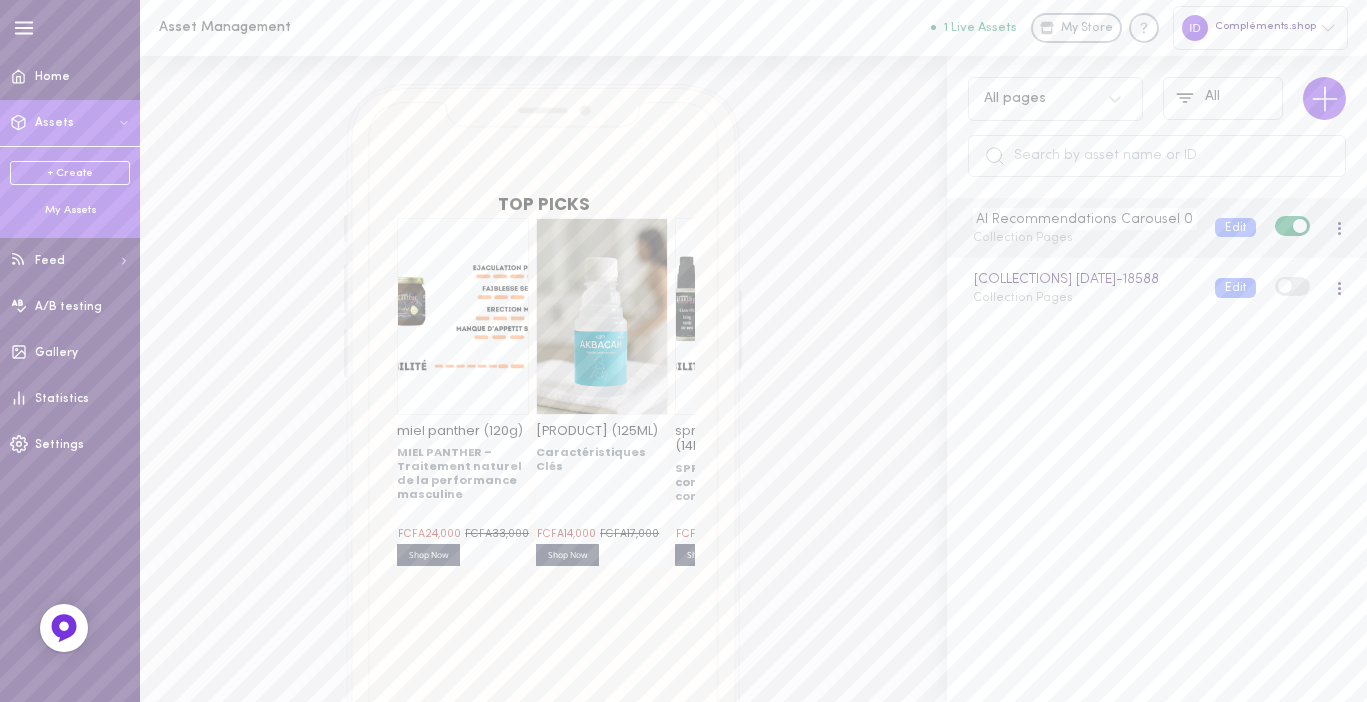 scroll, scrollTop: 0, scrollLeft: 71, axis: horizontal 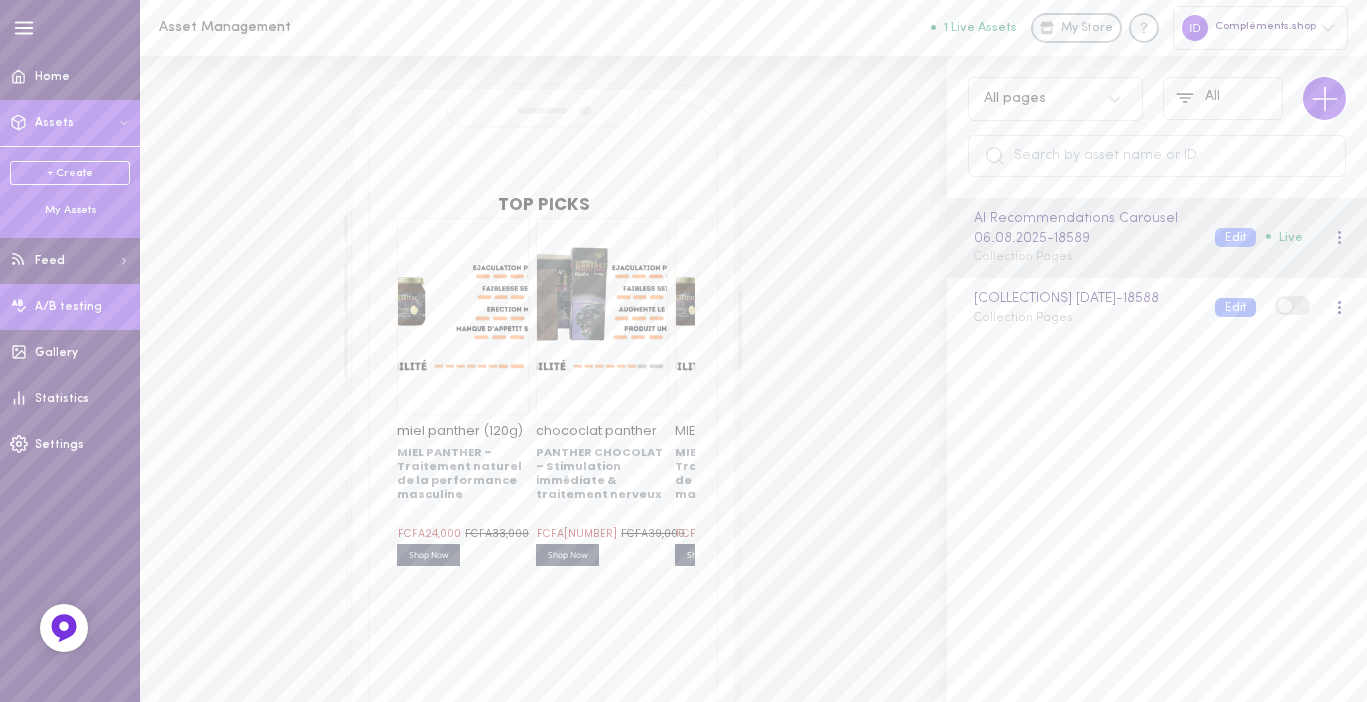 click on "A/B testing" at bounding box center (68, 307) 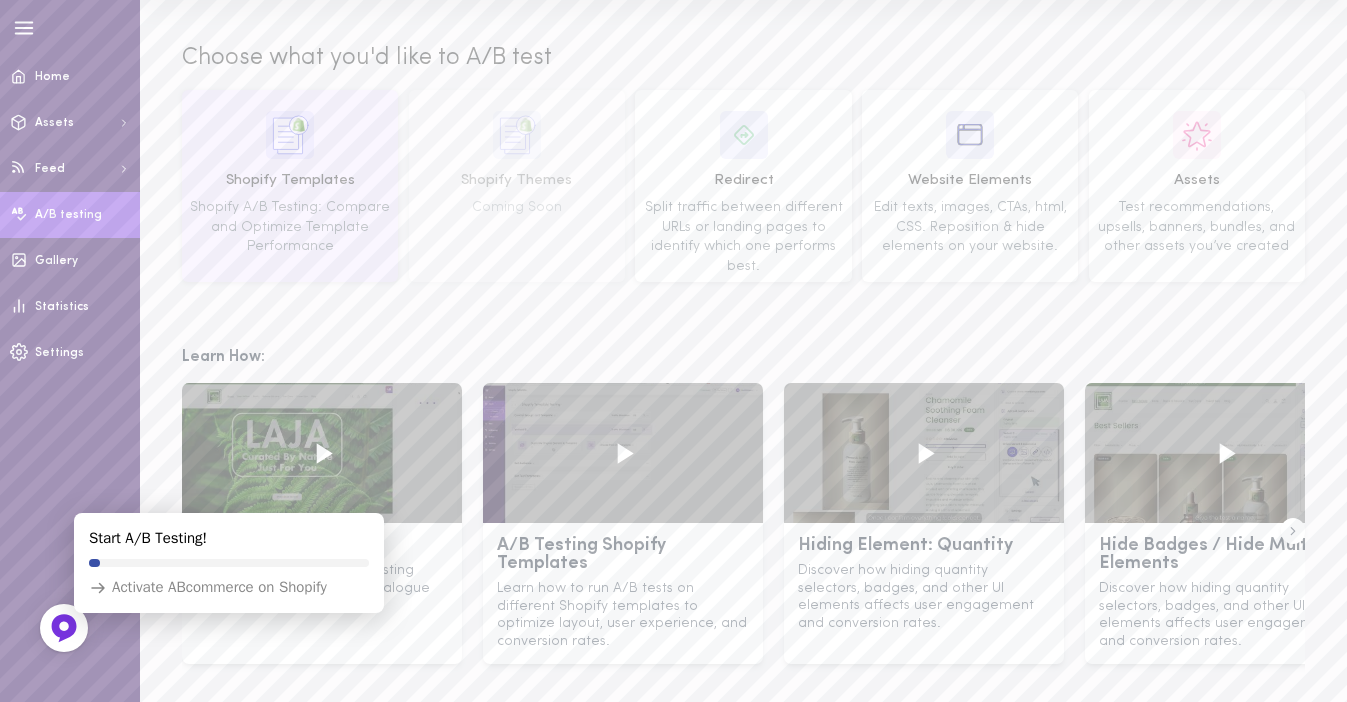 scroll, scrollTop: 74, scrollLeft: 0, axis: vertical 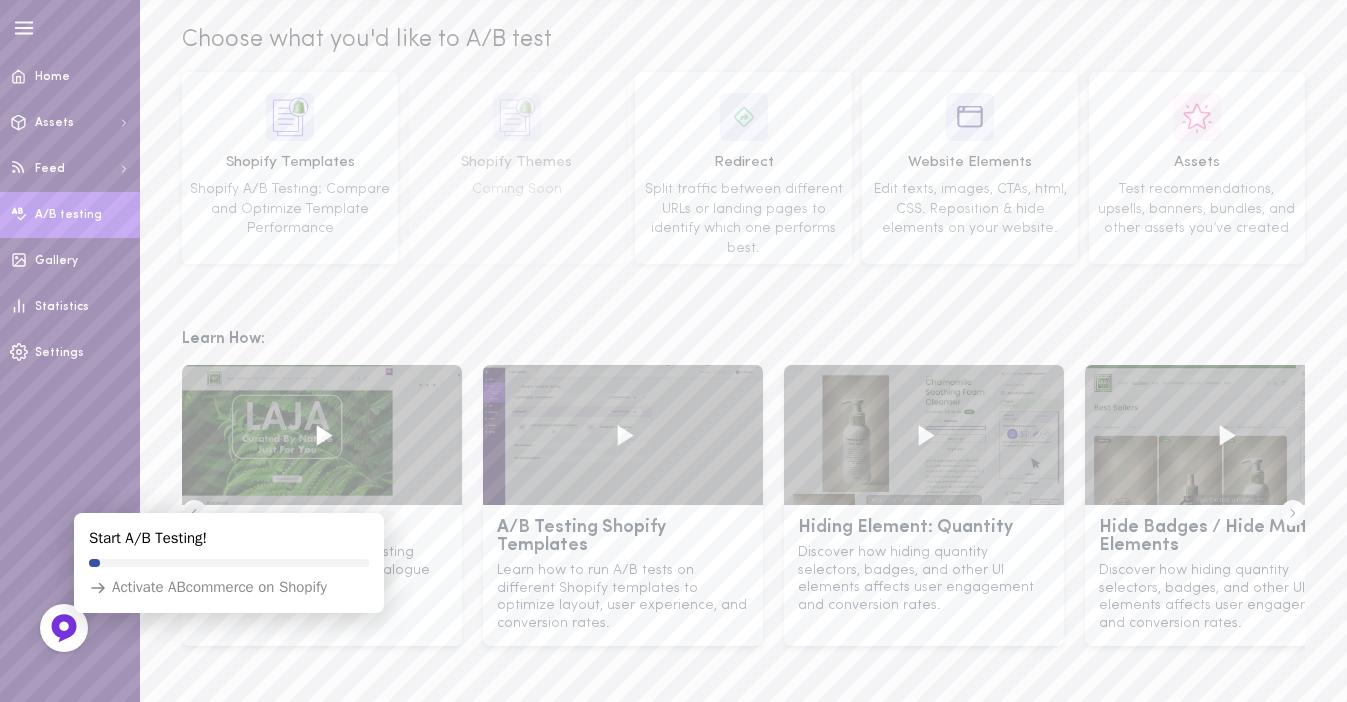 click 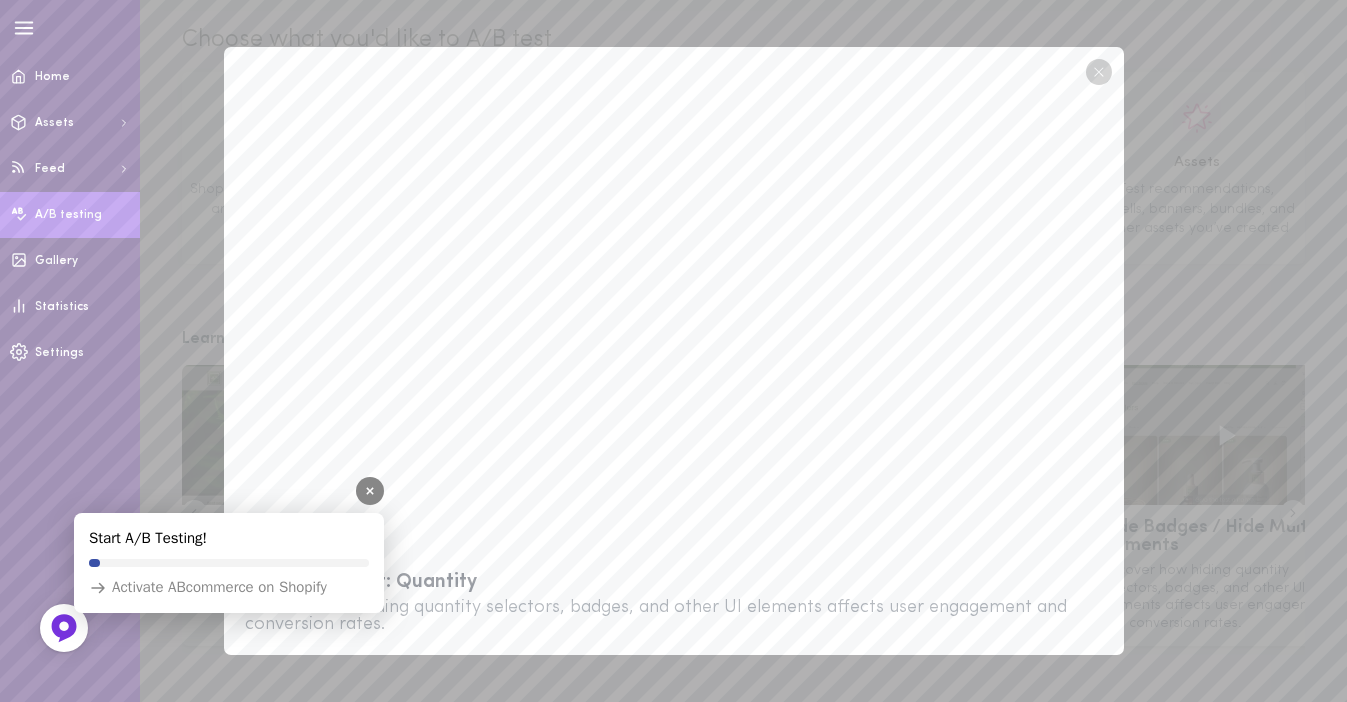 drag, startPoint x: 274, startPoint y: 507, endPoint x: 333, endPoint y: 508, distance: 59.008472 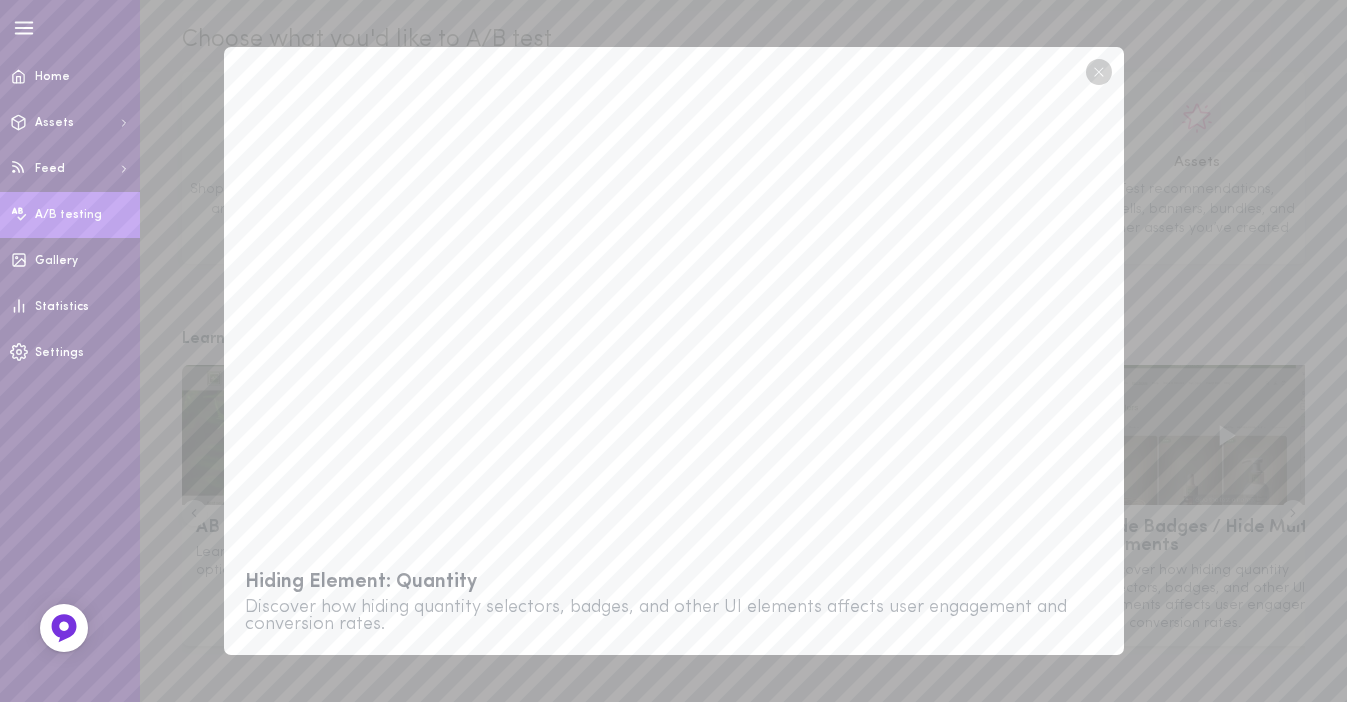 click 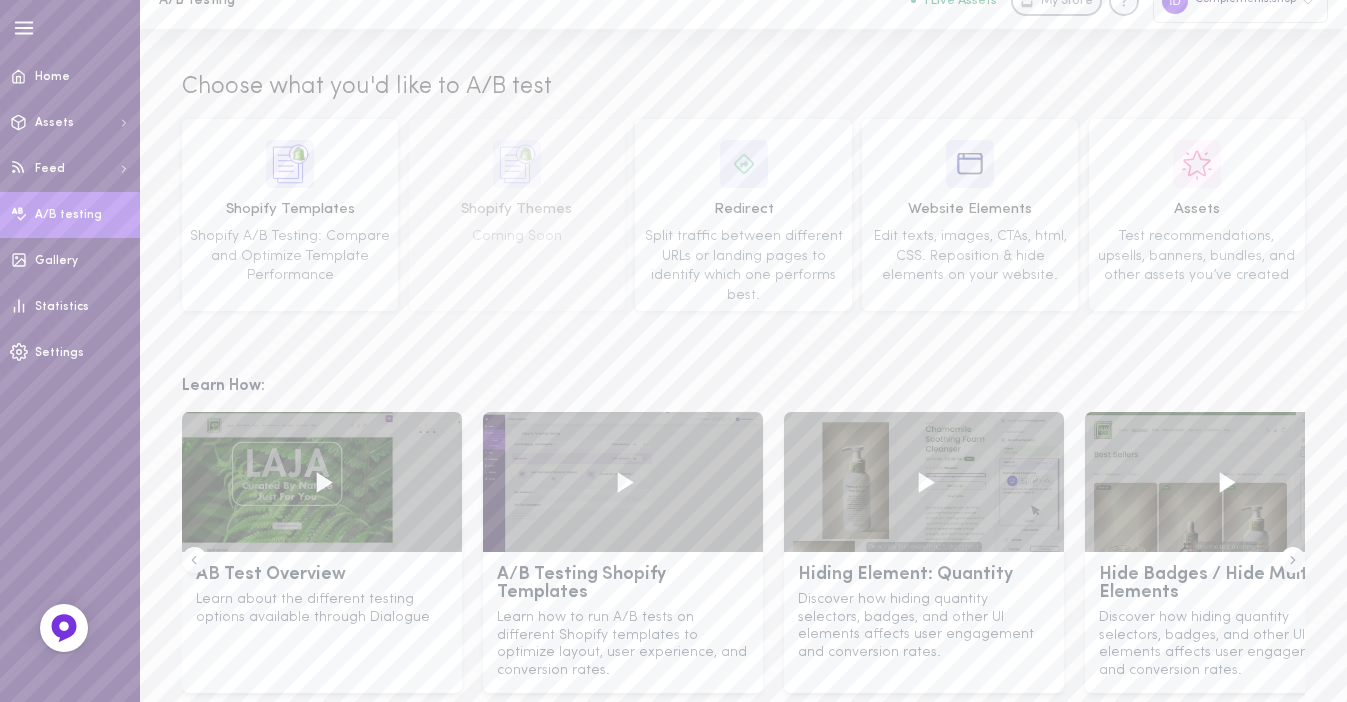 scroll, scrollTop: 0, scrollLeft: 0, axis: both 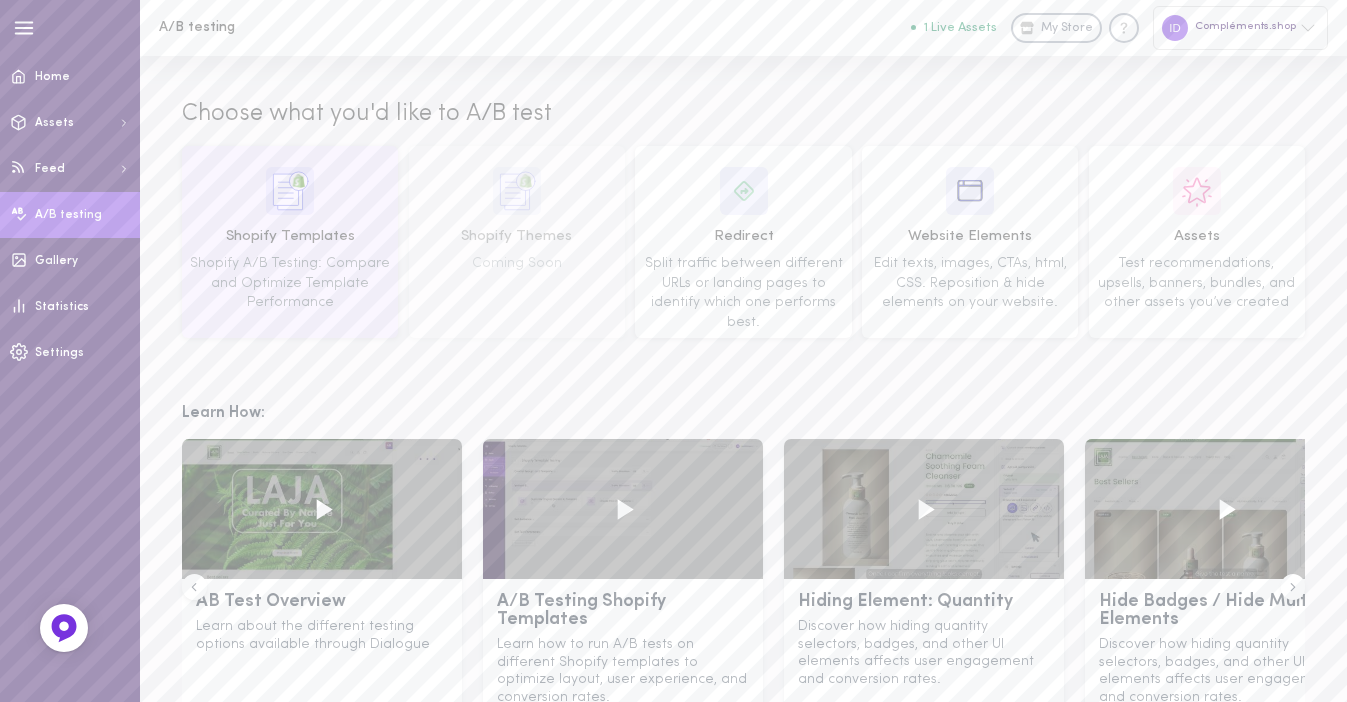 click on "Shopify Templates Shopify A/B Testing: Compare and Optimize Template Performance" at bounding box center (290, 242) 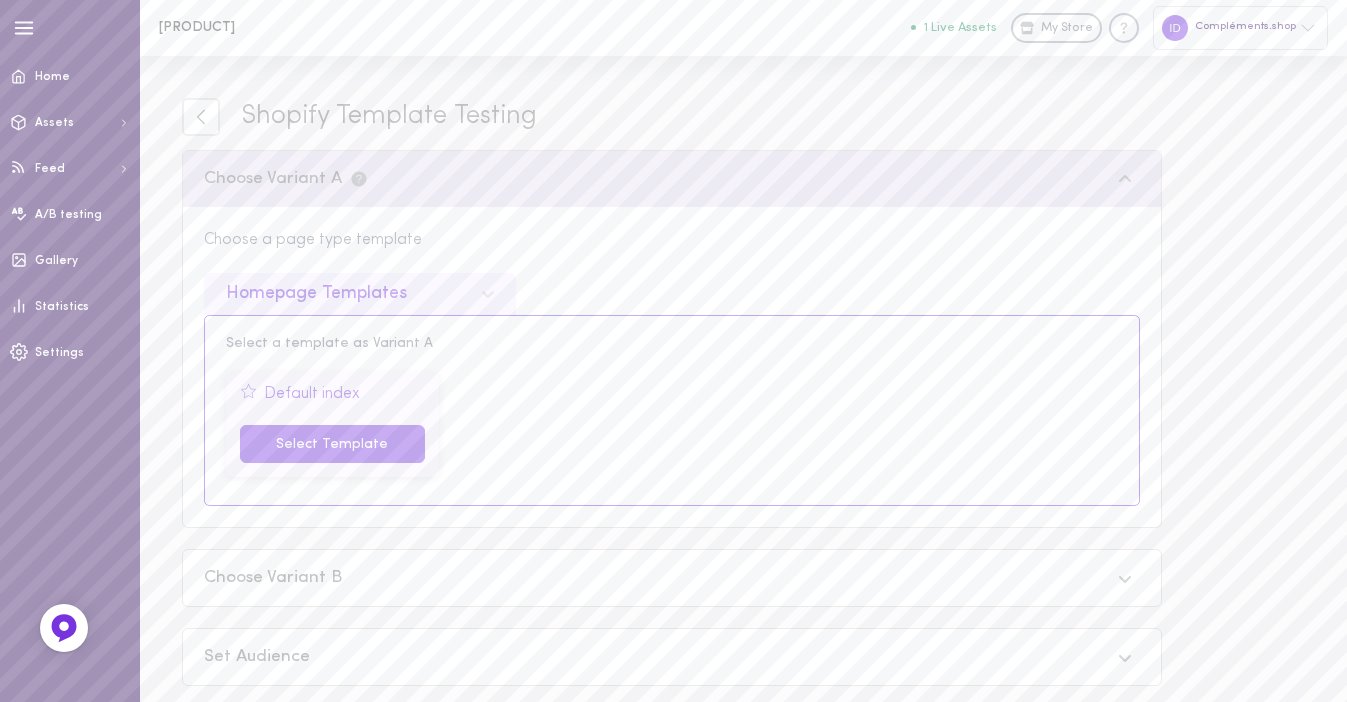 click on "Select Template" at bounding box center [332, 444] 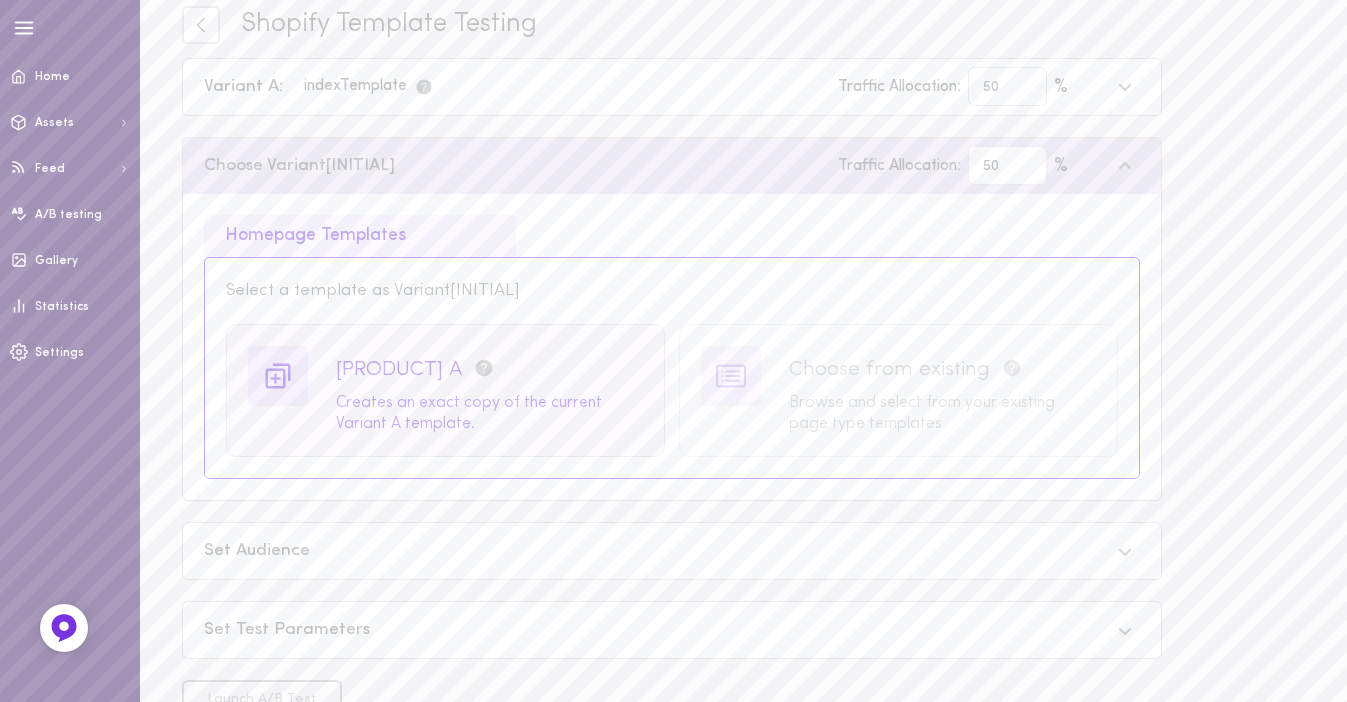 scroll, scrollTop: 152, scrollLeft: 0, axis: vertical 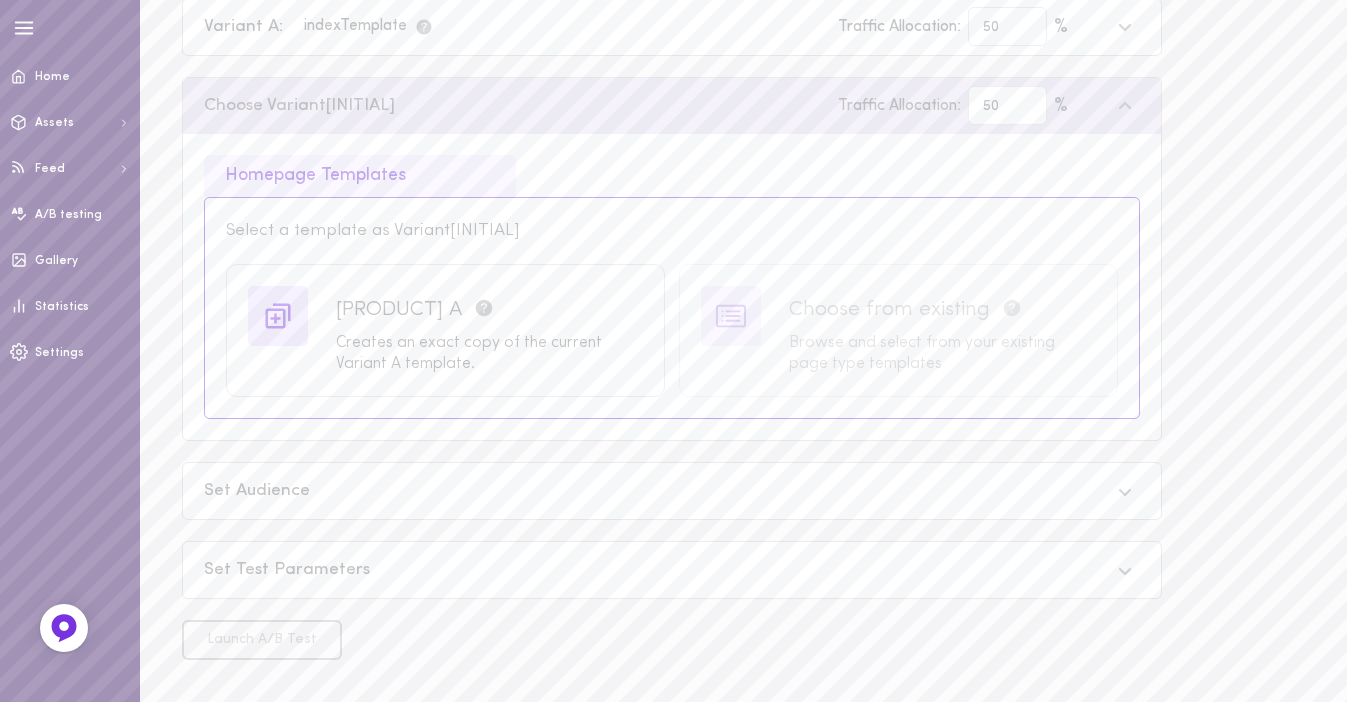 click 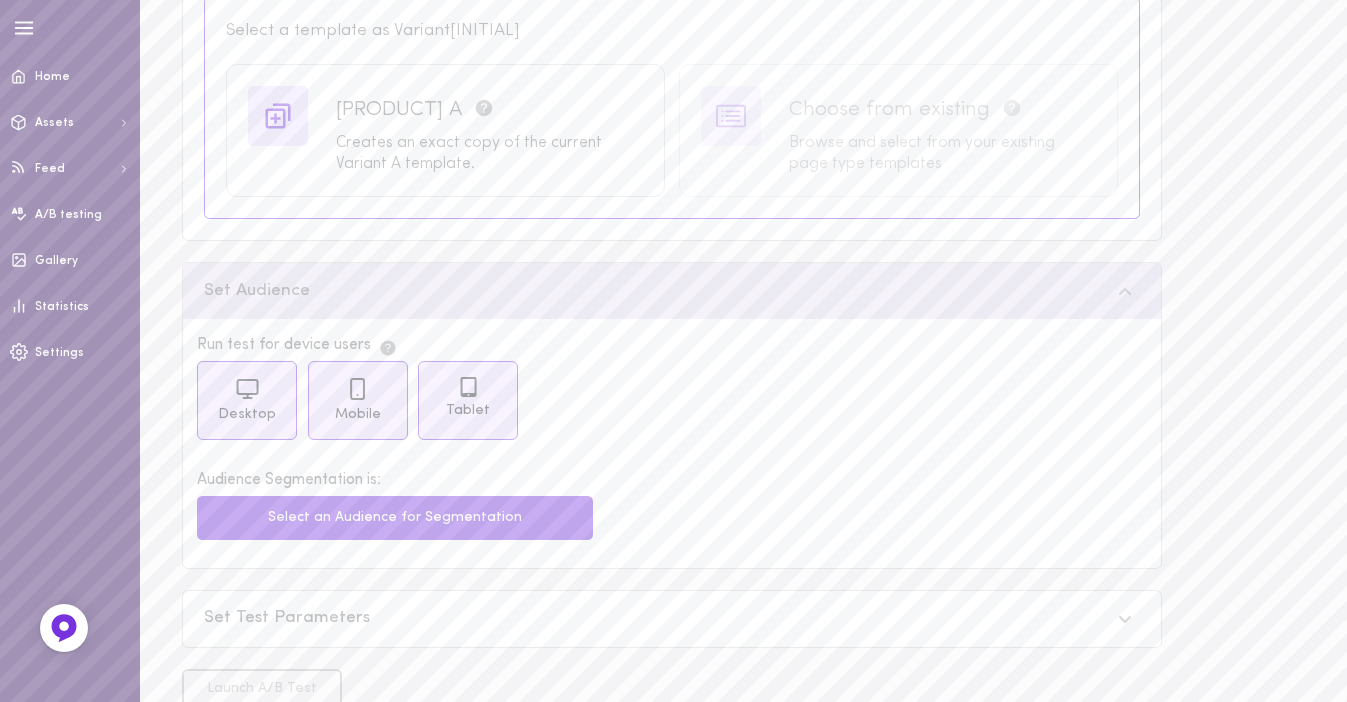 scroll, scrollTop: 365, scrollLeft: 0, axis: vertical 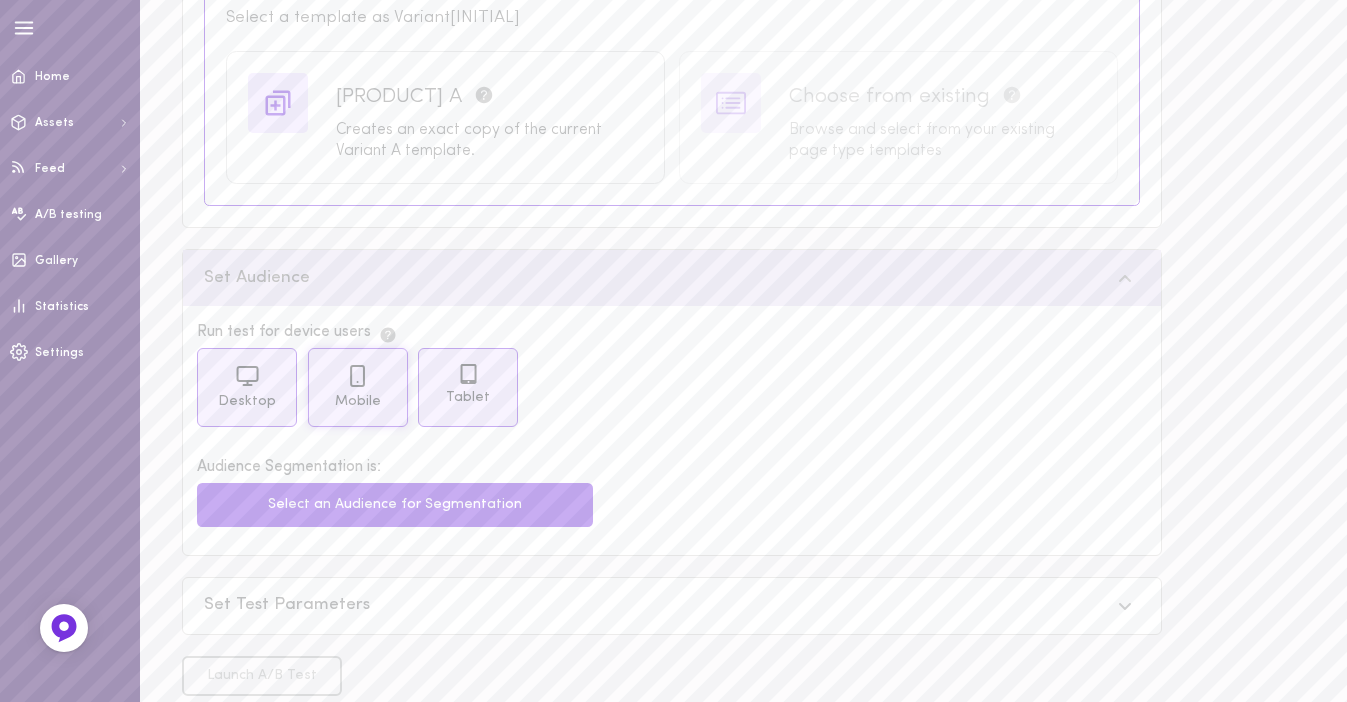click on "Mobile" at bounding box center [358, 387] 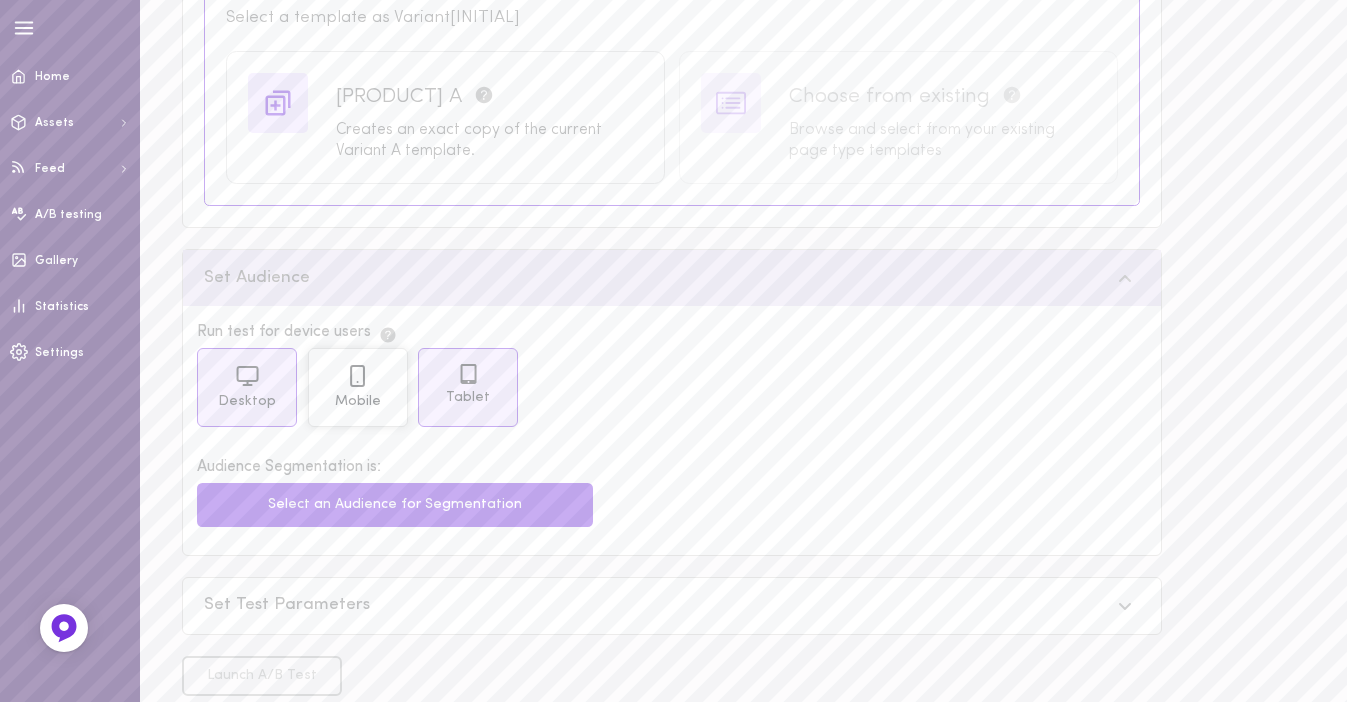 click on "Mobile" at bounding box center [358, 387] 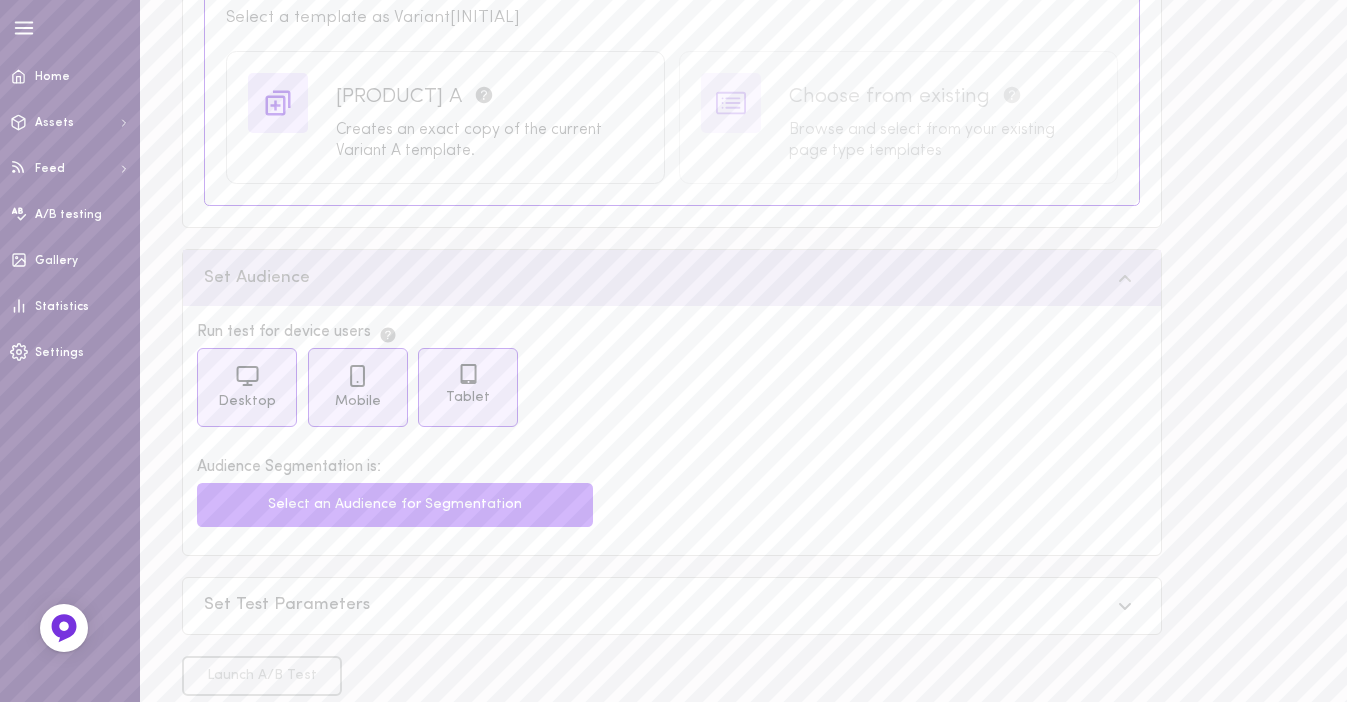 click on "Select an Audience for Segmentation" at bounding box center [395, 505] 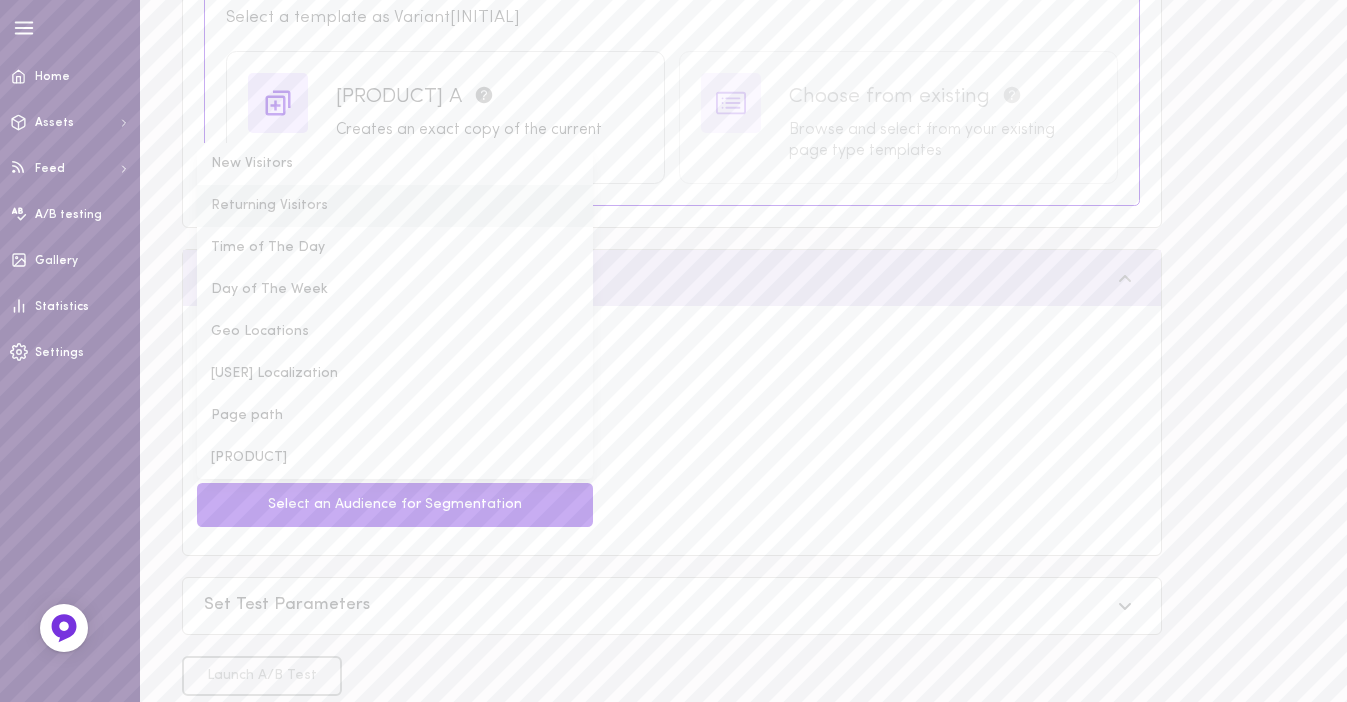 scroll, scrollTop: 366, scrollLeft: 0, axis: vertical 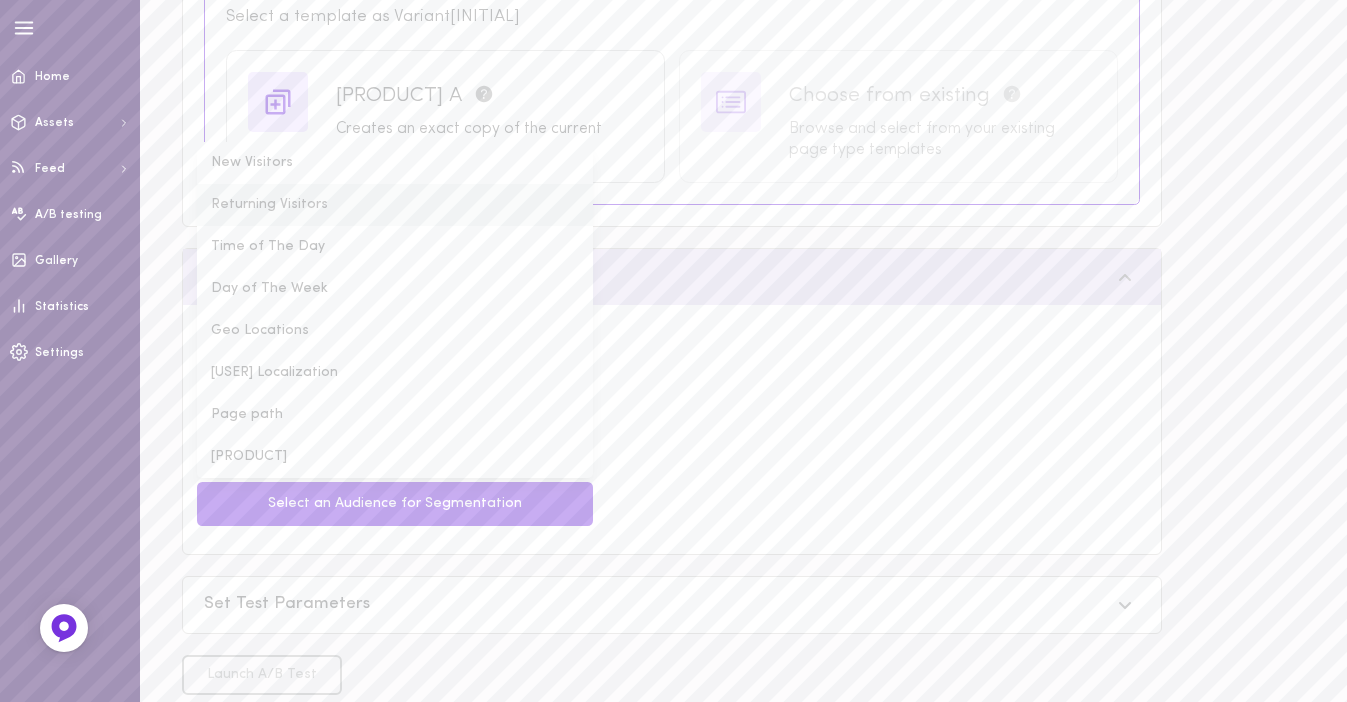 click on "Returning Visitors" at bounding box center [395, 205] 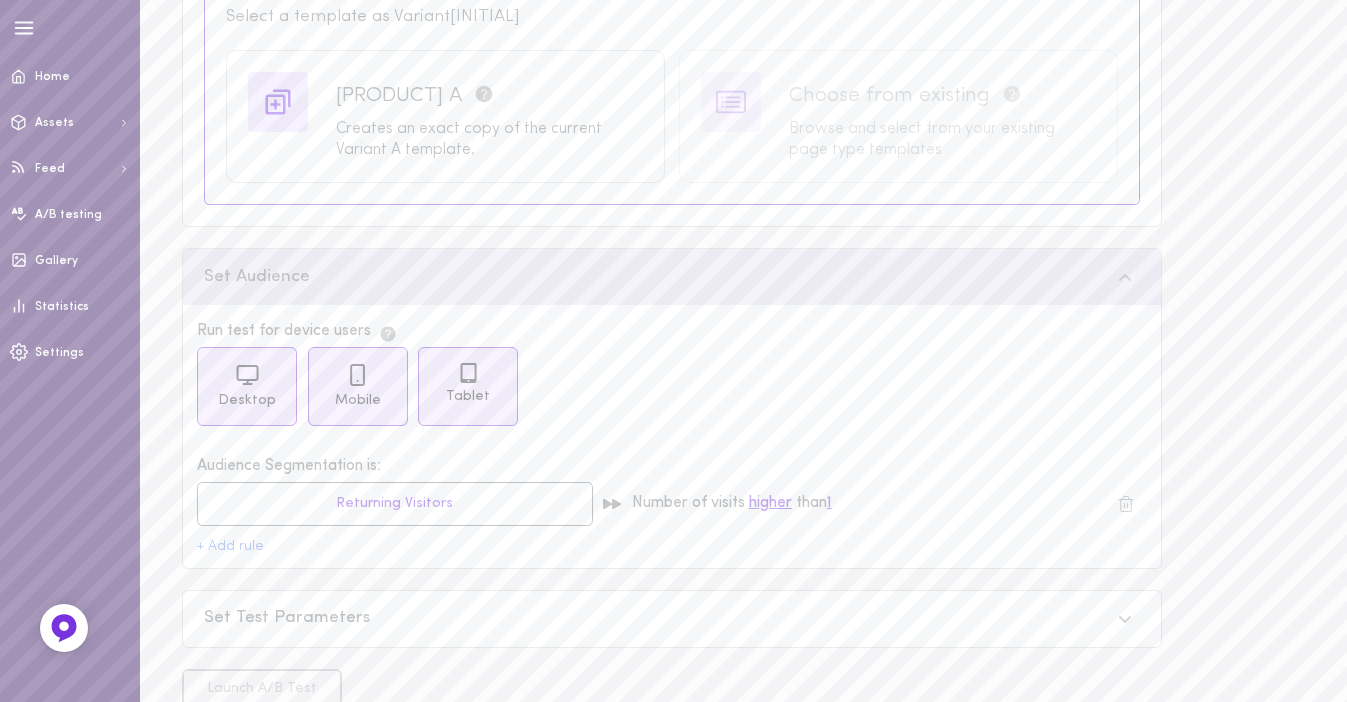 scroll, scrollTop: 414, scrollLeft: 0, axis: vertical 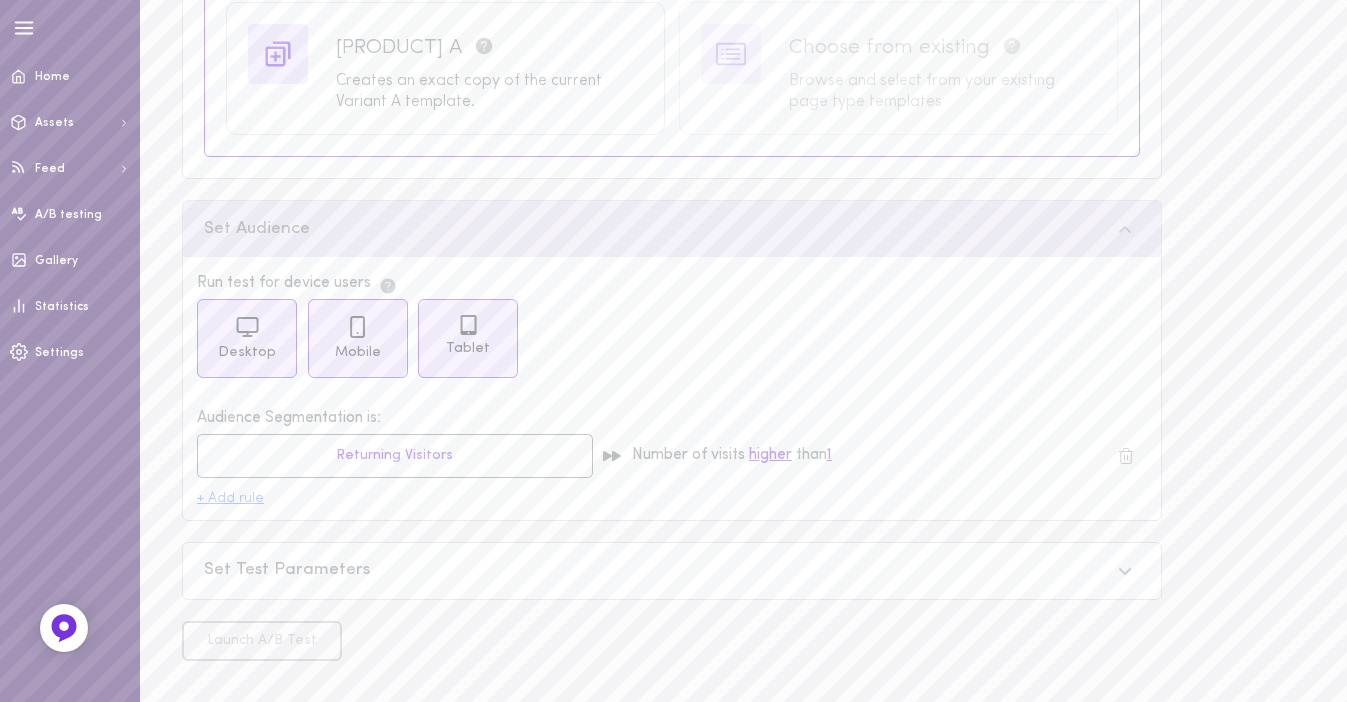 click on "+ Add rule" at bounding box center [230, 499] 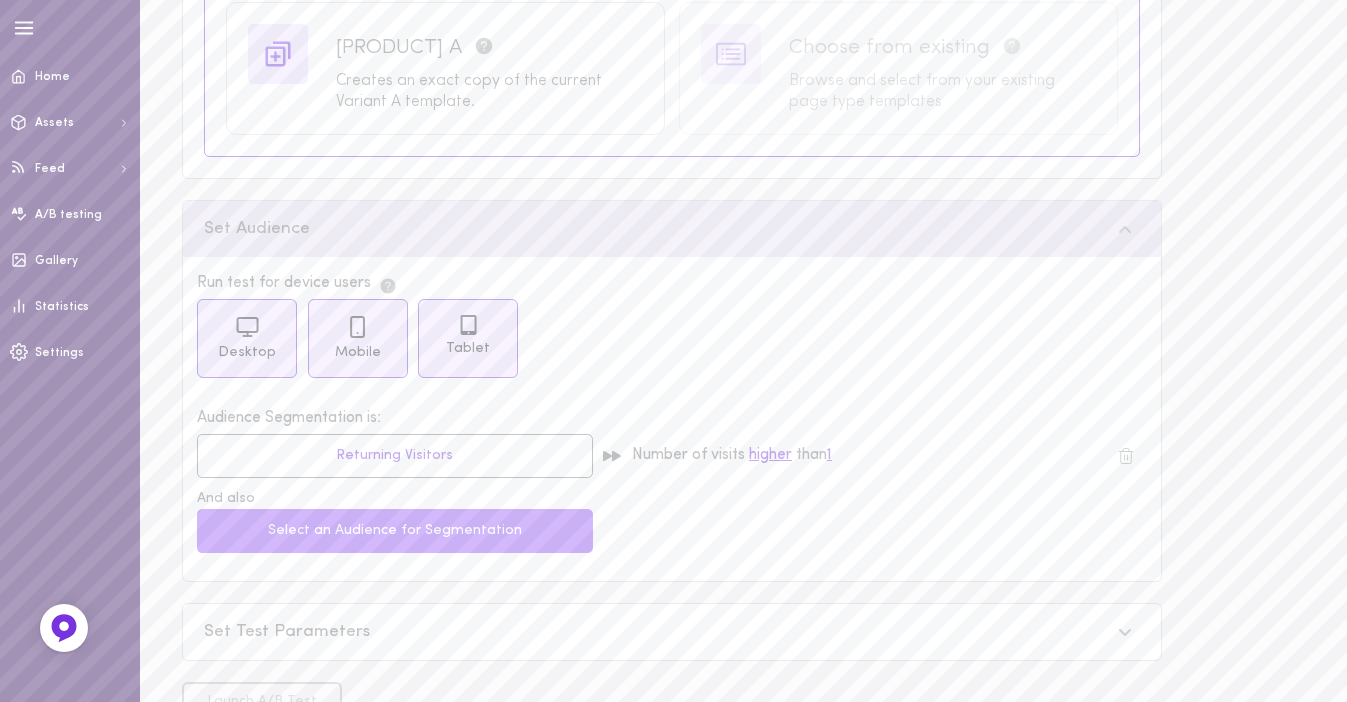 click on "Select an Audience for Segmentation" at bounding box center [395, 531] 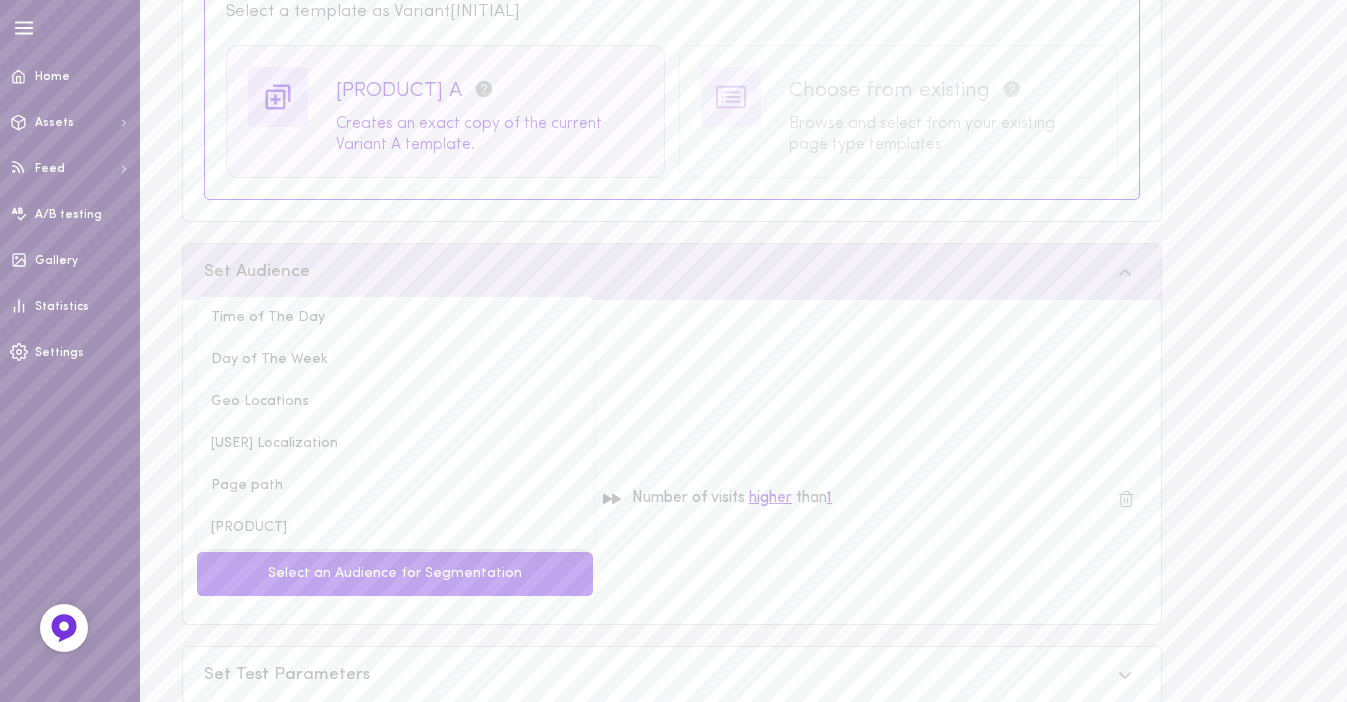 scroll, scrollTop: 475, scrollLeft: 0, axis: vertical 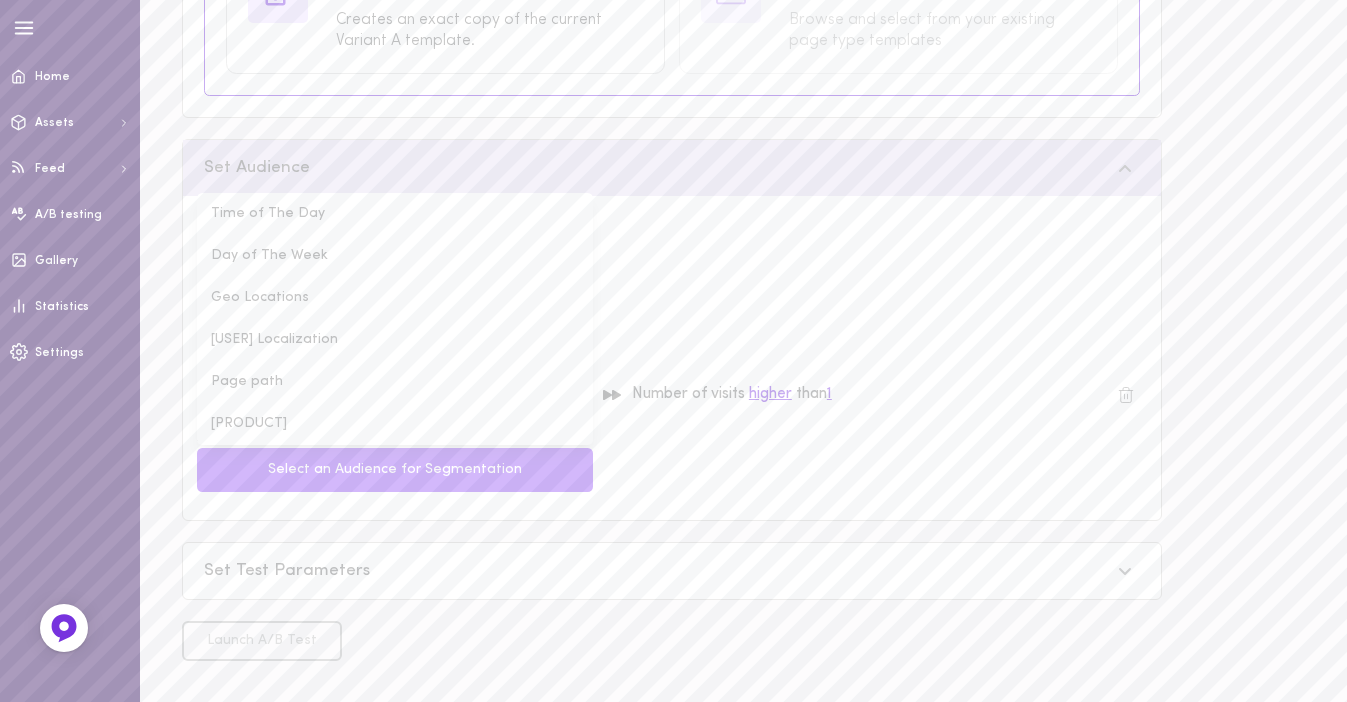 click on "Select an Audience for Segmentation" at bounding box center (395, 470) 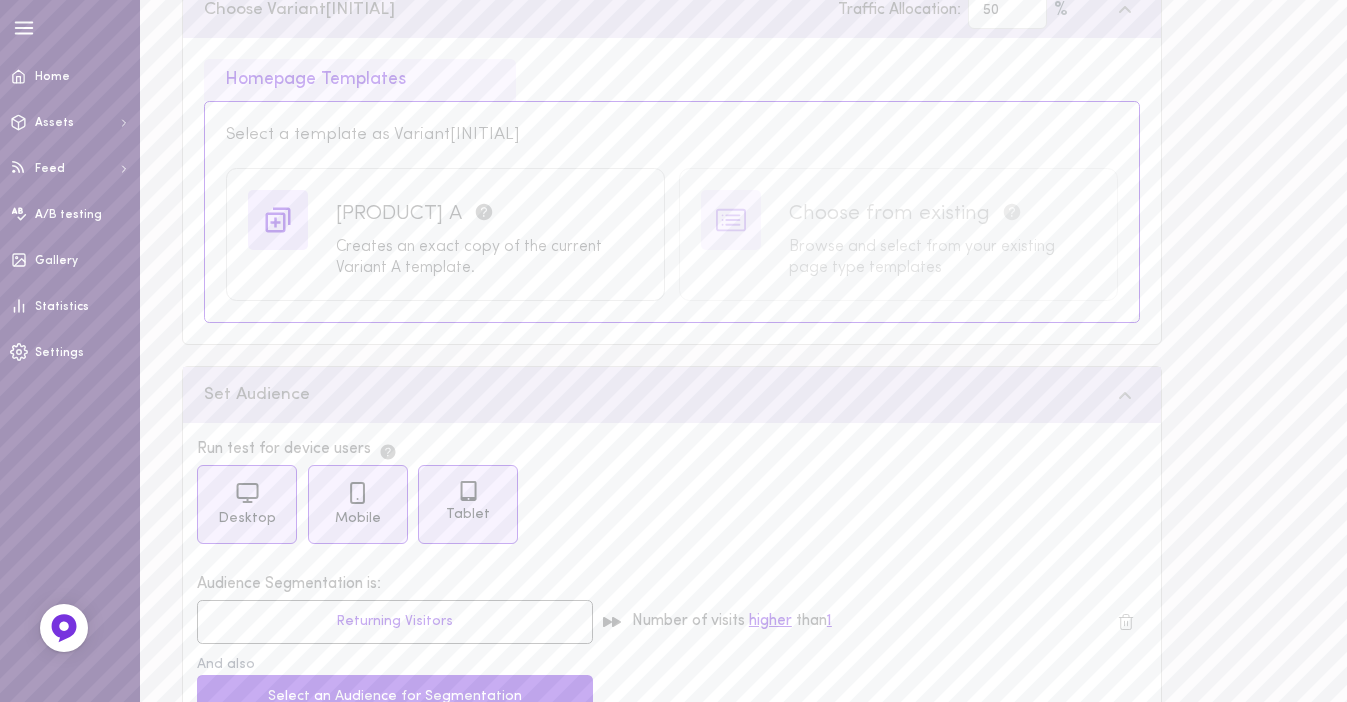 scroll, scrollTop: 247, scrollLeft: 0, axis: vertical 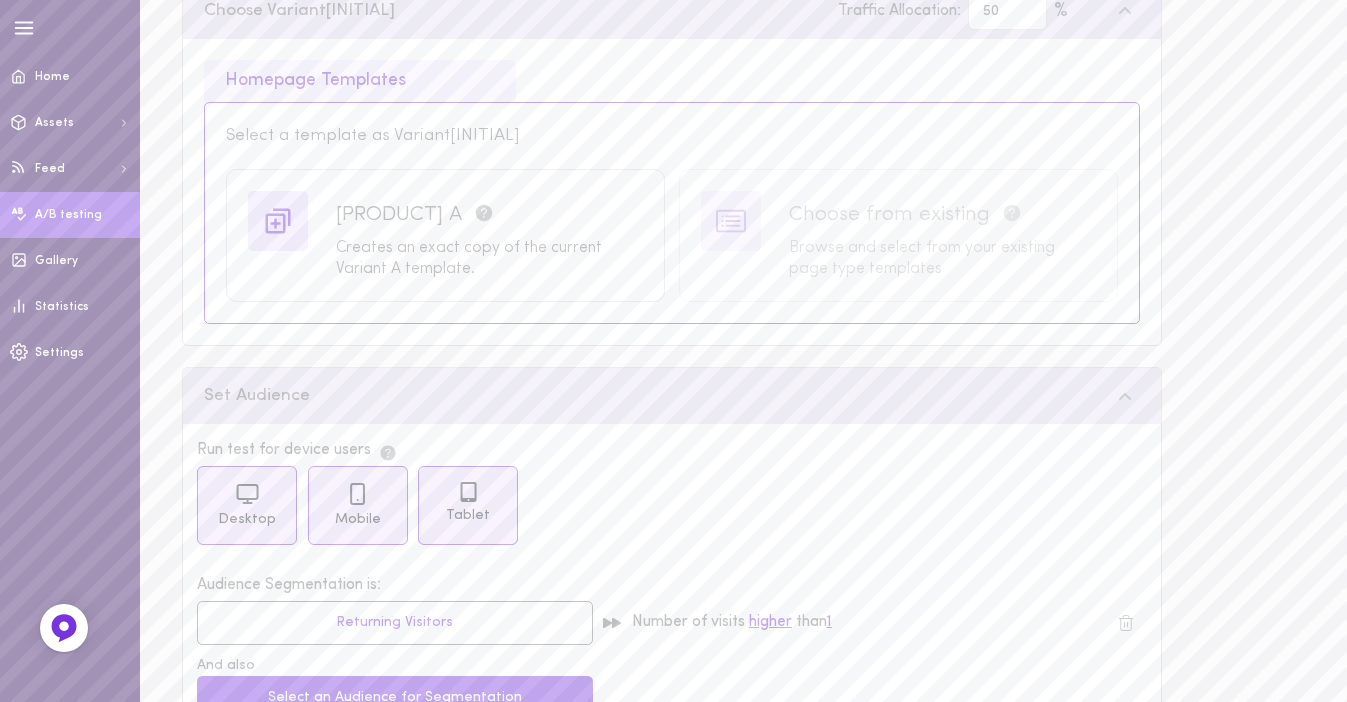 click on "A/B testing" at bounding box center [68, 215] 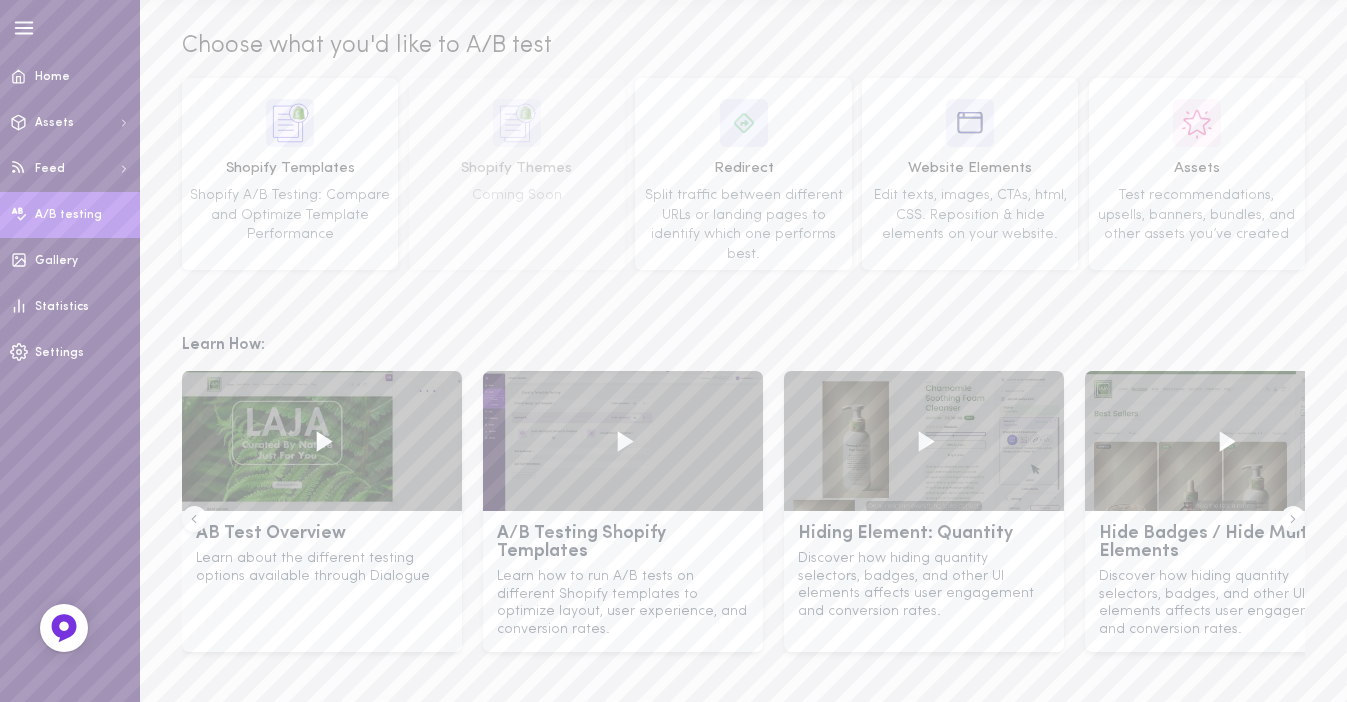 scroll, scrollTop: 74, scrollLeft: 0, axis: vertical 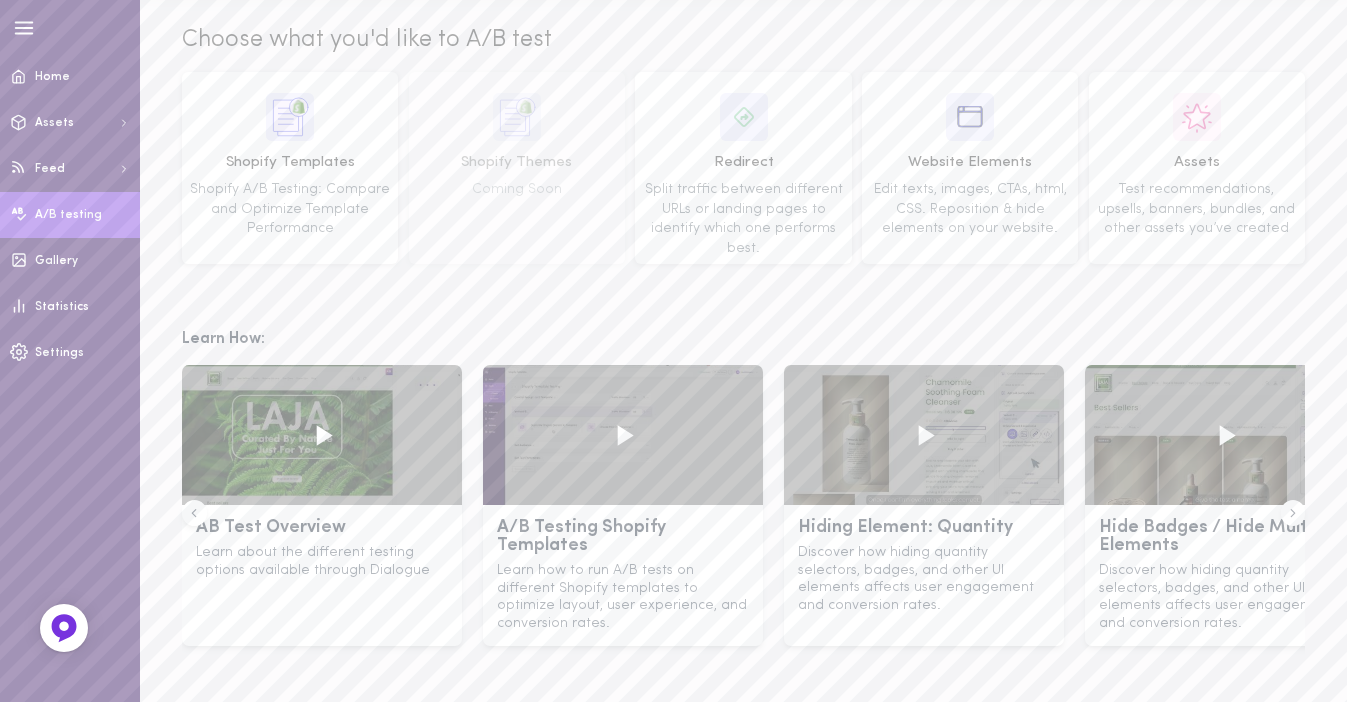 click on "Hide Badges / Hide Multiple Elements Discover how hiding quantity selectors, badges, and other UI elements affects user engagement and conversion rates." at bounding box center [1225, 575] 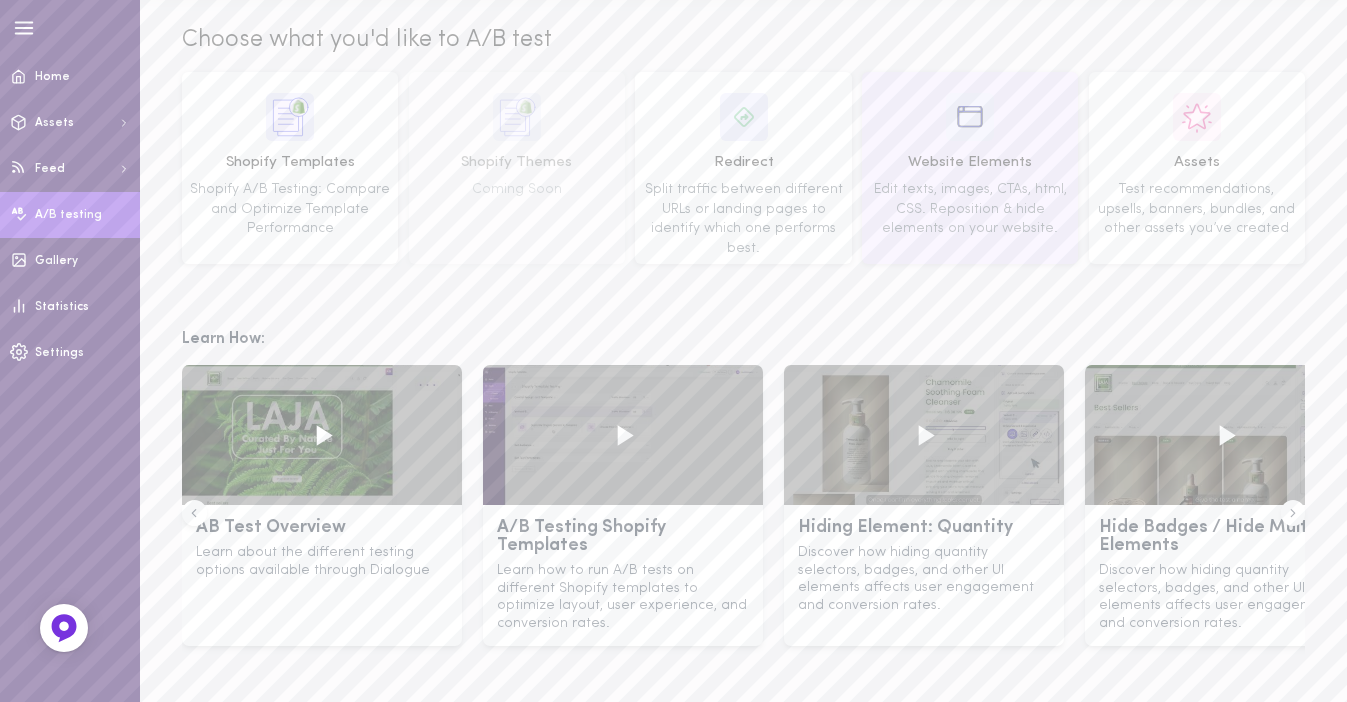 click on "Edit texts, images, CTAs, html, CSS. Reposition & hide elements on your website." at bounding box center (970, 209) 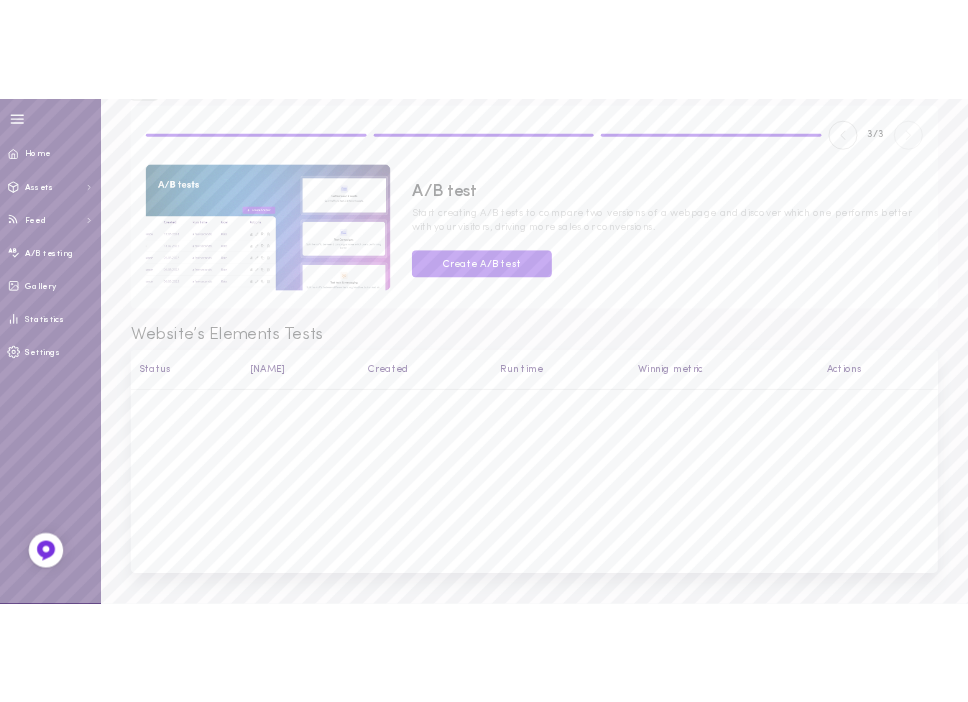scroll, scrollTop: 79, scrollLeft: 0, axis: vertical 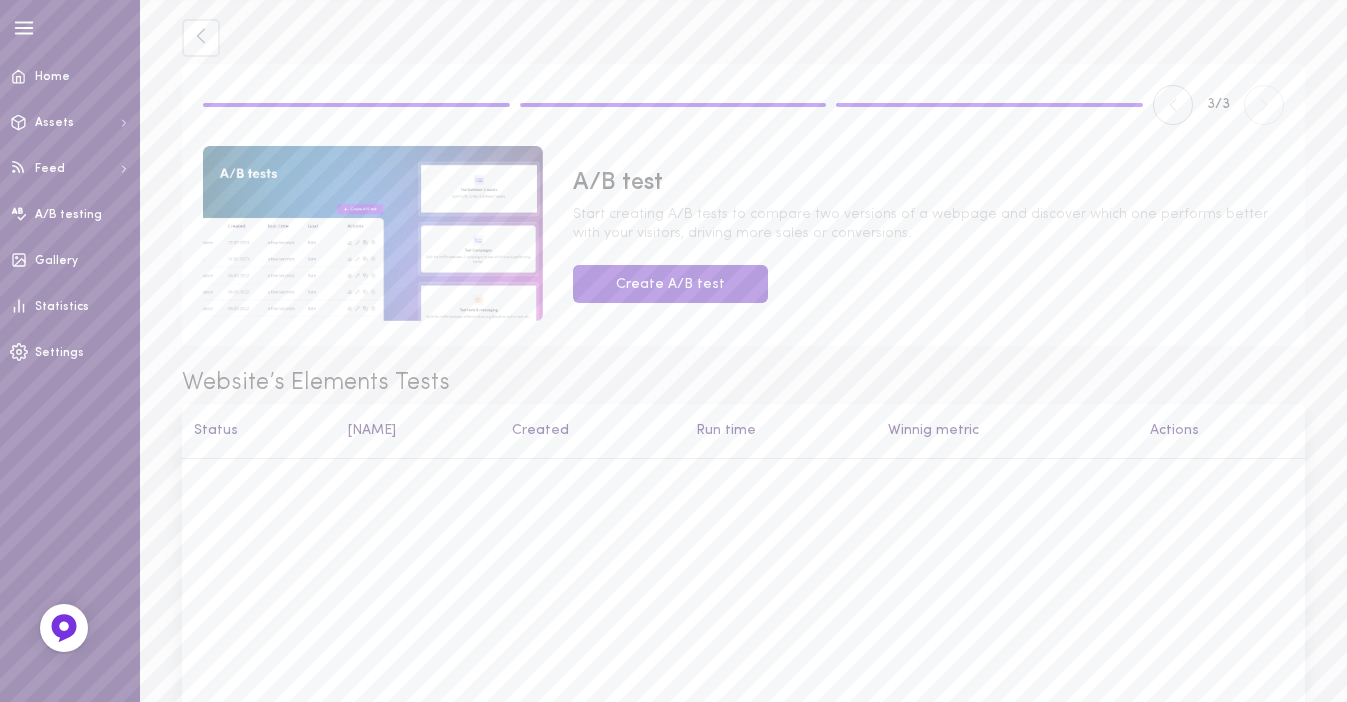 click on "Create A/B test" at bounding box center [670, 284] 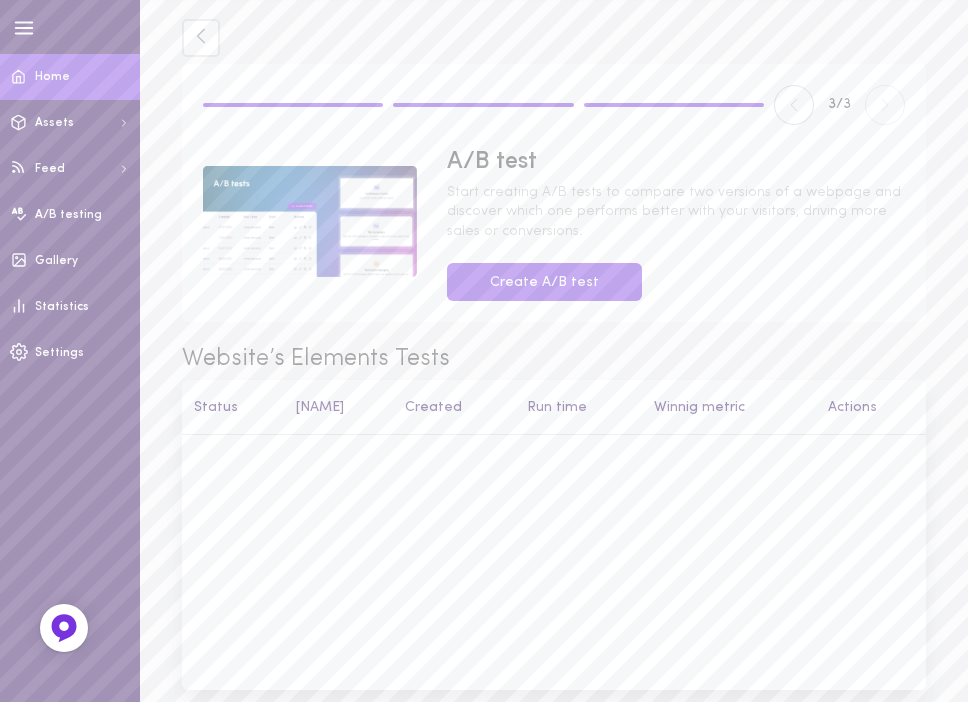 click on "Home" at bounding box center [52, 77] 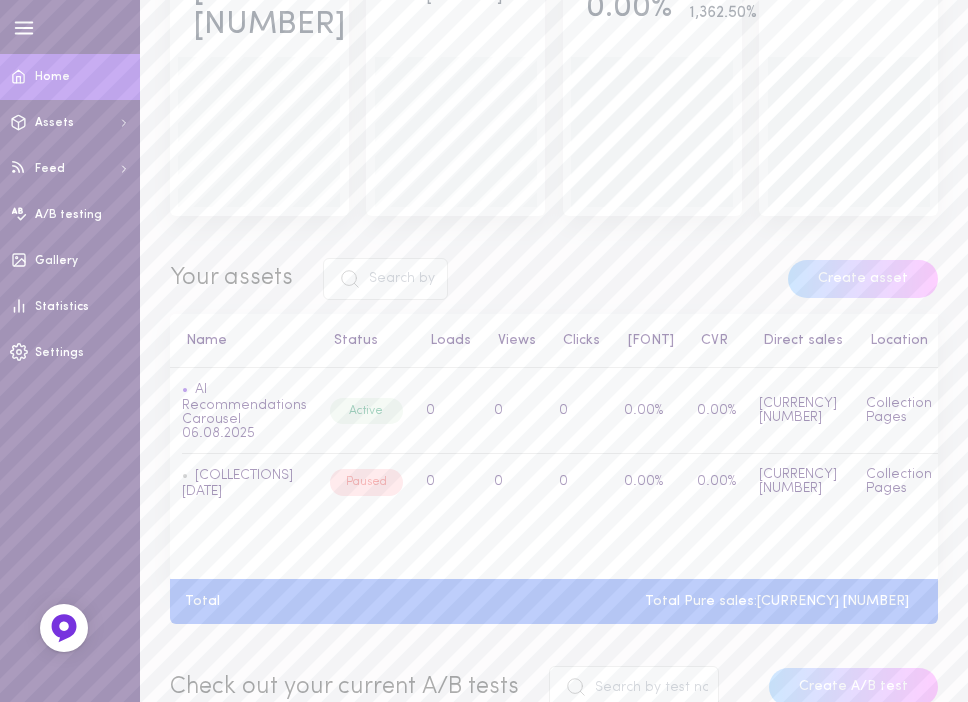 scroll, scrollTop: 476, scrollLeft: 0, axis: vertical 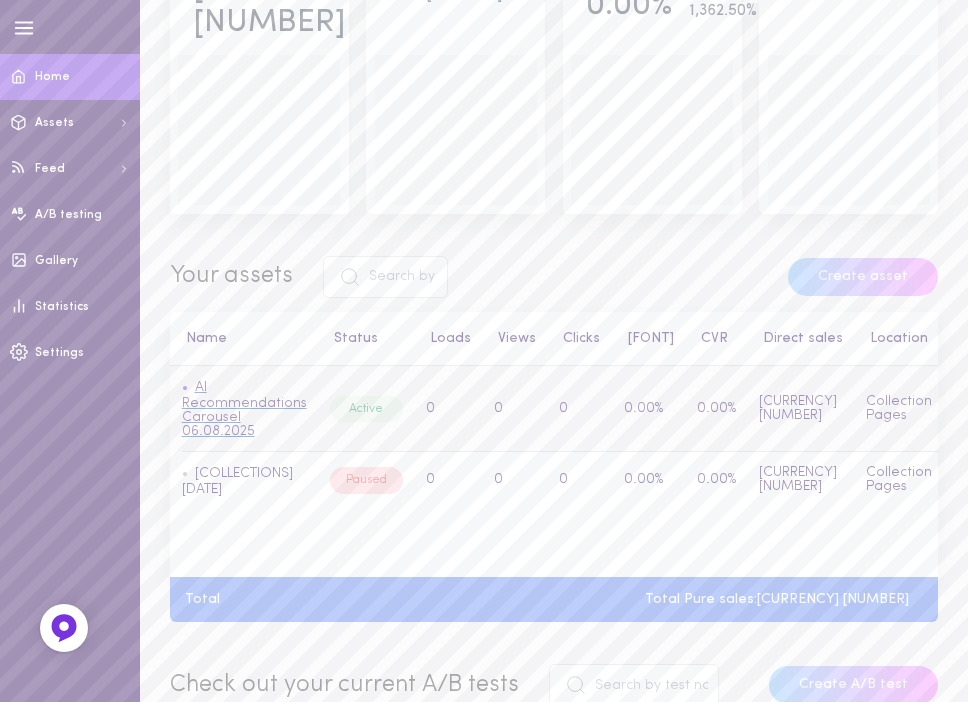 click on "AI Recommendations Carousel 06.08.2025" at bounding box center [244, 410] 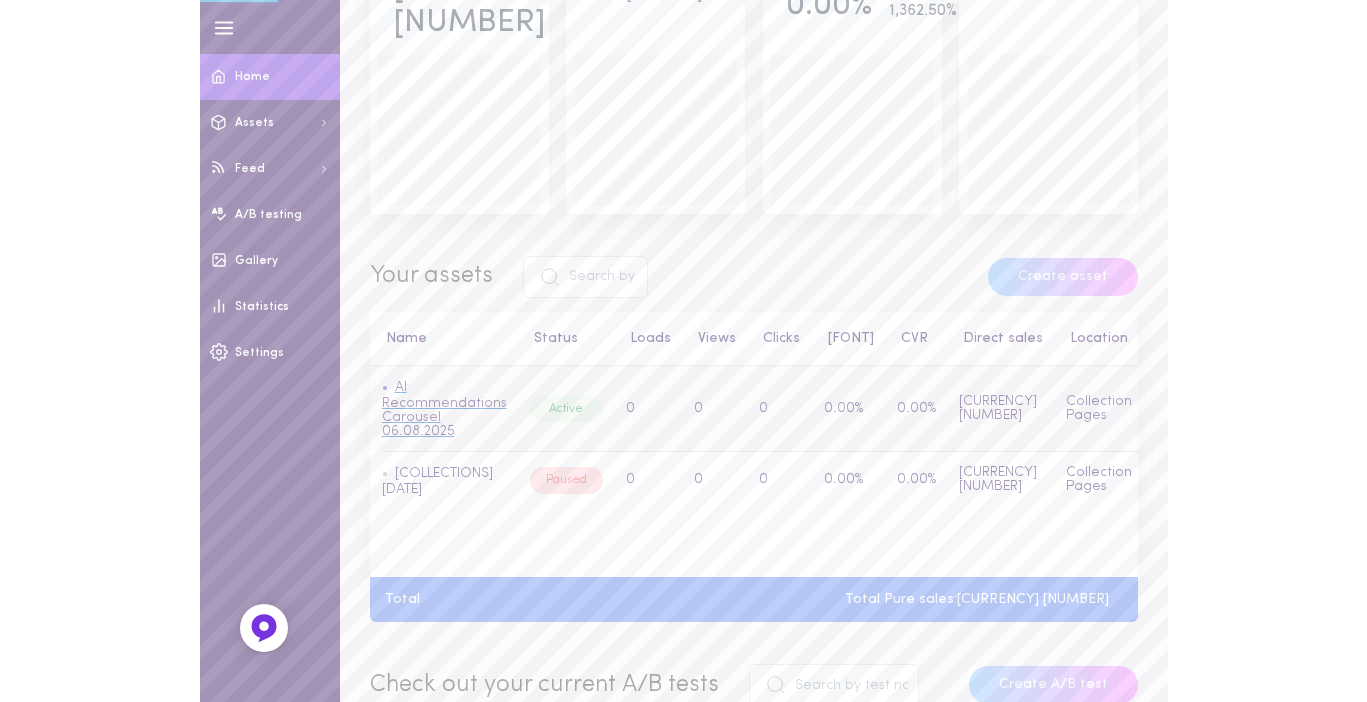 scroll, scrollTop: 0, scrollLeft: 0, axis: both 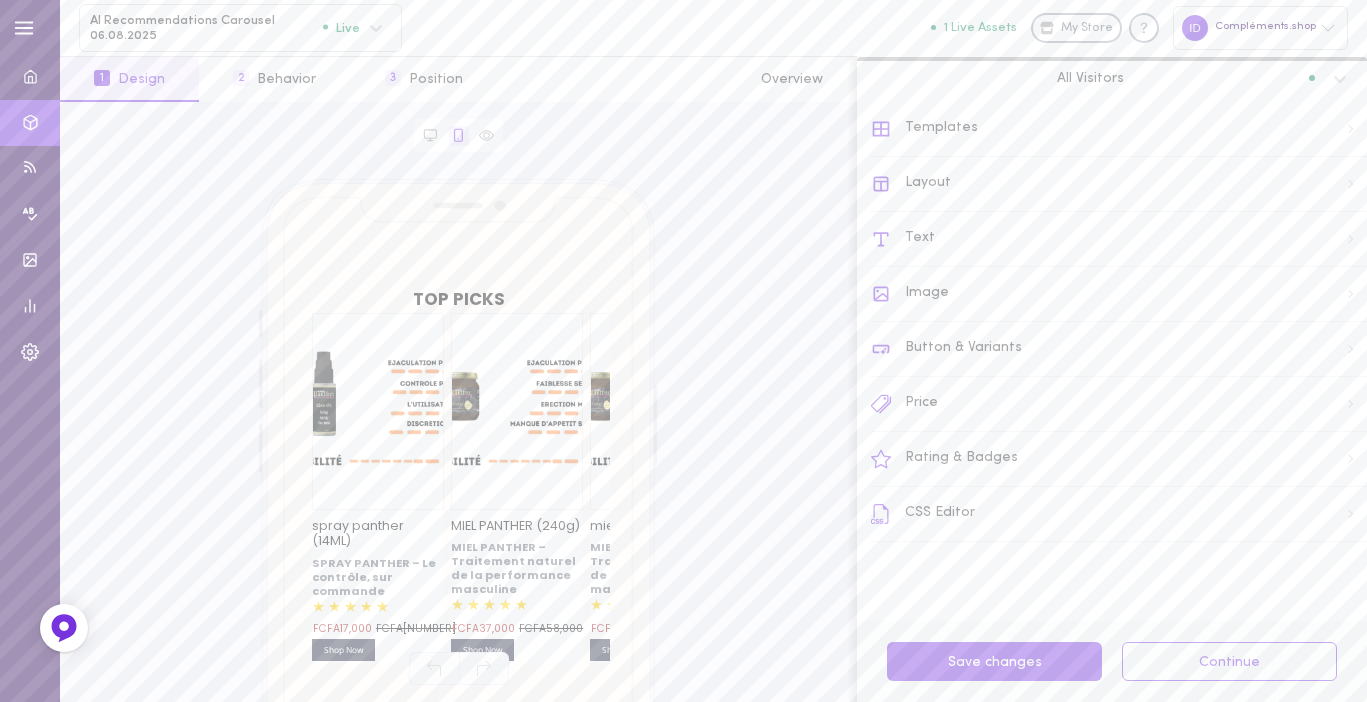 click on "Button & Variants" at bounding box center (1119, 349) 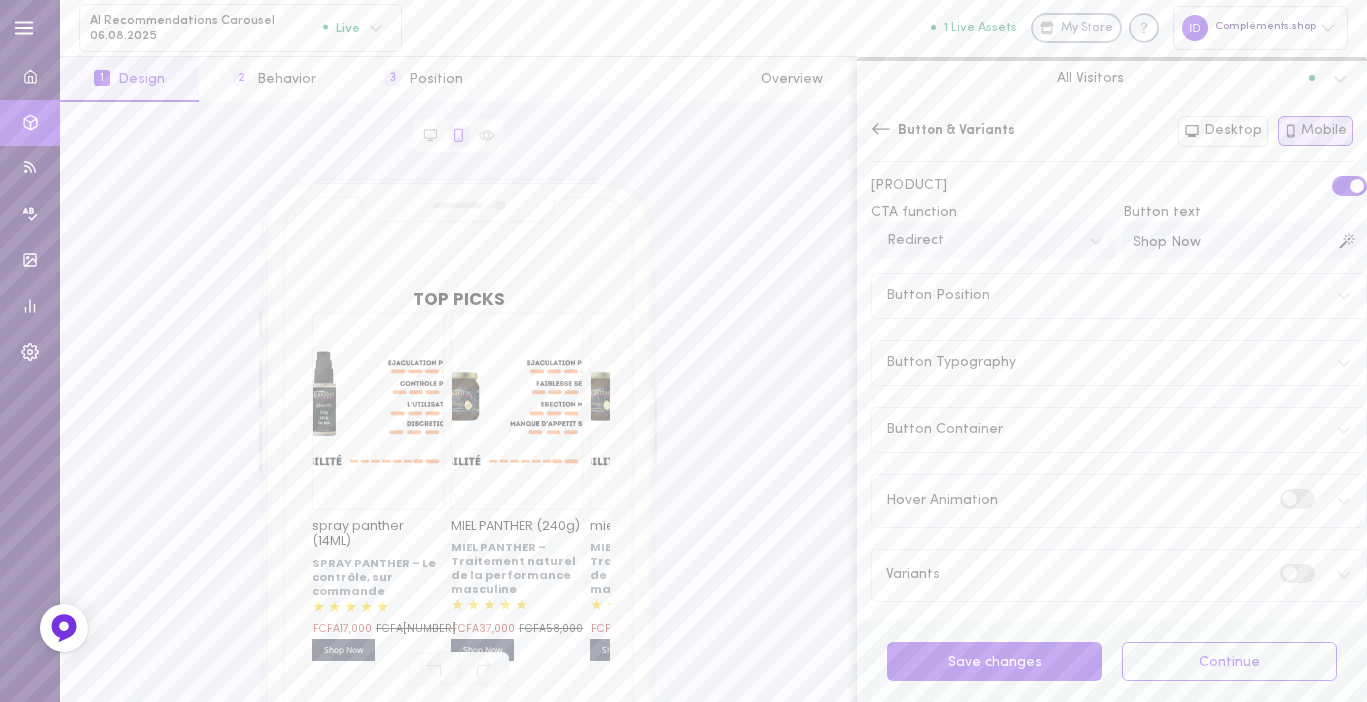 click 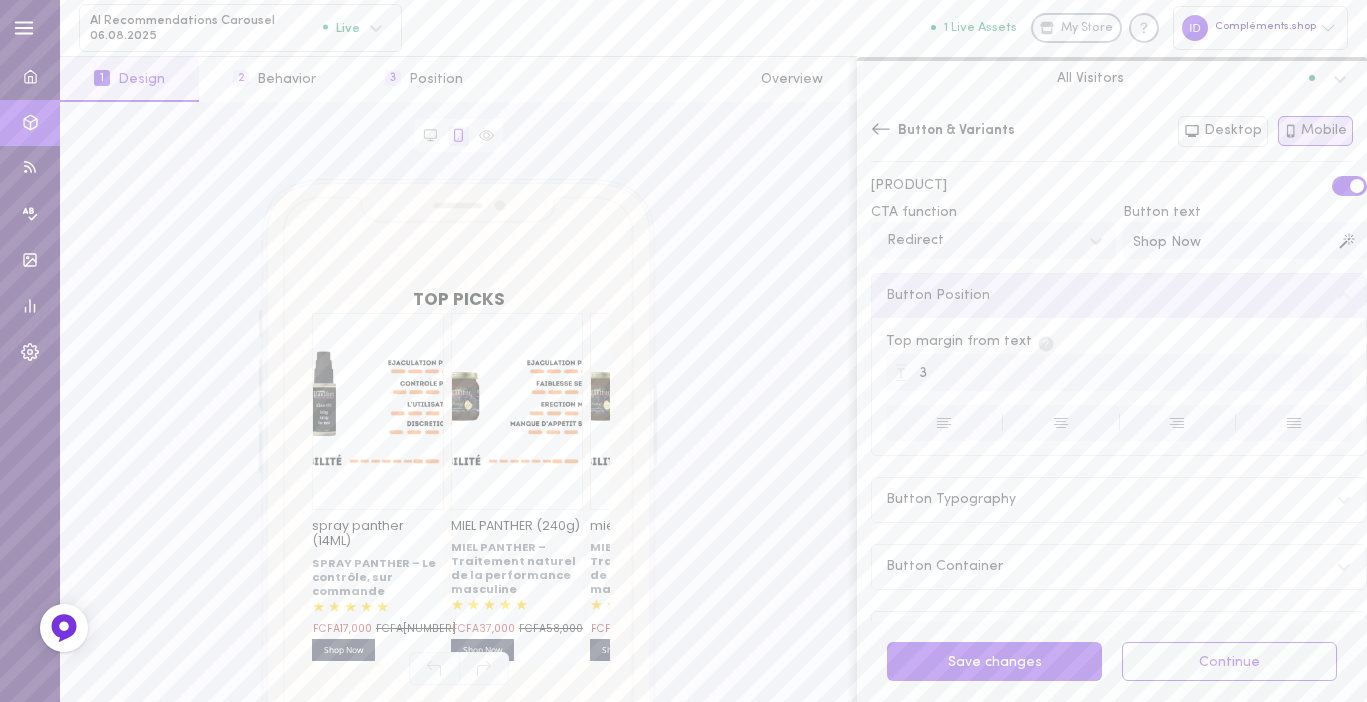 click 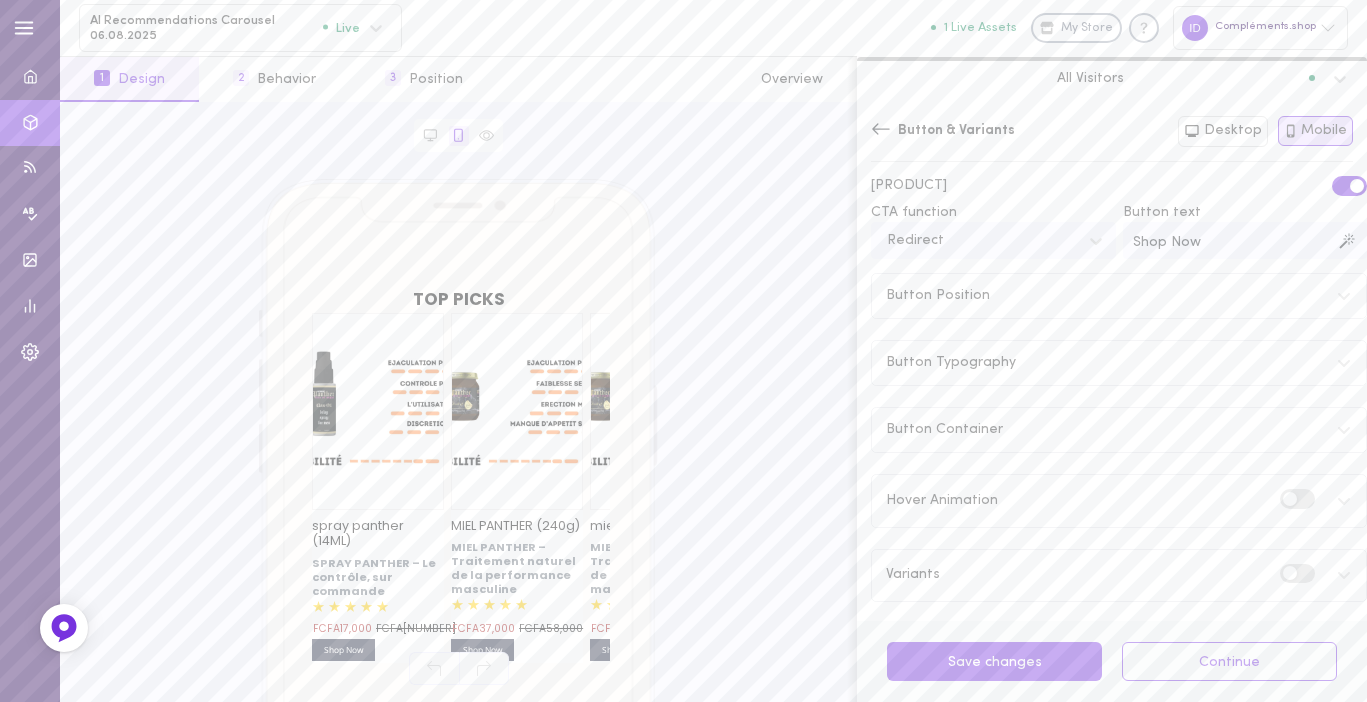 scroll, scrollTop: 14, scrollLeft: 0, axis: vertical 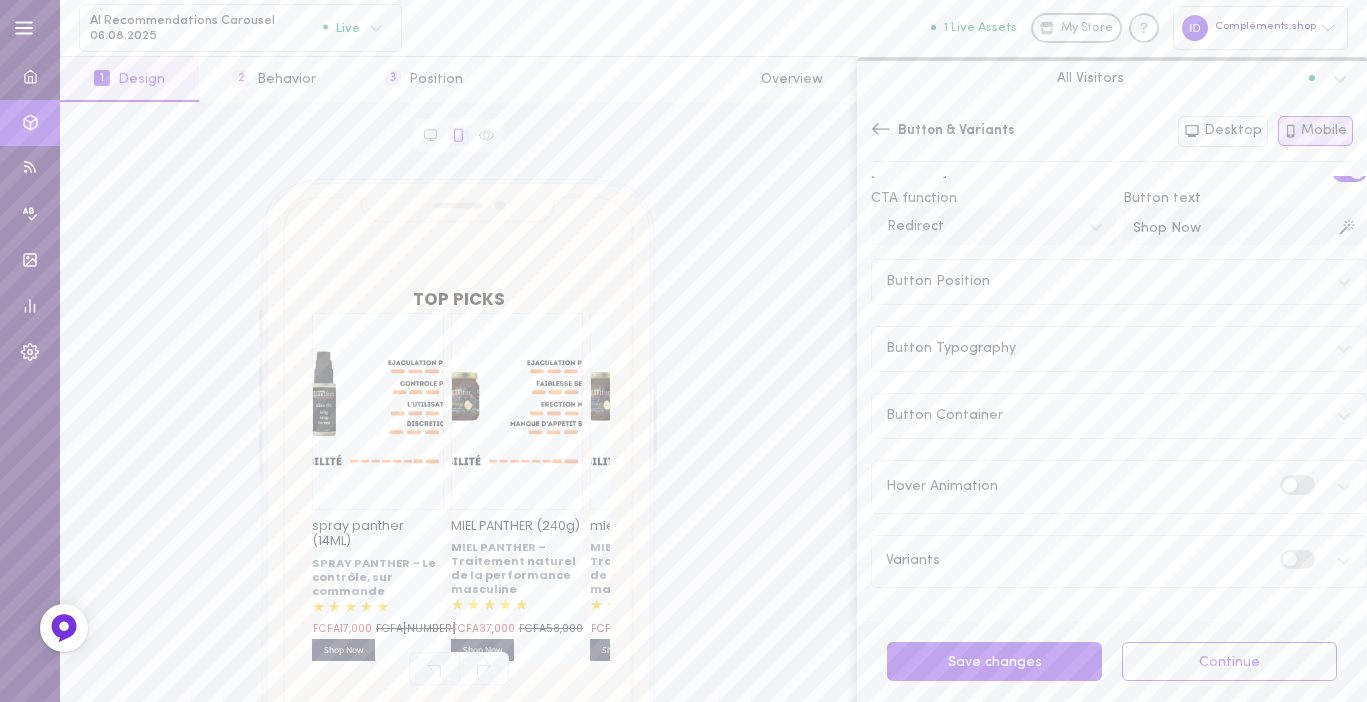 click at bounding box center [1290, 485] 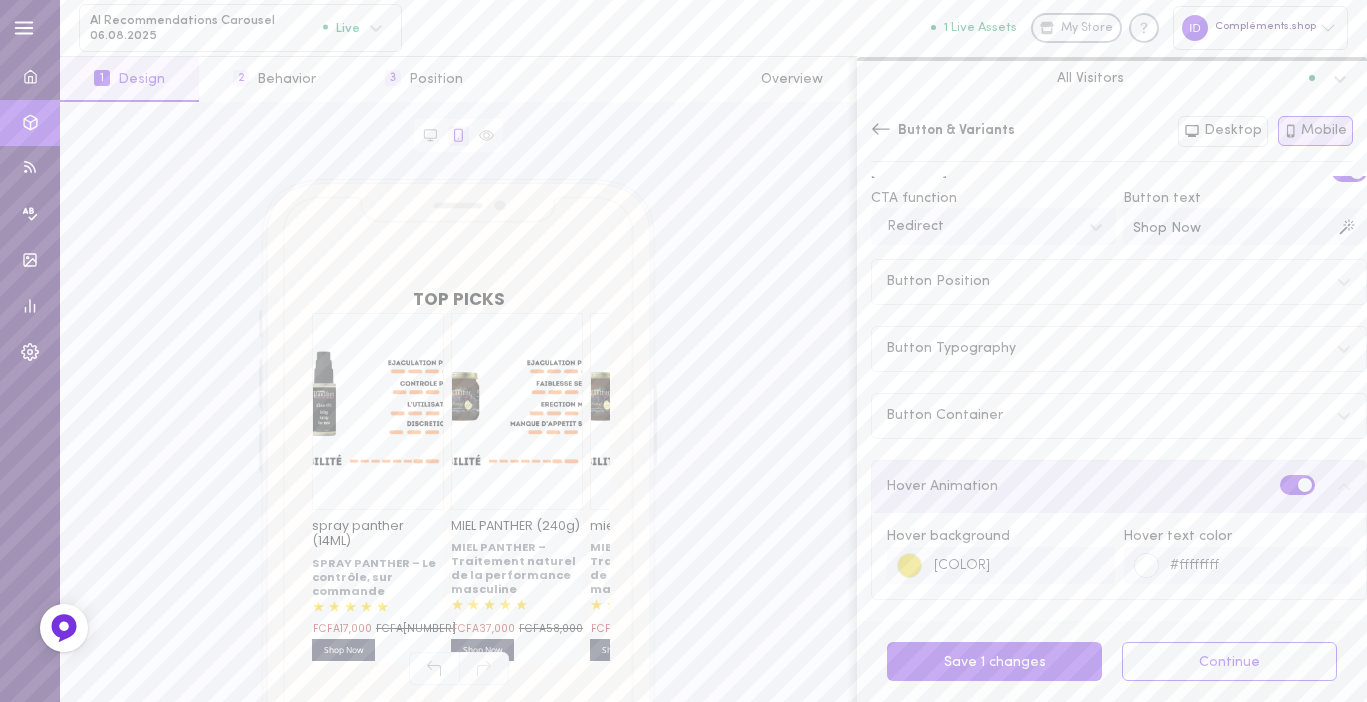 click at bounding box center [1297, 484] 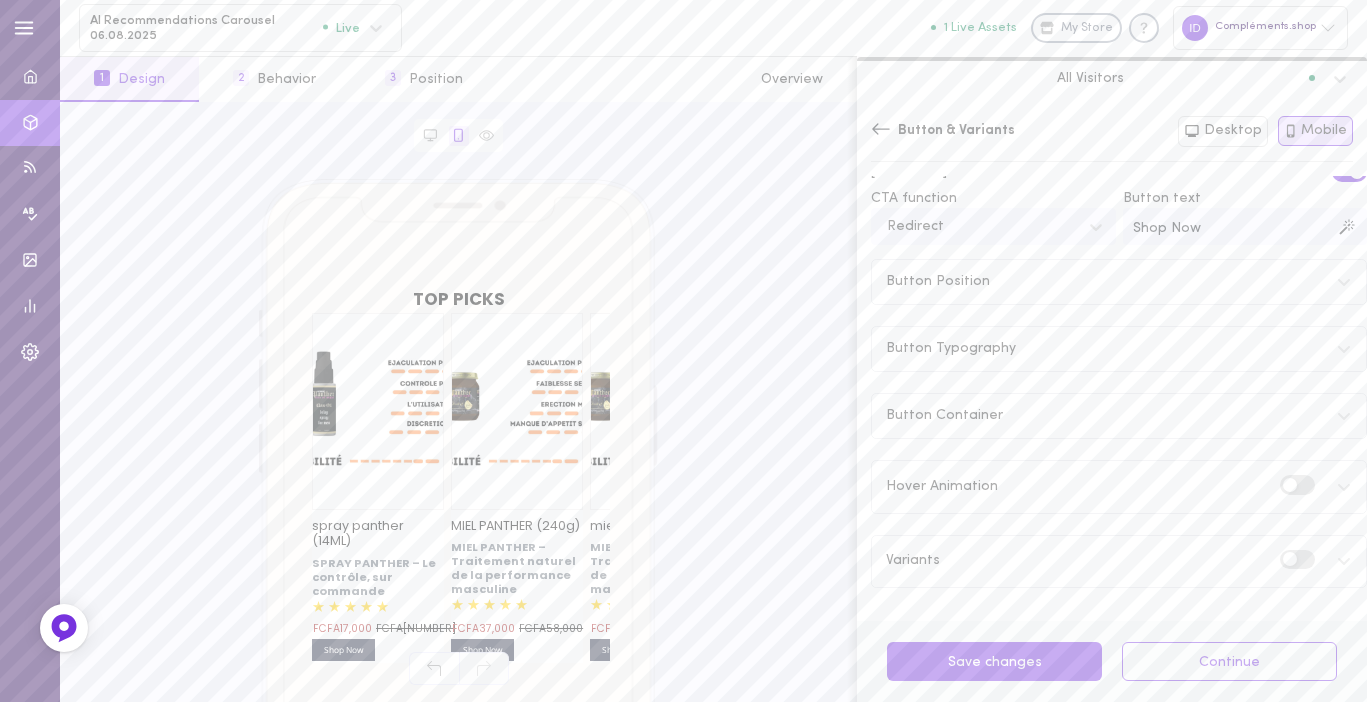 click at bounding box center (1297, 559) 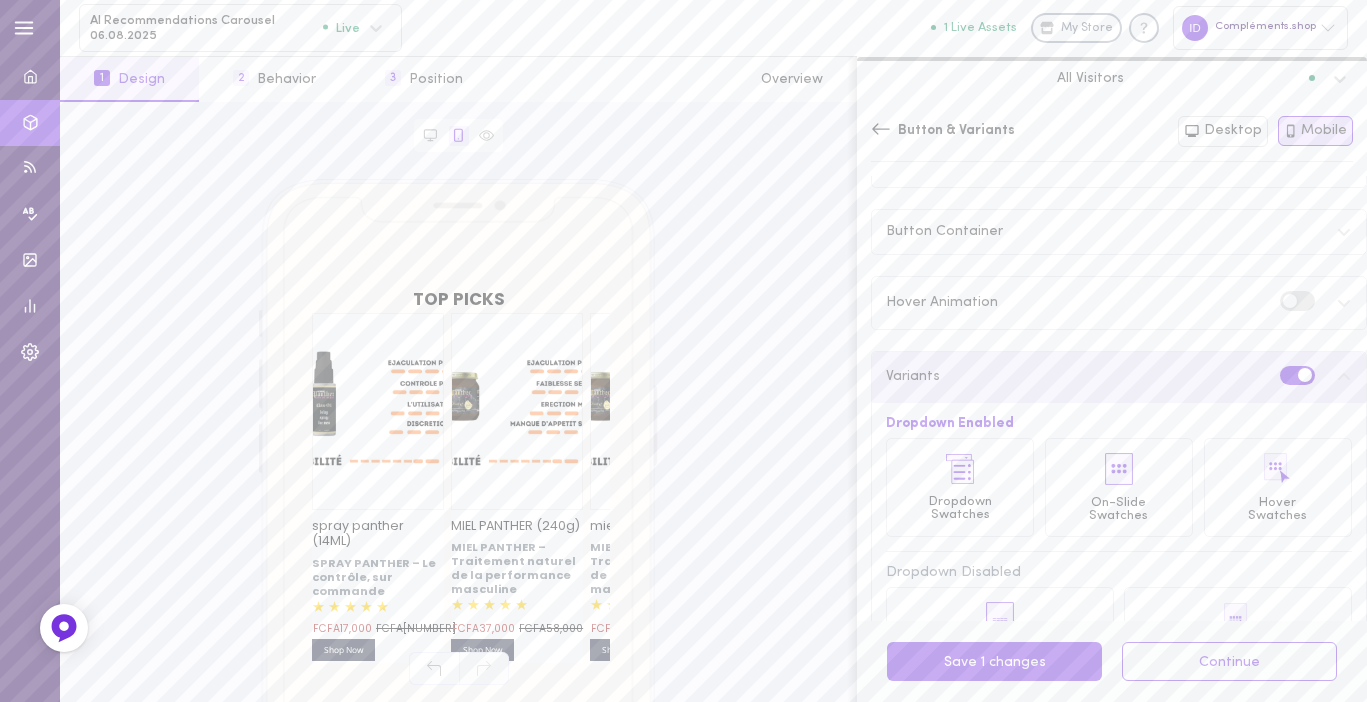 scroll, scrollTop: 387, scrollLeft: 0, axis: vertical 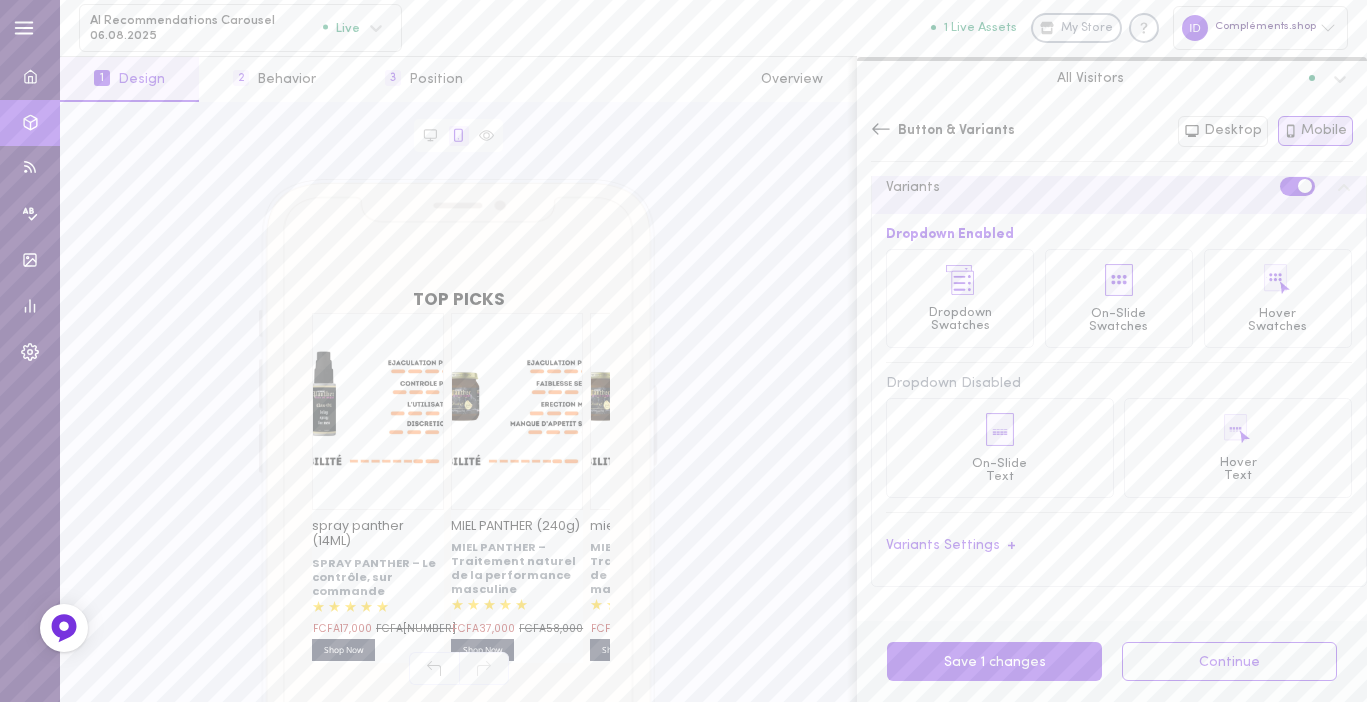 click at bounding box center (960, 280) 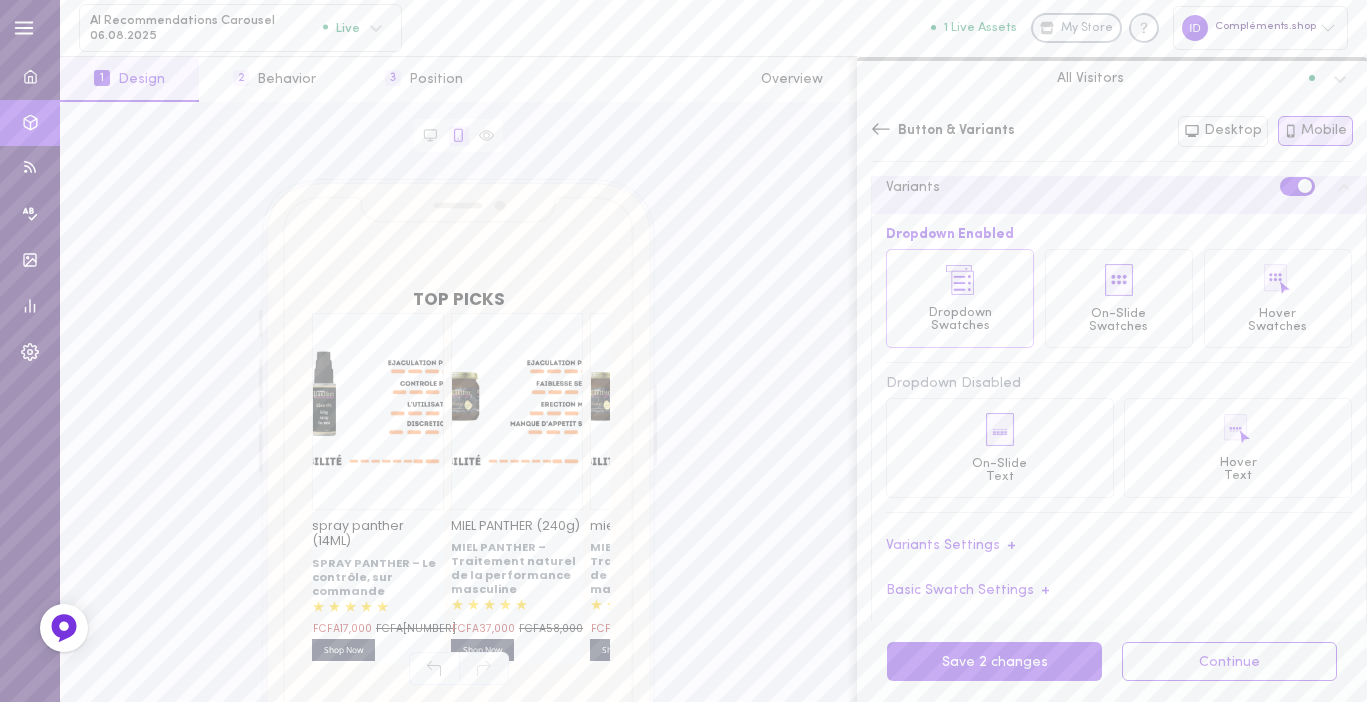 click at bounding box center (1119, 280) 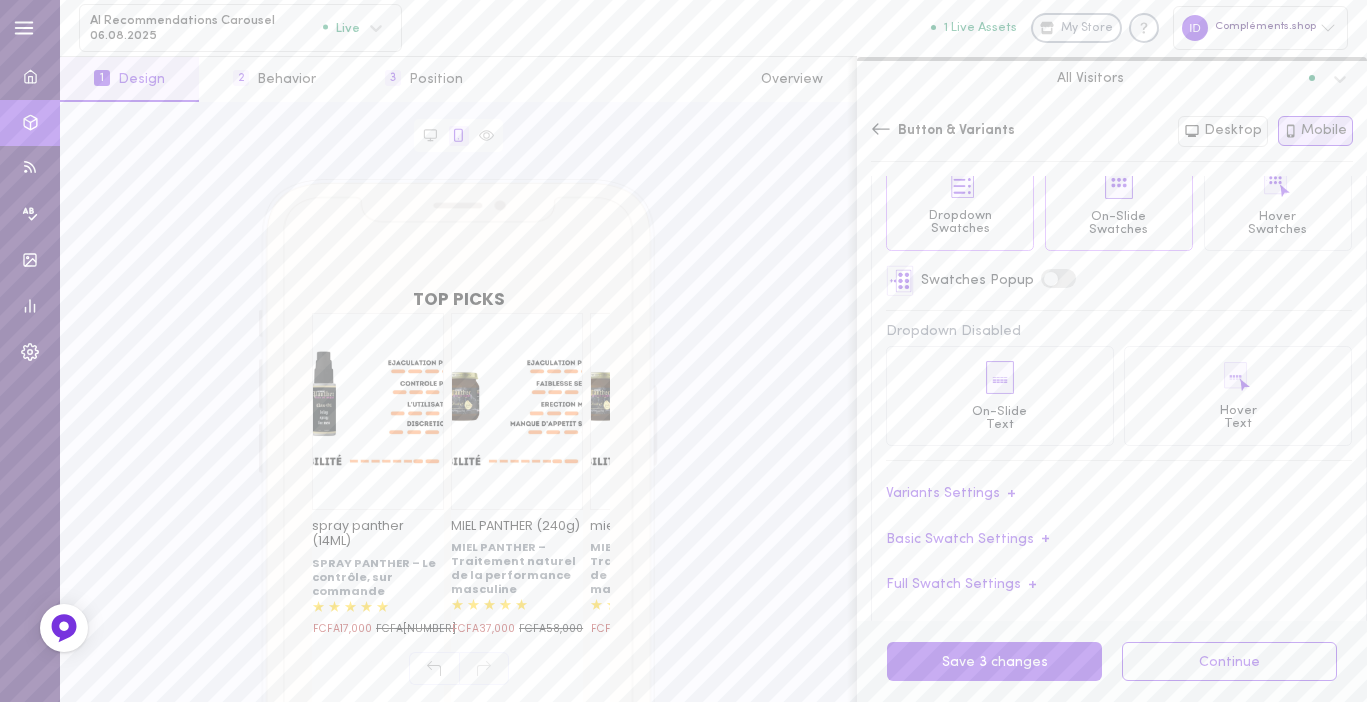scroll, scrollTop: 523, scrollLeft: 0, axis: vertical 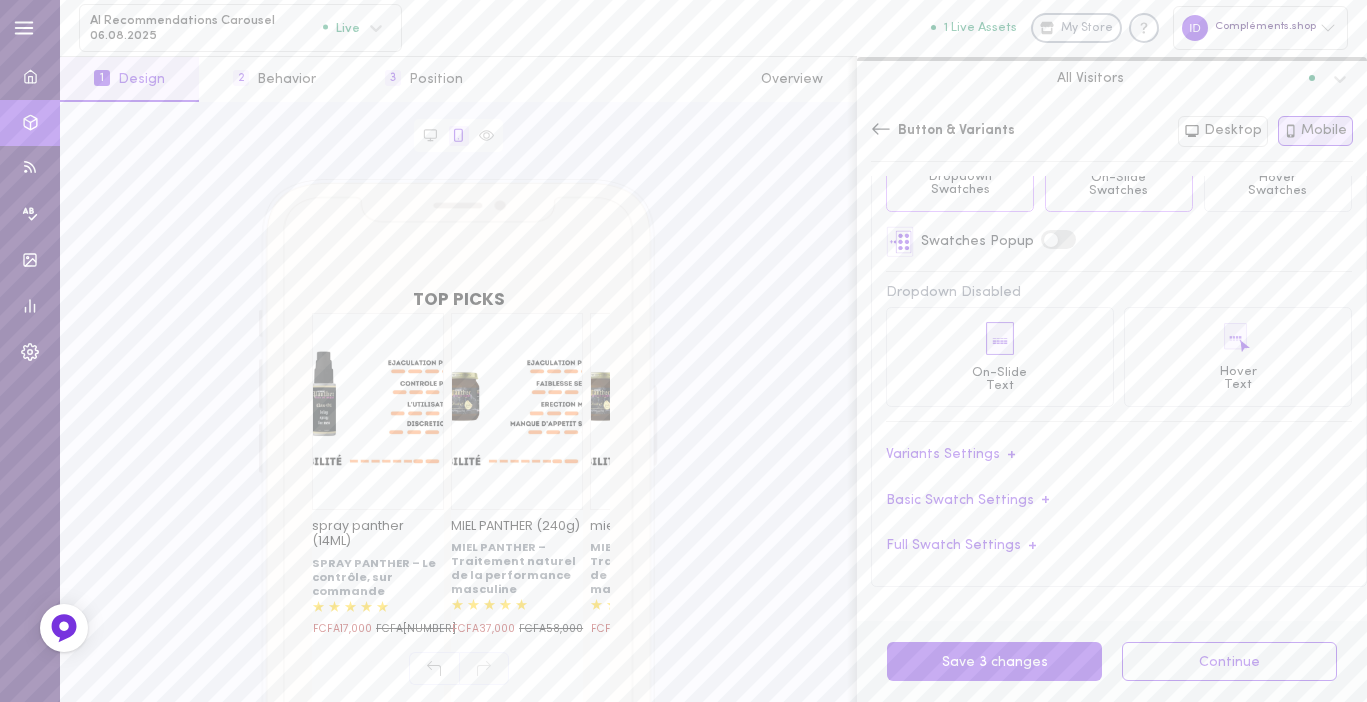 click on "+" at bounding box center [1011, 455] 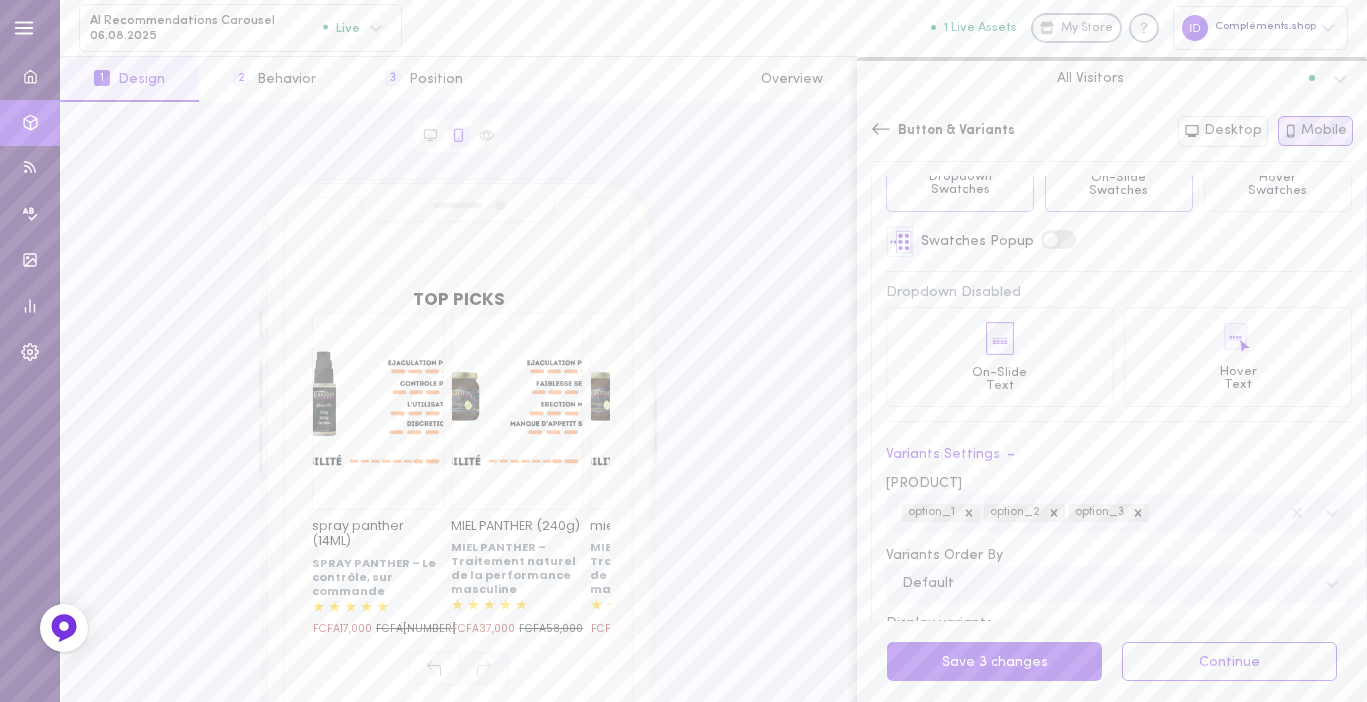click on "-" at bounding box center (1011, 455) 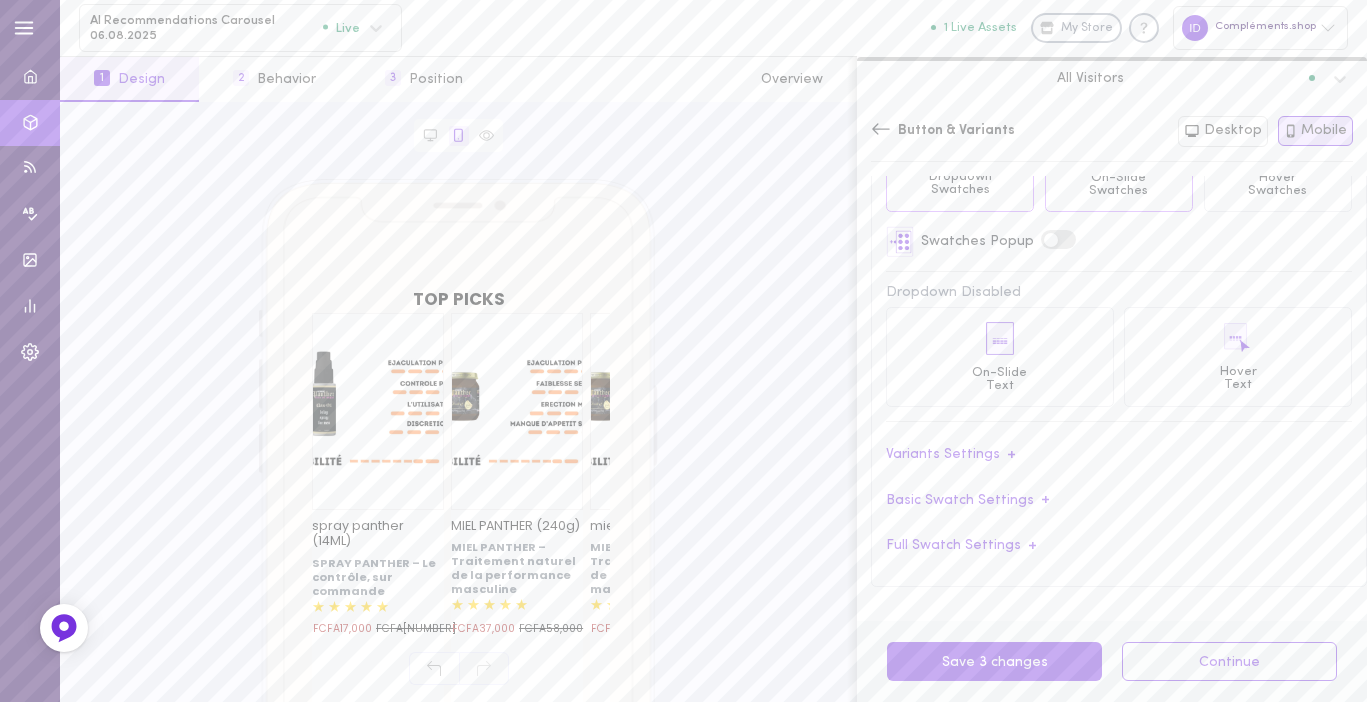 scroll, scrollTop: 0, scrollLeft: 21, axis: horizontal 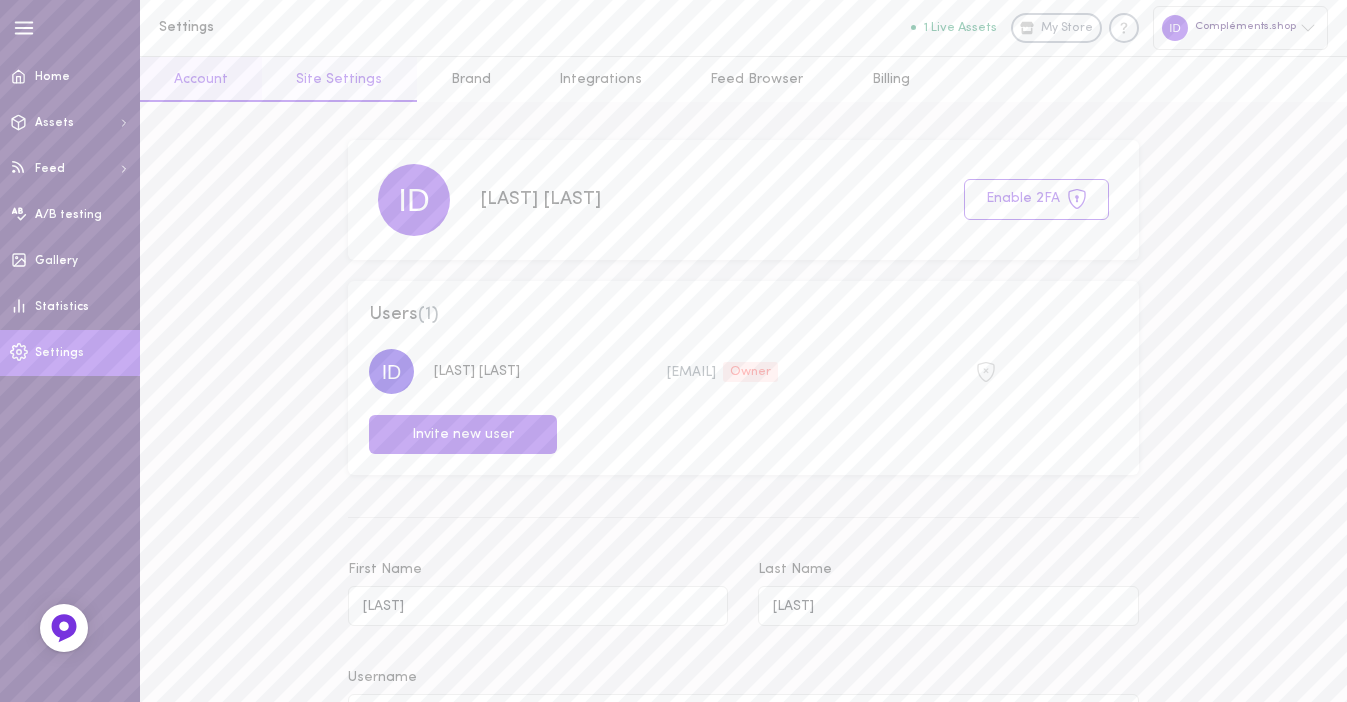 click on "Site Settings" at bounding box center (339, 79) 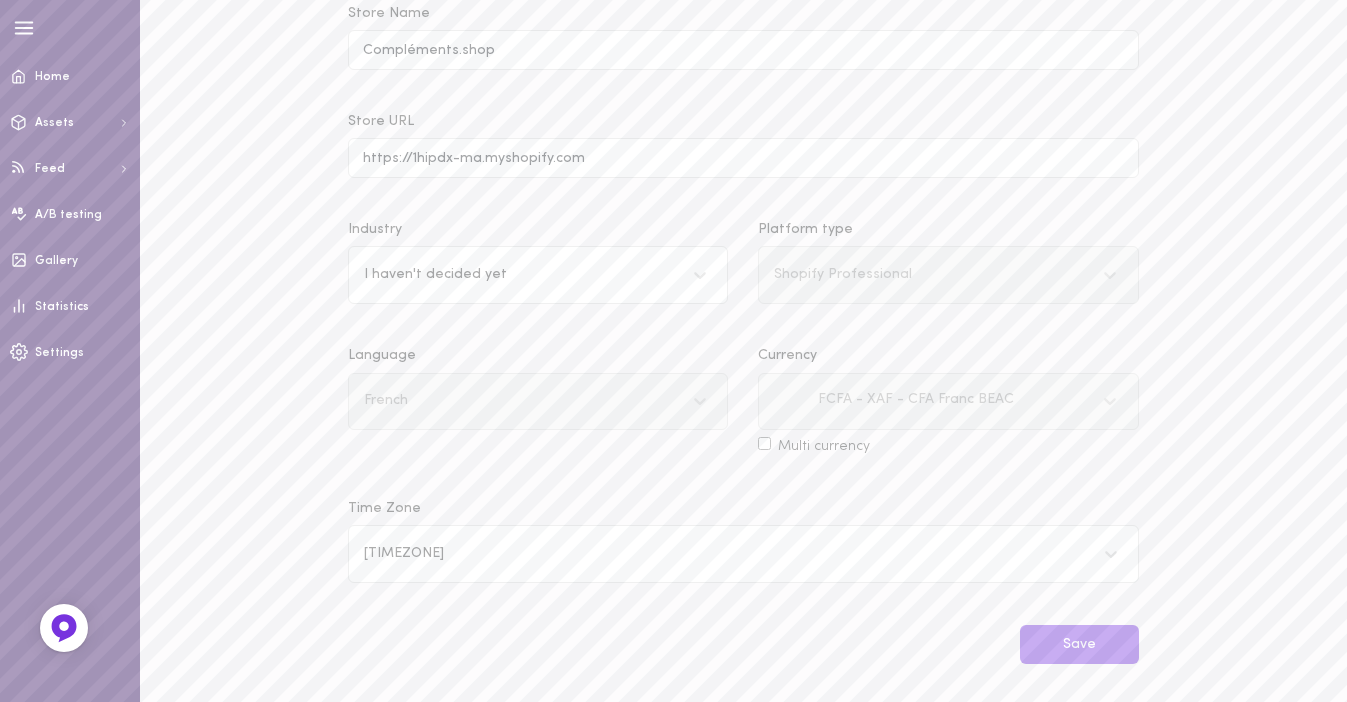 scroll, scrollTop: 0, scrollLeft: 0, axis: both 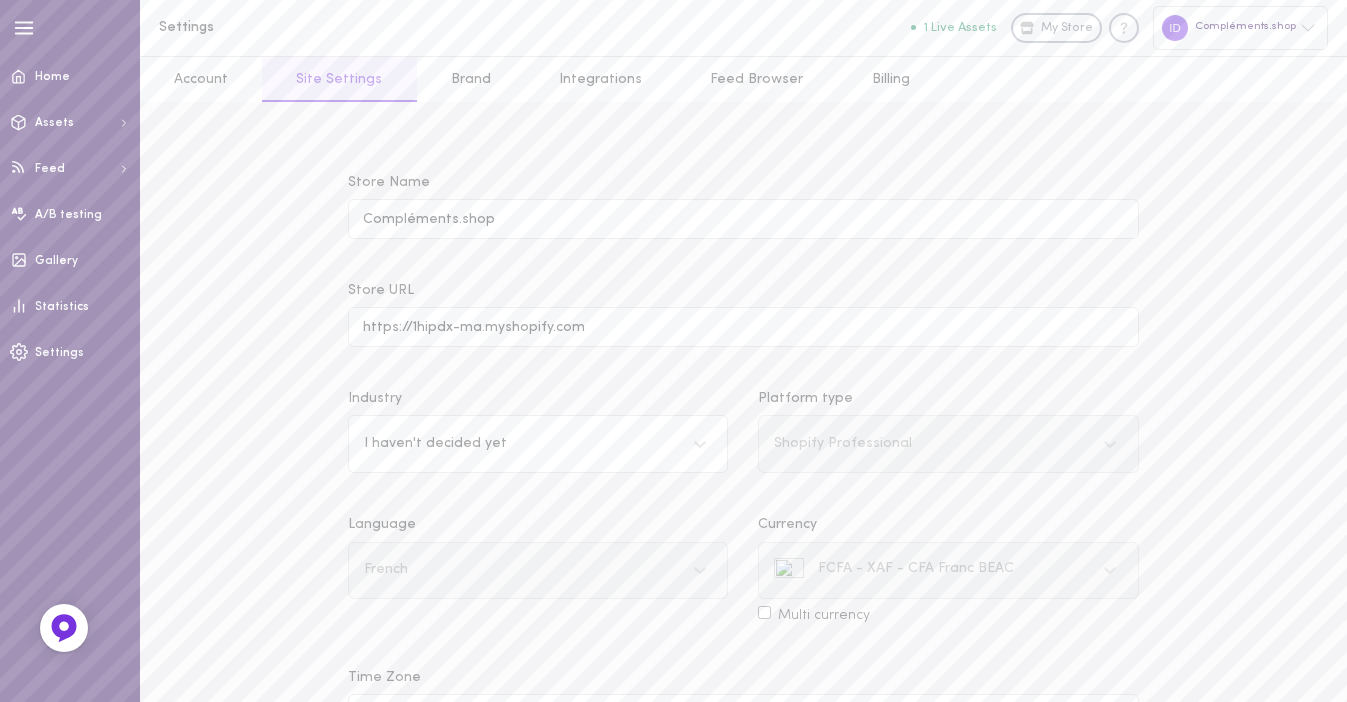 click 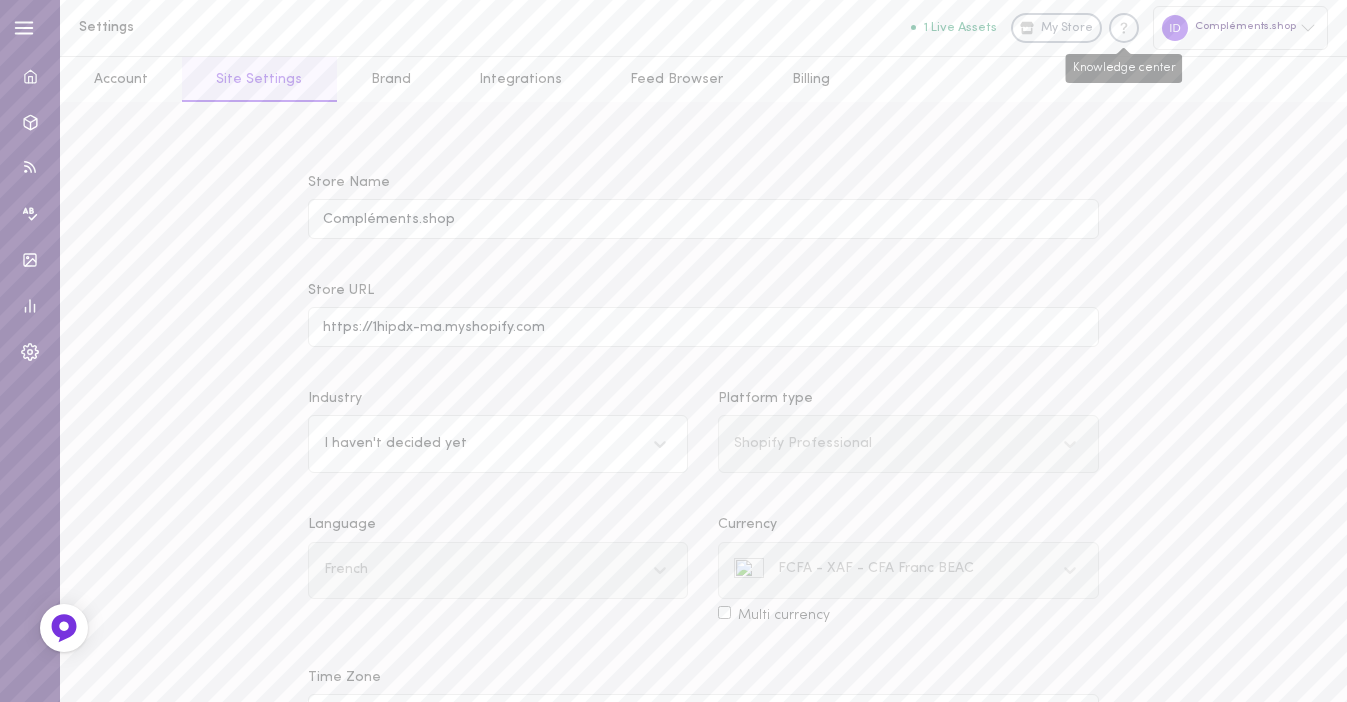 click 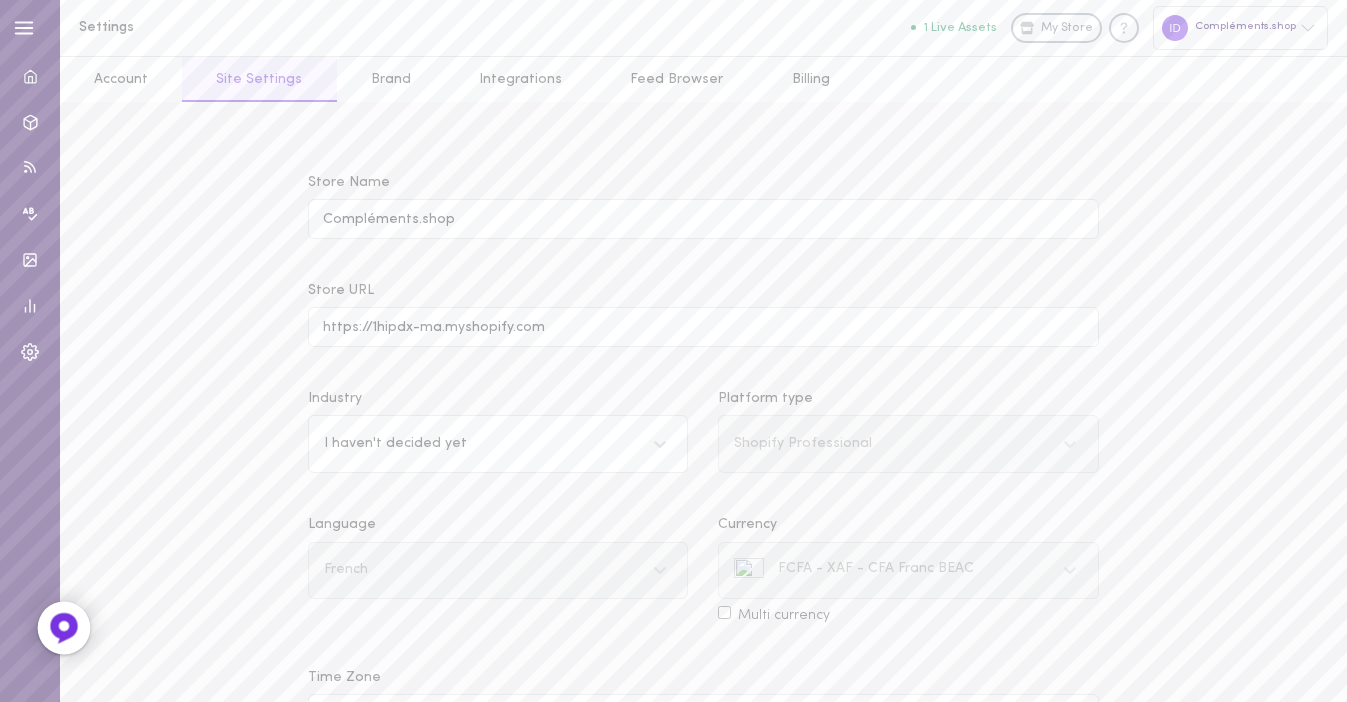 click 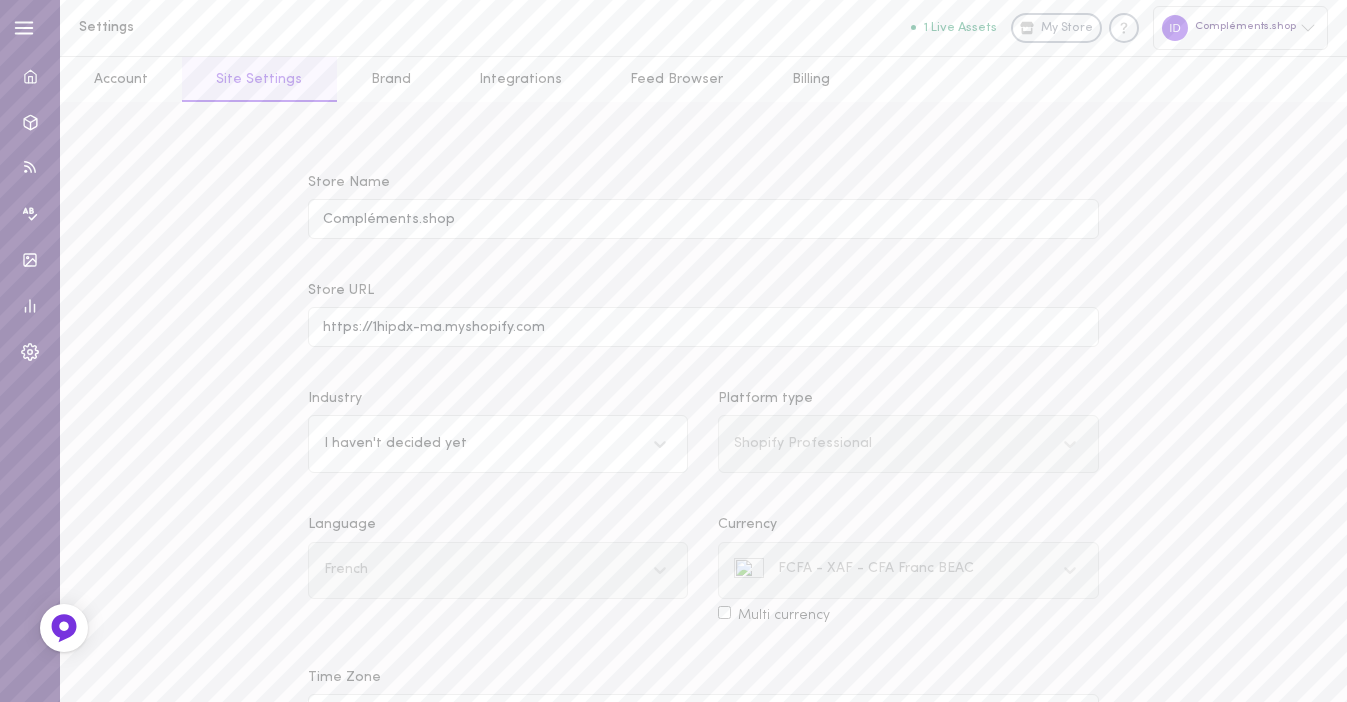 click 